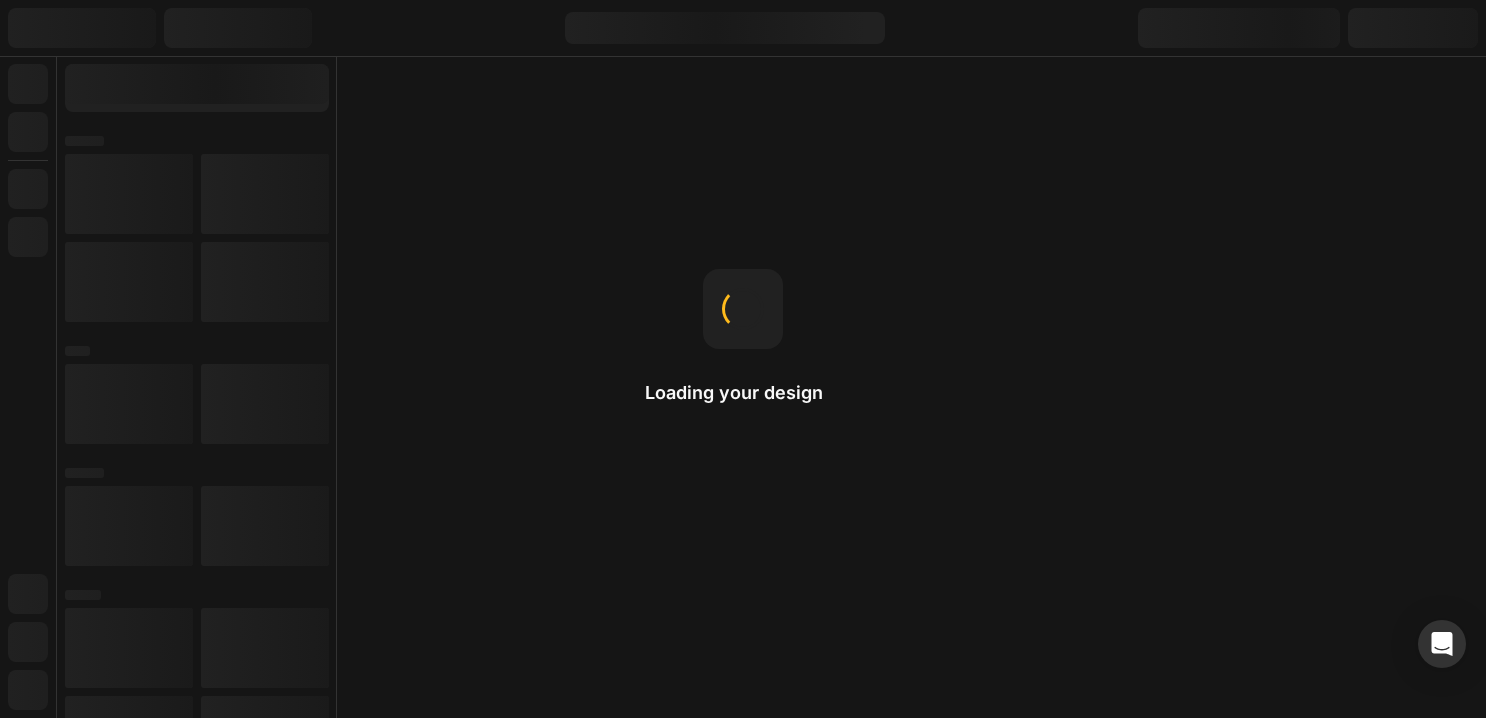 scroll, scrollTop: 0, scrollLeft: 0, axis: both 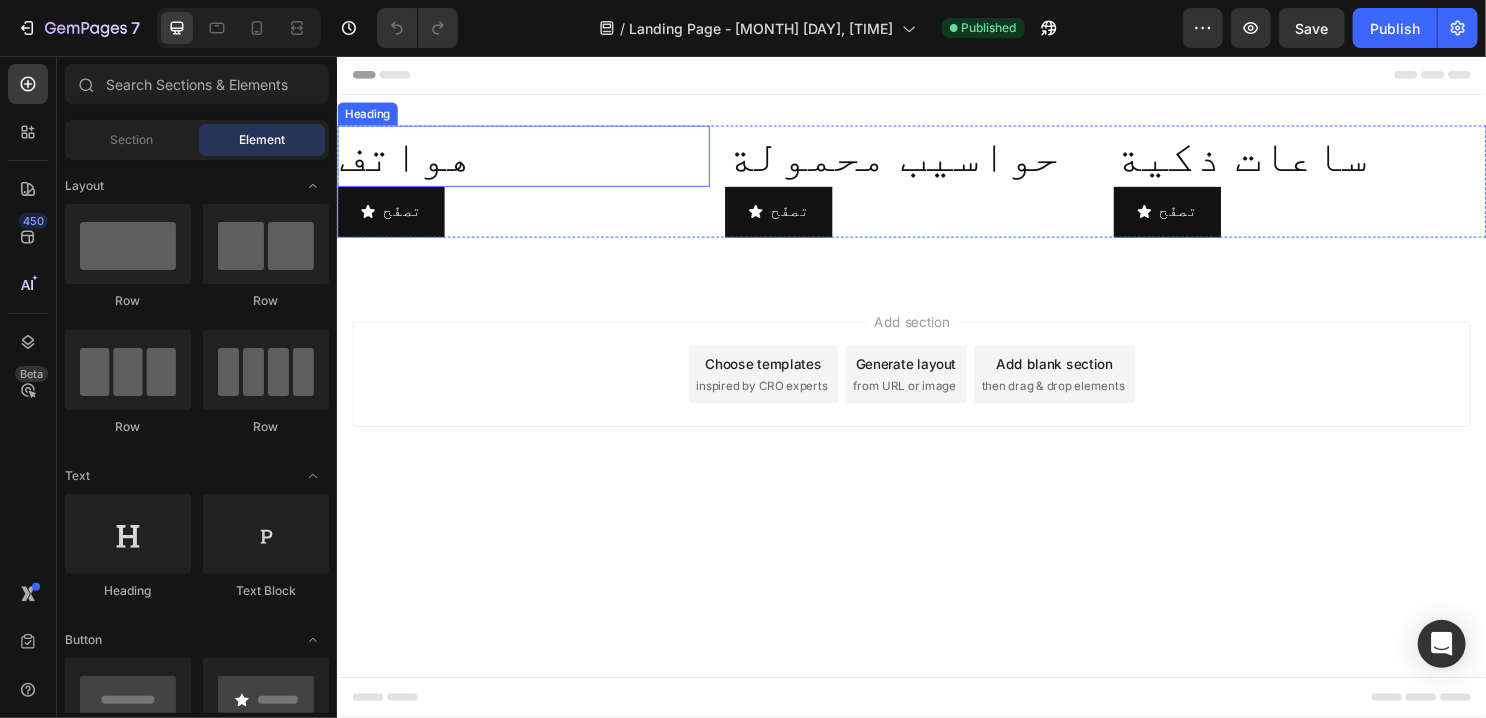 click on "هواتف" at bounding box center (530, 160) 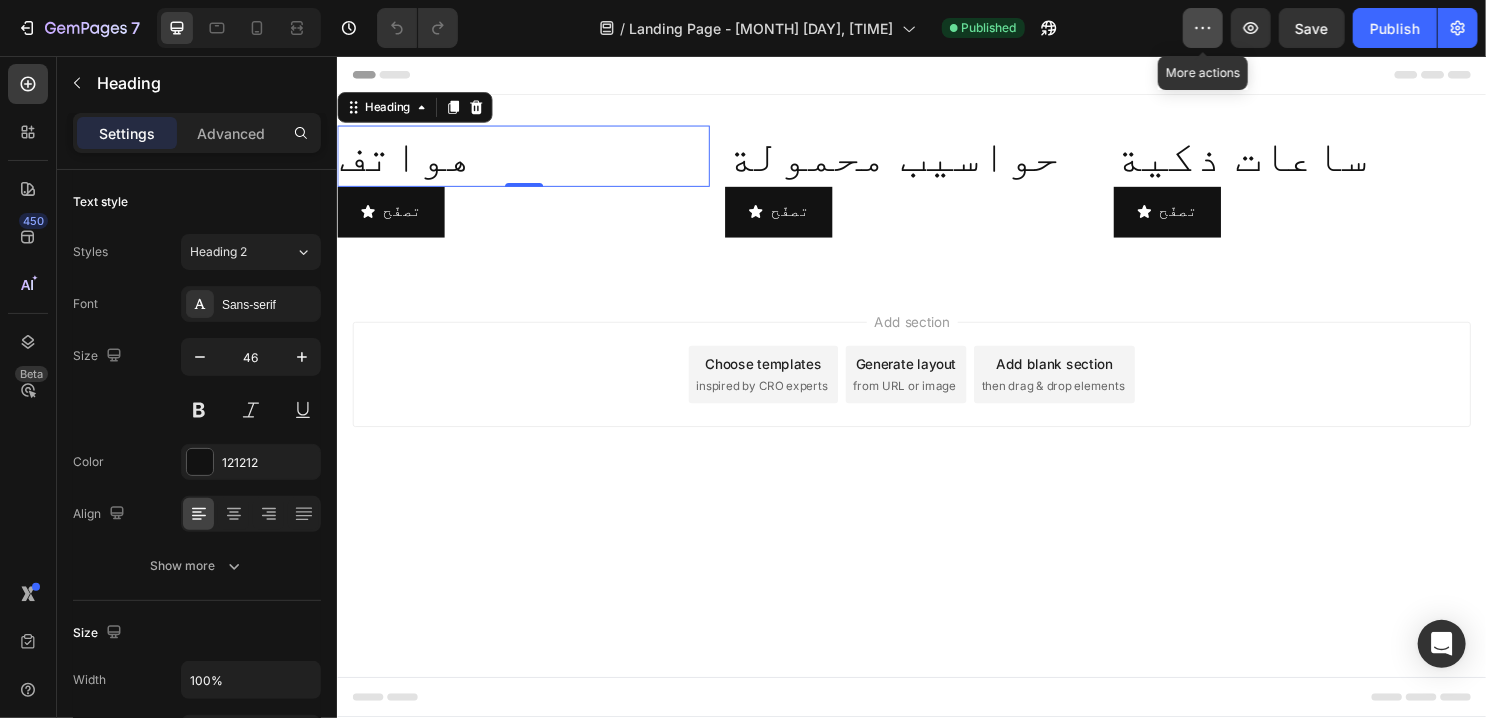 click 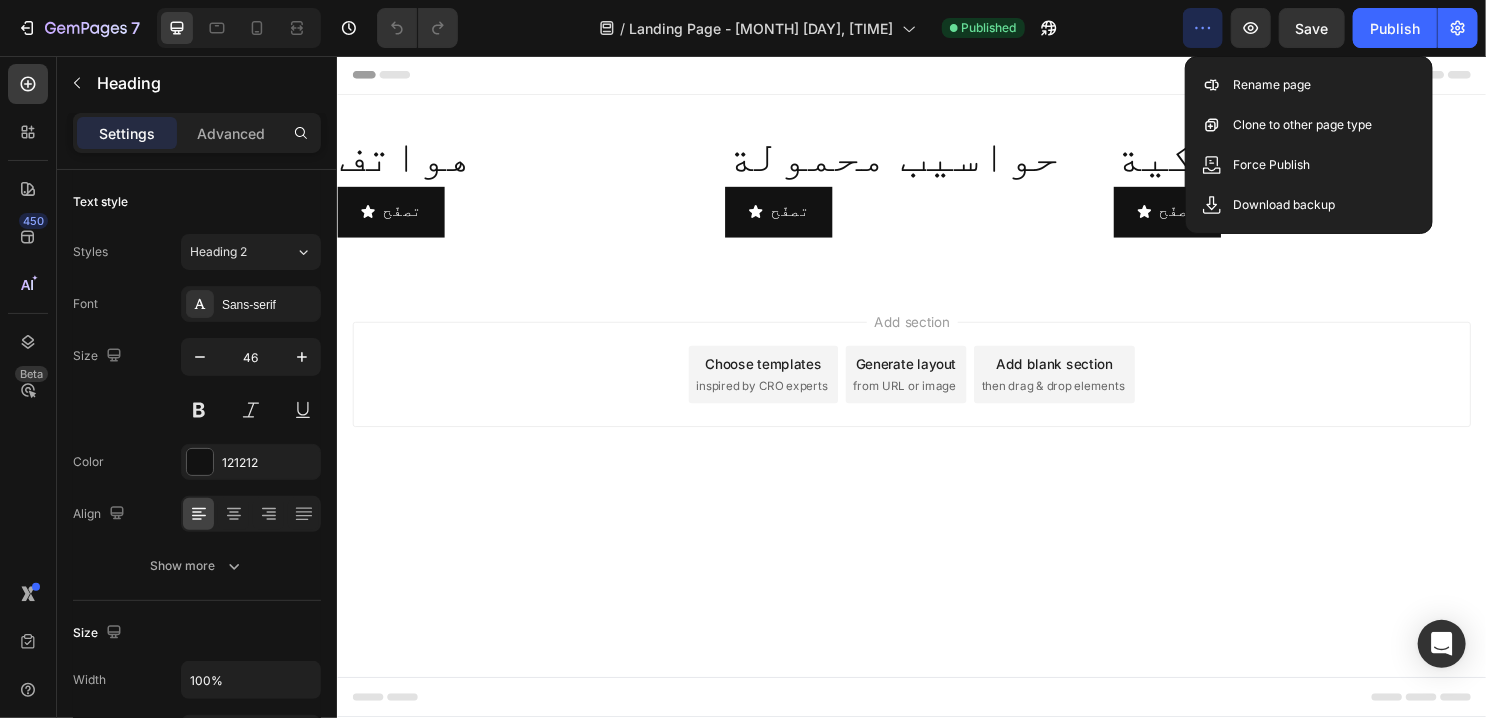 click on "Header" at bounding box center (936, 75) 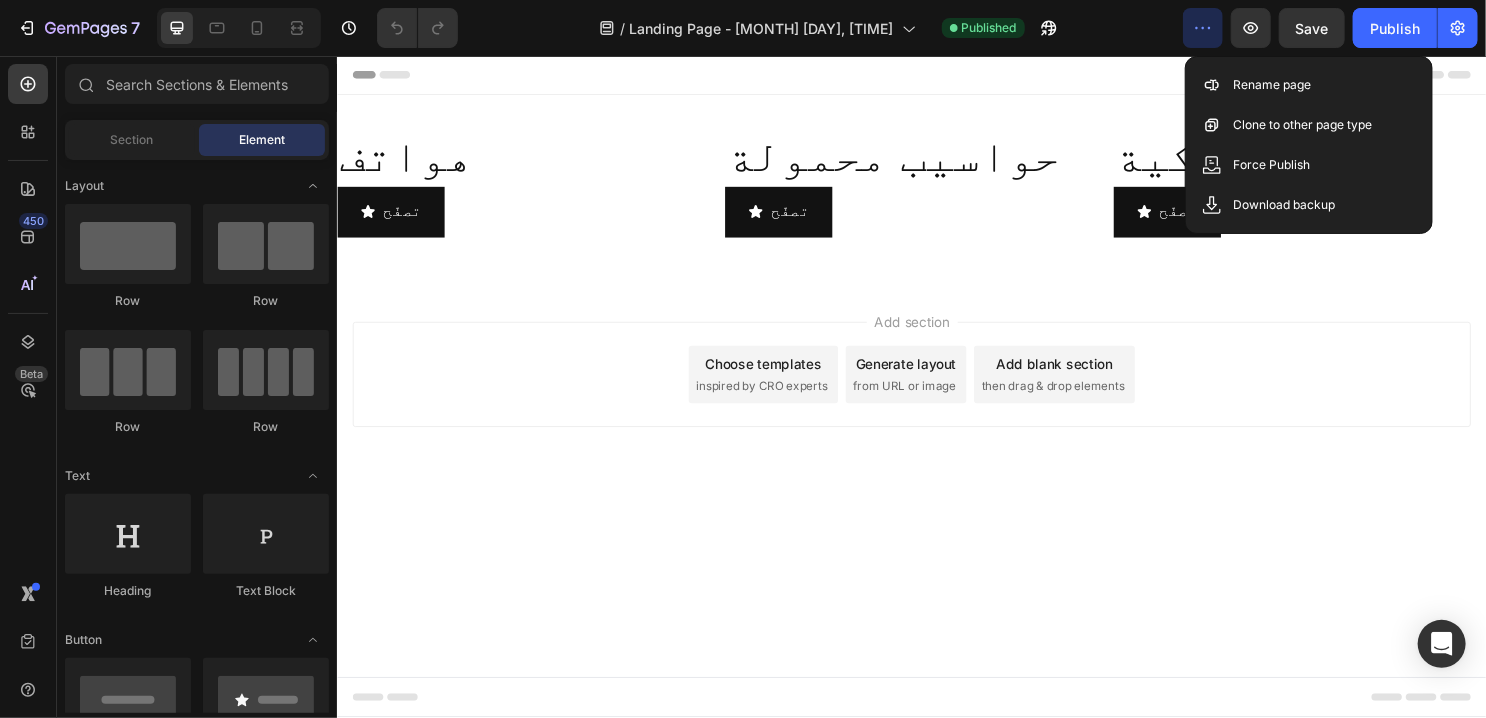 click on "Header" at bounding box center [936, 75] 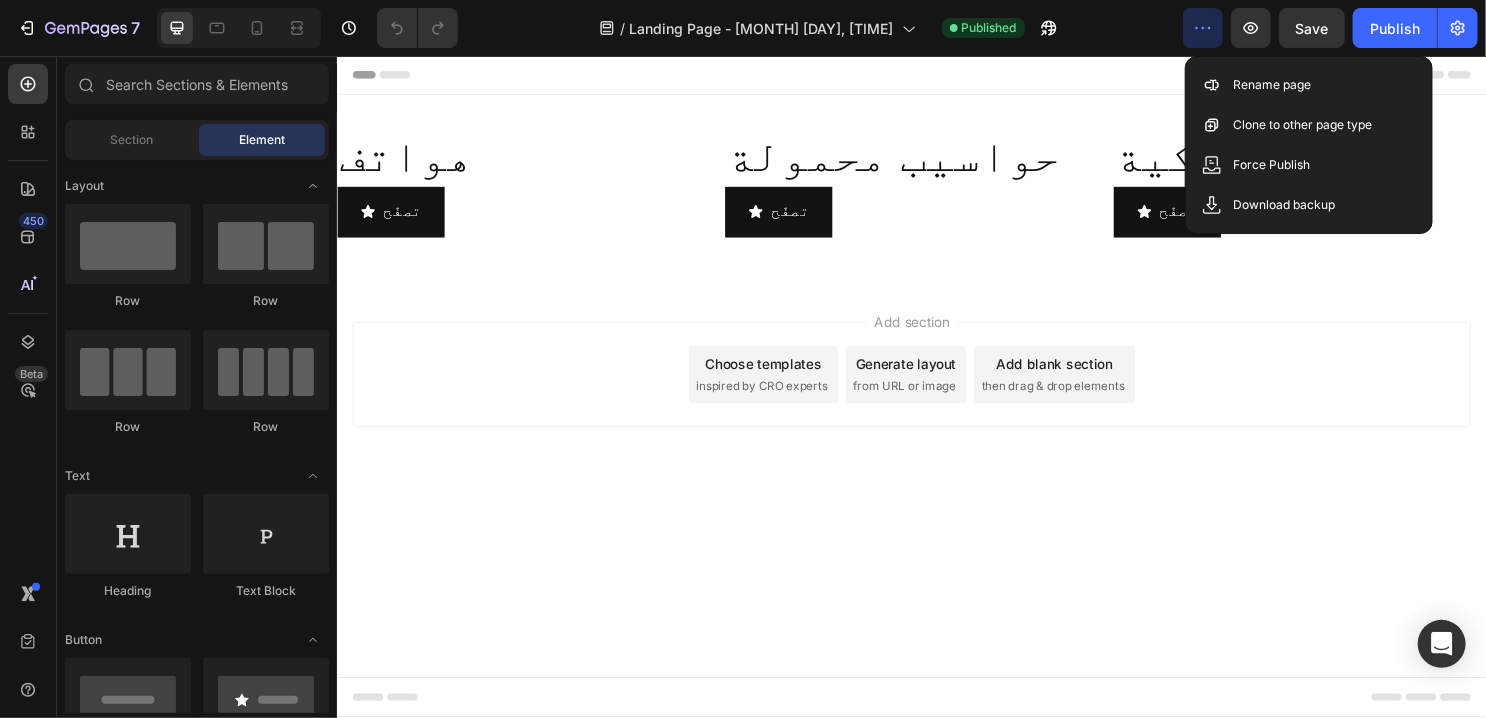 click on "Add section Choose templates inspired by CRO experts Generate layout from URL or image Add blank section then drag & drop elements" at bounding box center (936, 416) 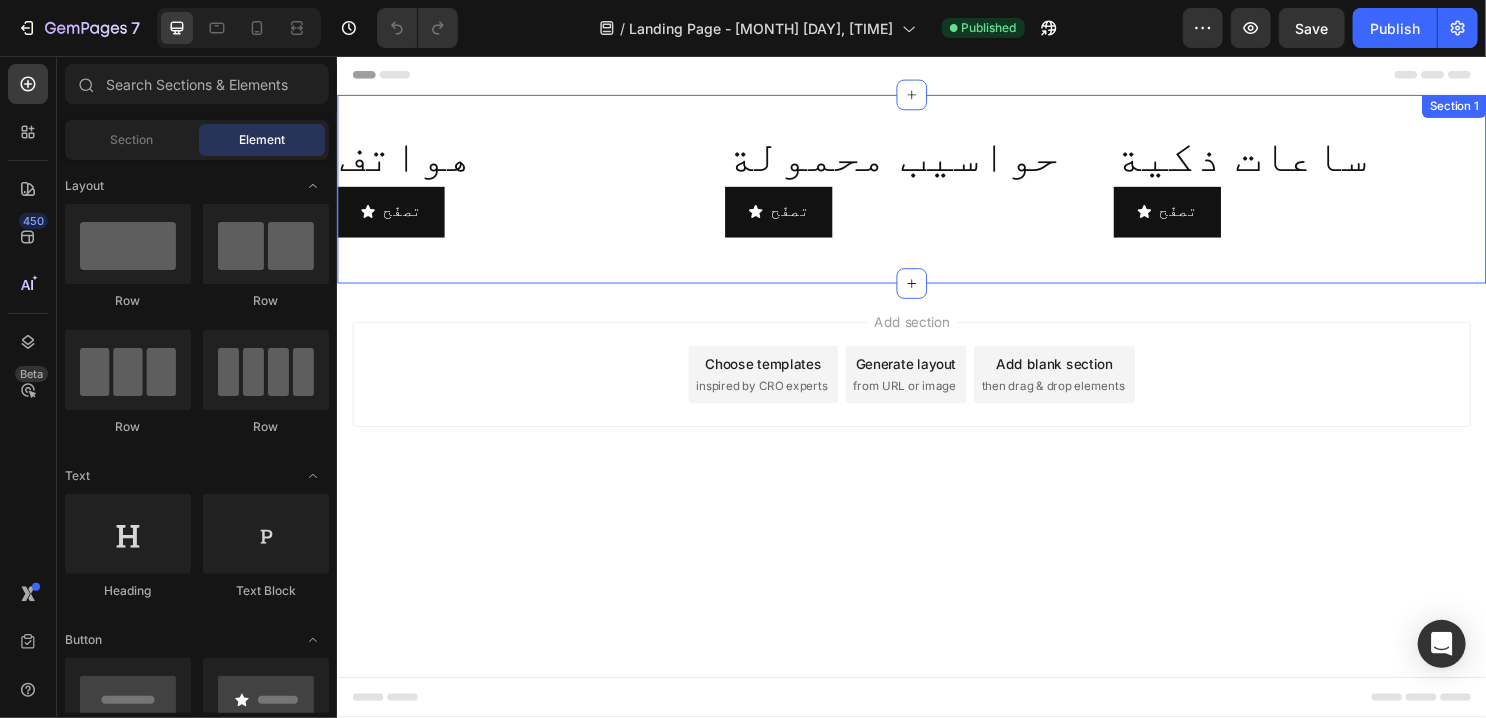 click on "Section 1" at bounding box center [1502, 108] 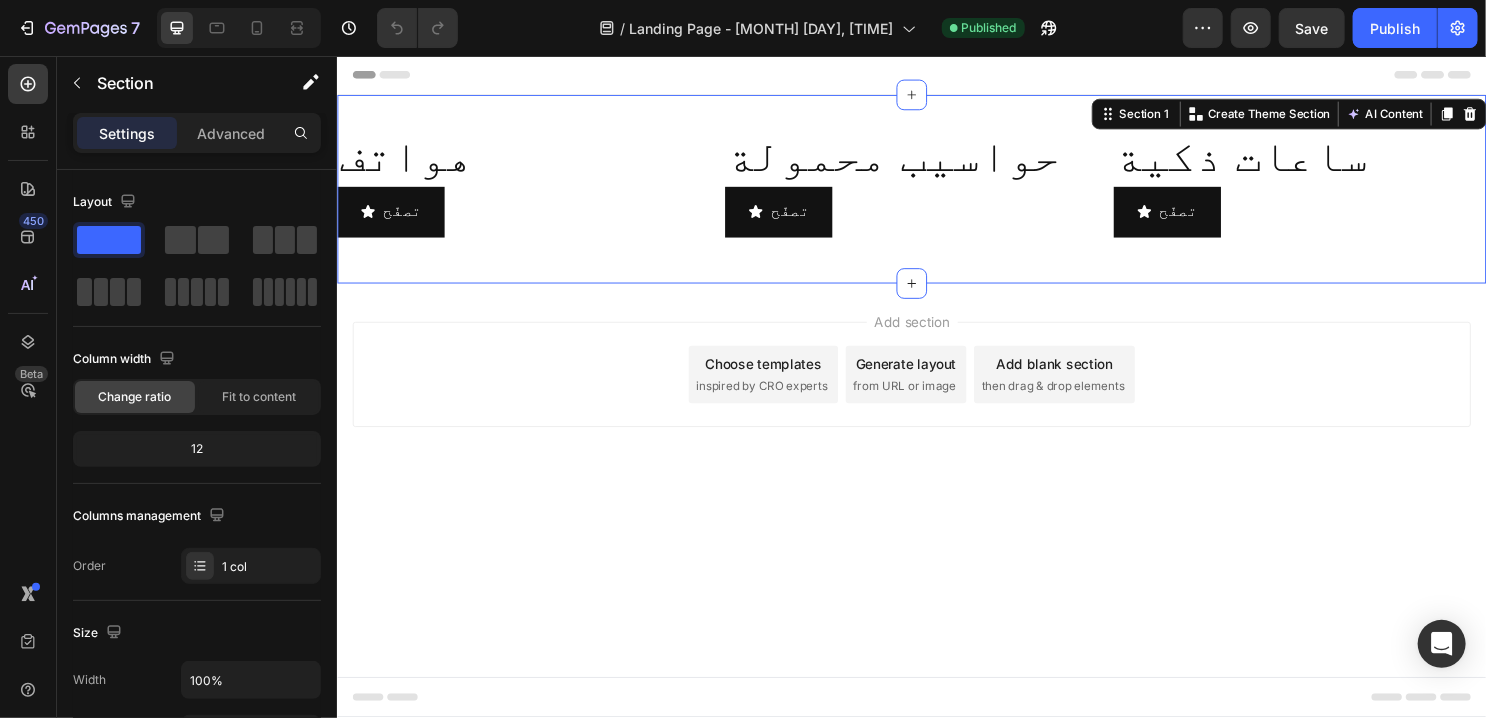 click on "هواتف Heading تصفّح Button حواسيب محمولة Heading تصفّح Button ساعات ذكية Heading تصفّح Button Row Section 1   You can create reusable sections Create Theme Section AI Content Write with GemAI What would you like to describe here? Tone and Voice Persuasive Product Show more Generate" at bounding box center [936, 194] 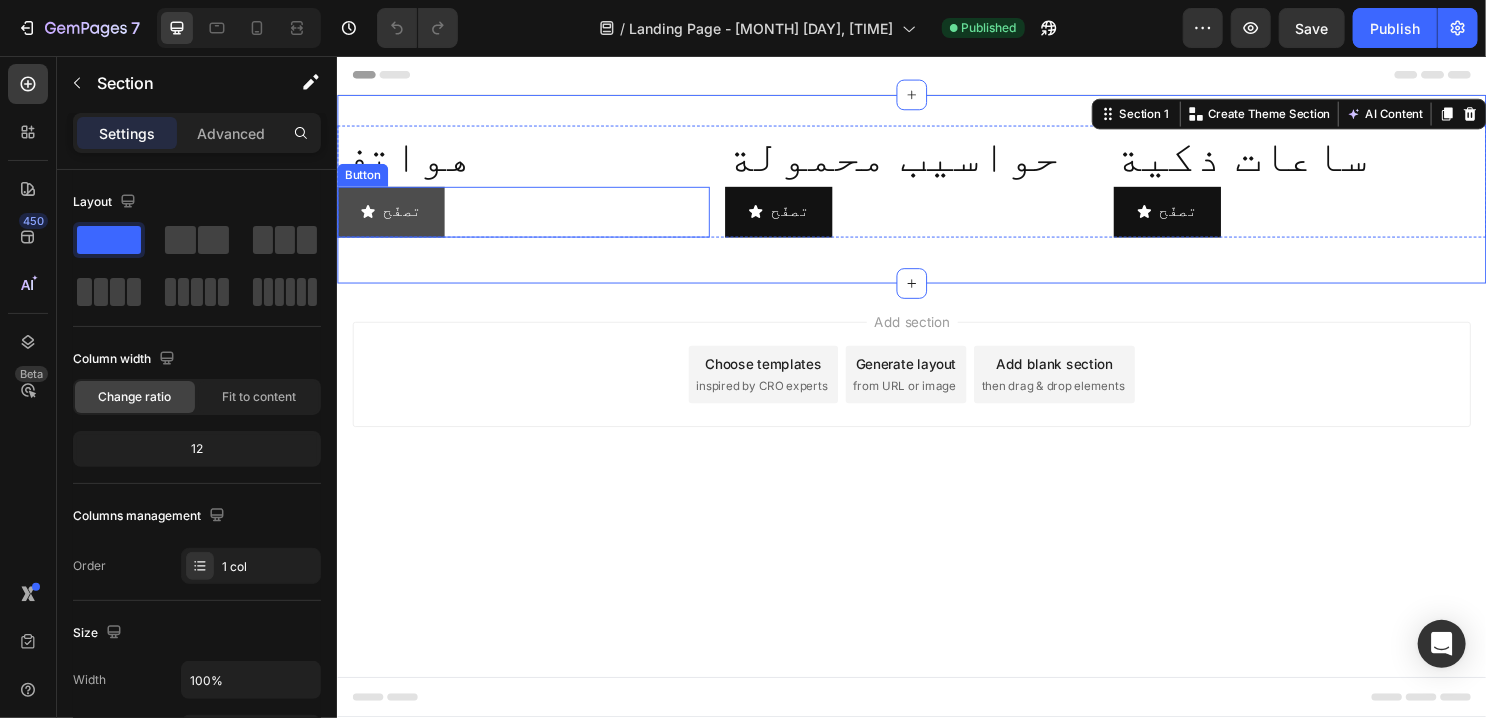 click on "تصفّح" at bounding box center (392, 218) 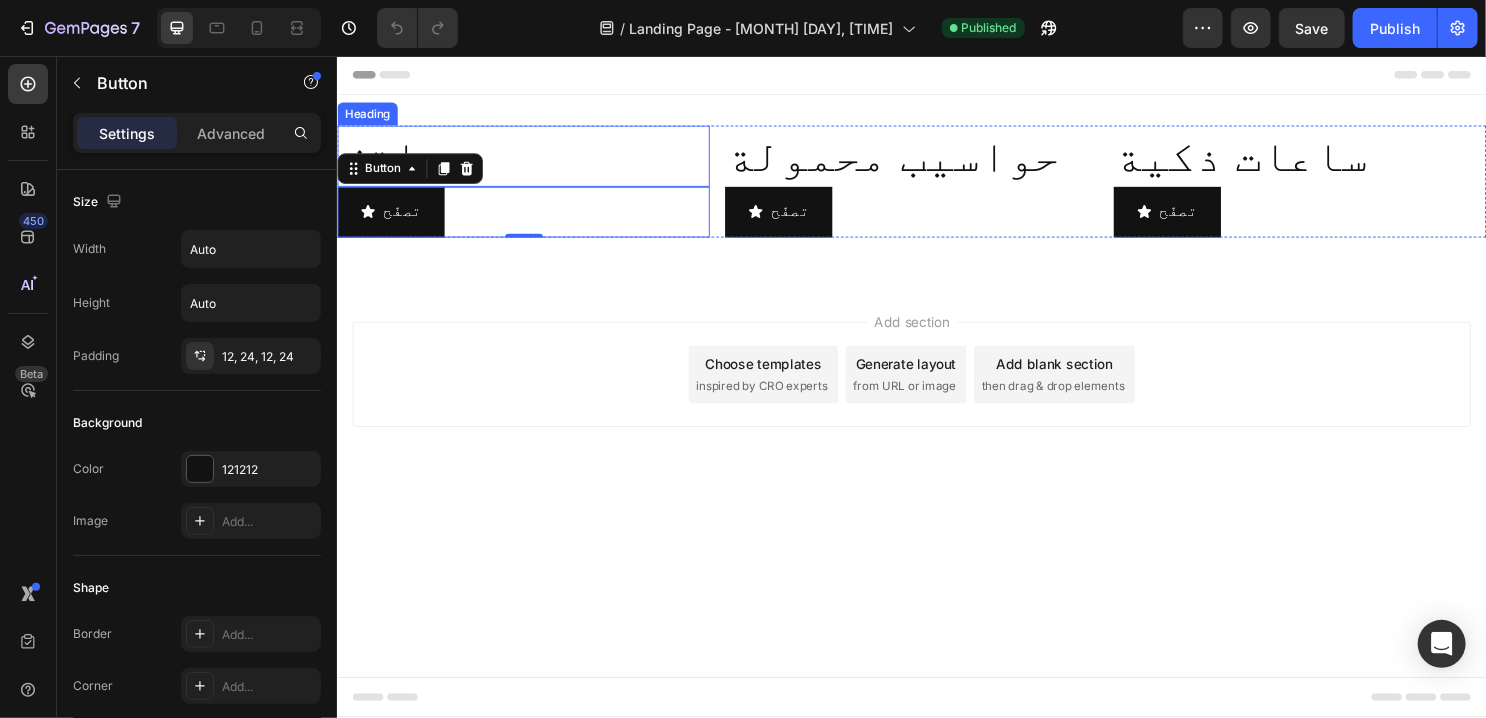 click on "هواتف" at bounding box center (530, 160) 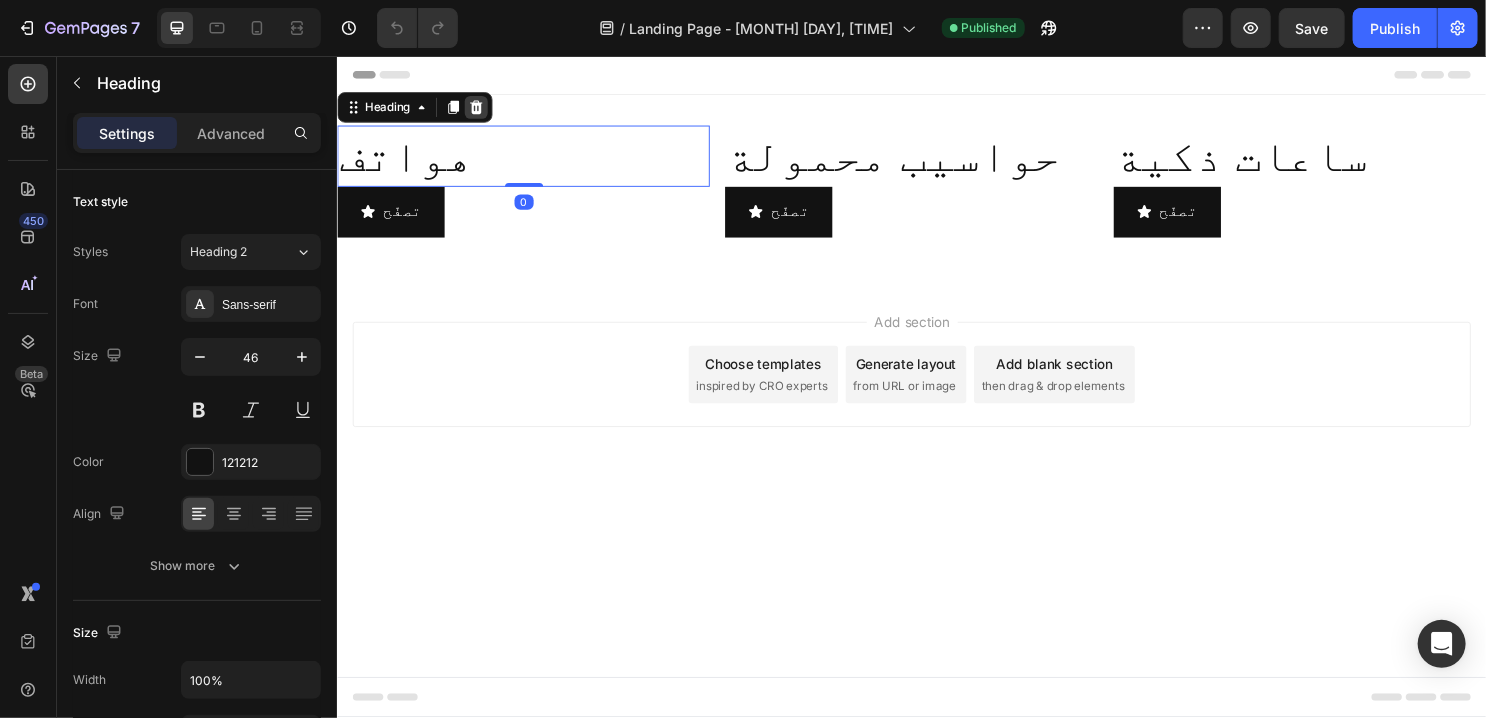 click 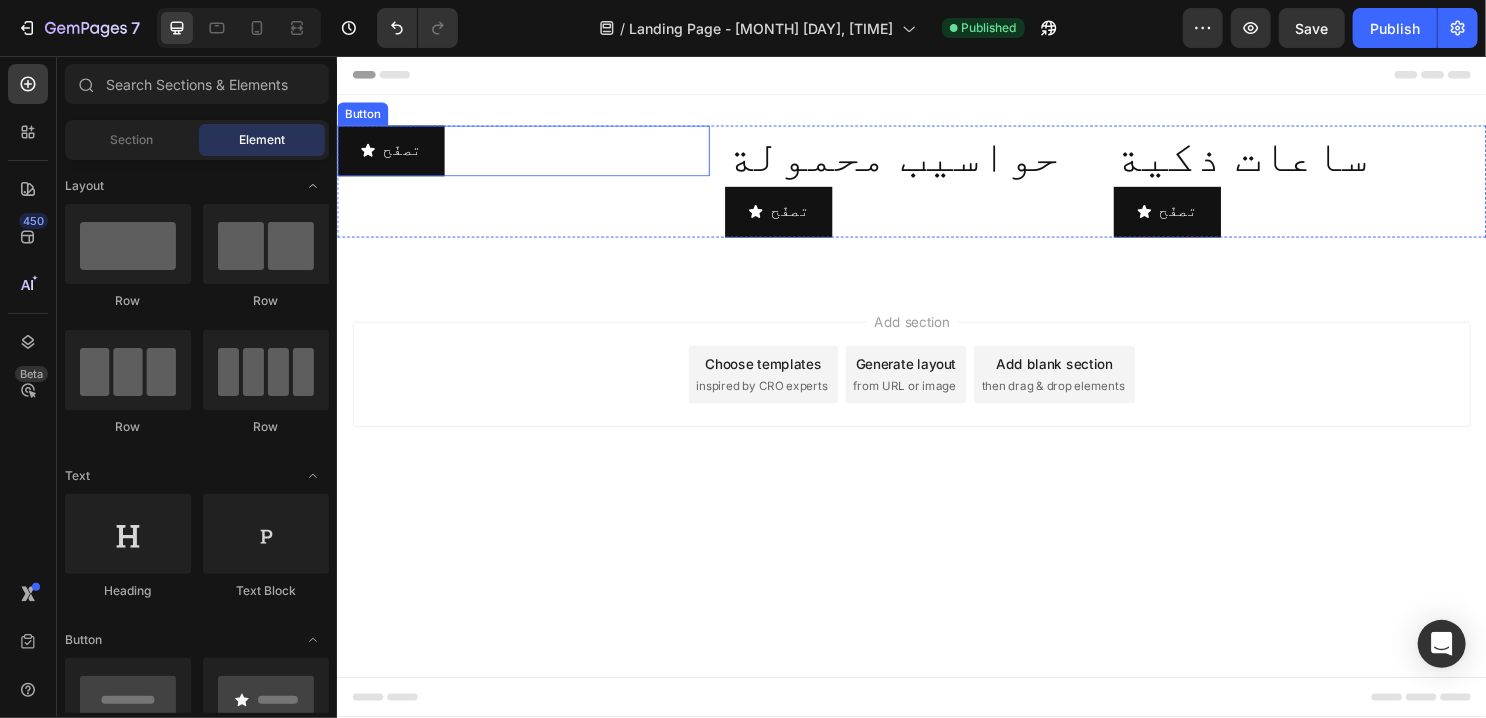 click on "تصفّح Button" at bounding box center [530, 154] 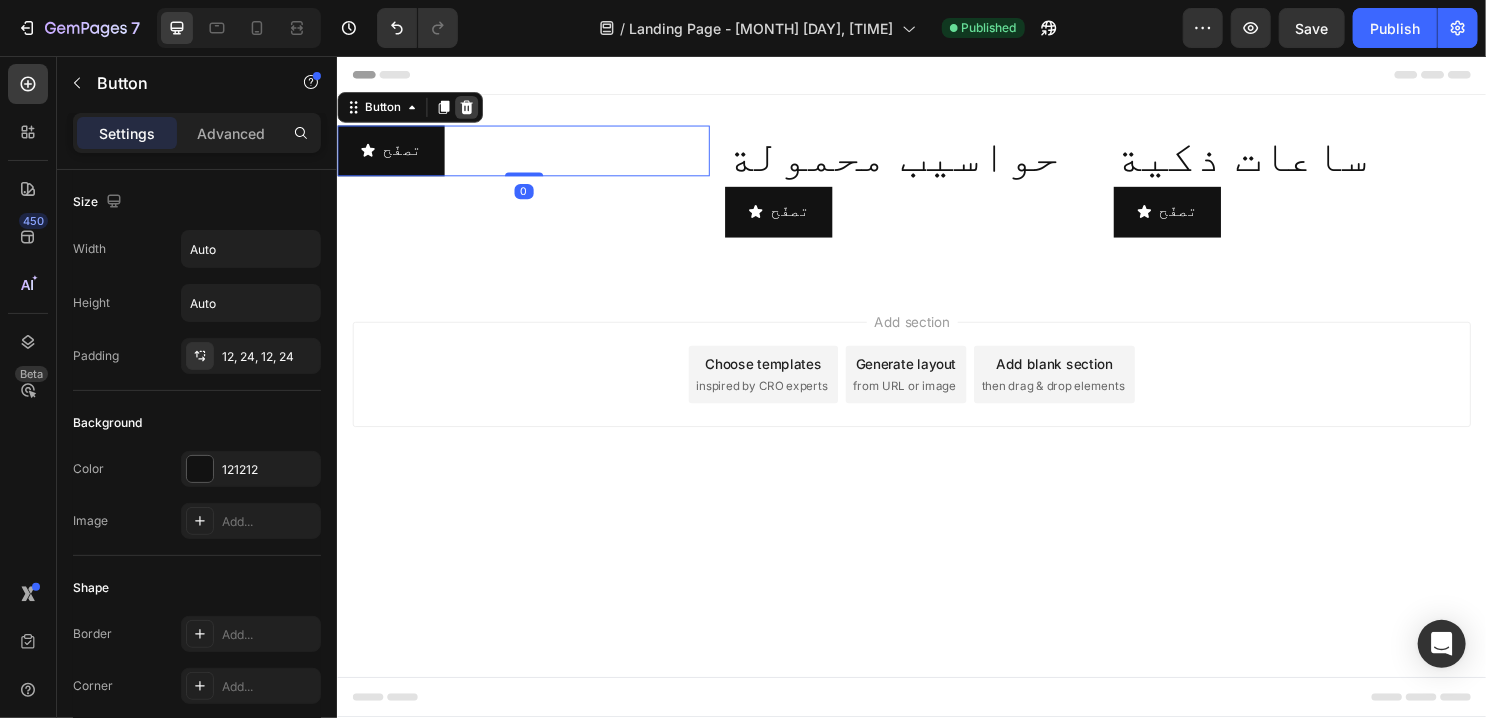 click 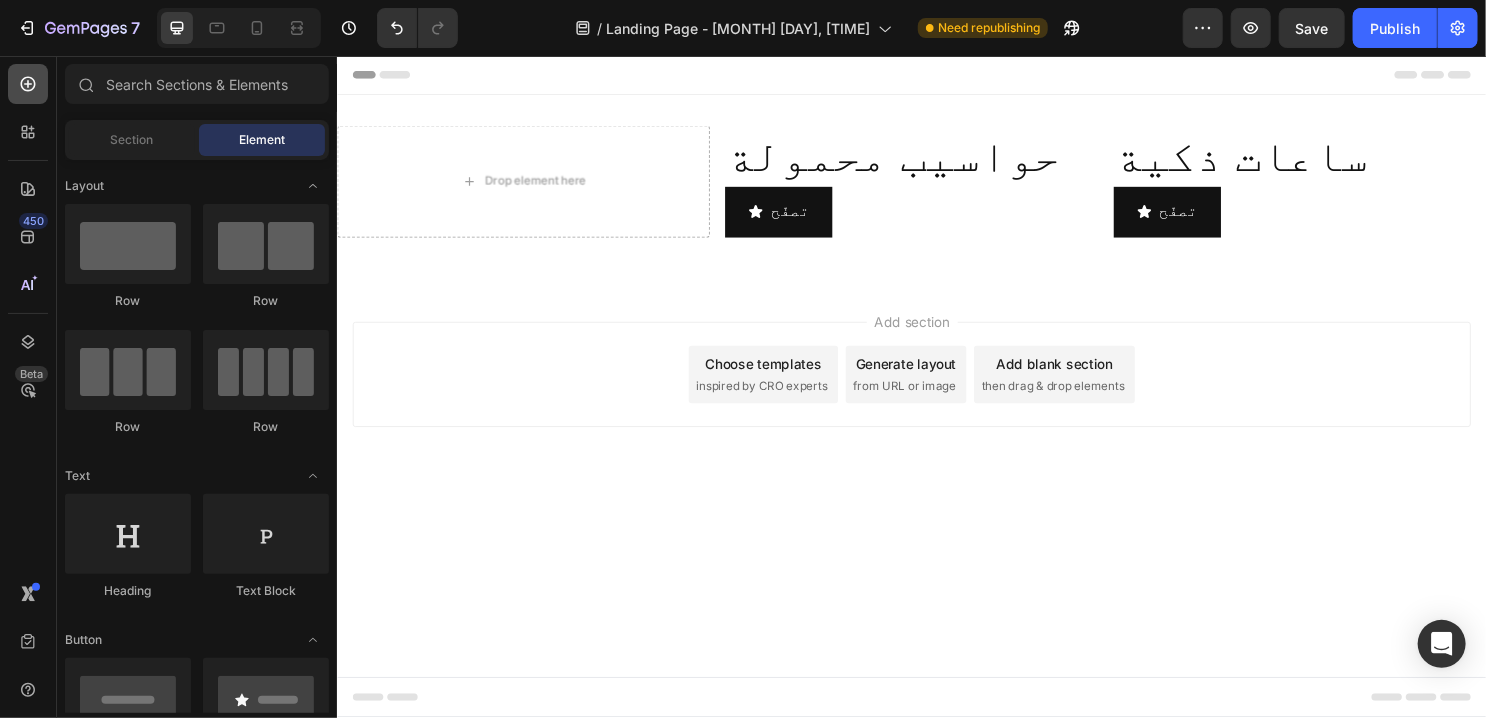 click 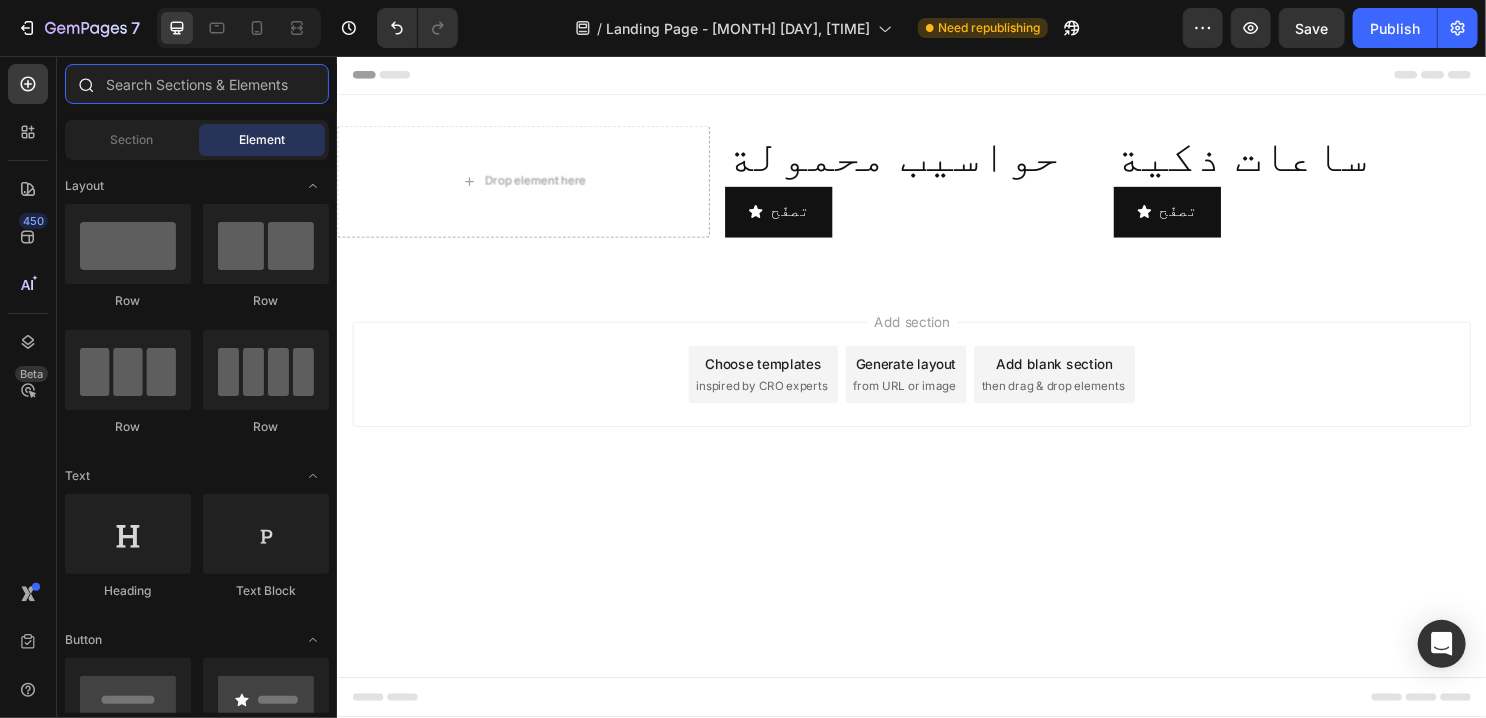 click at bounding box center [197, 84] 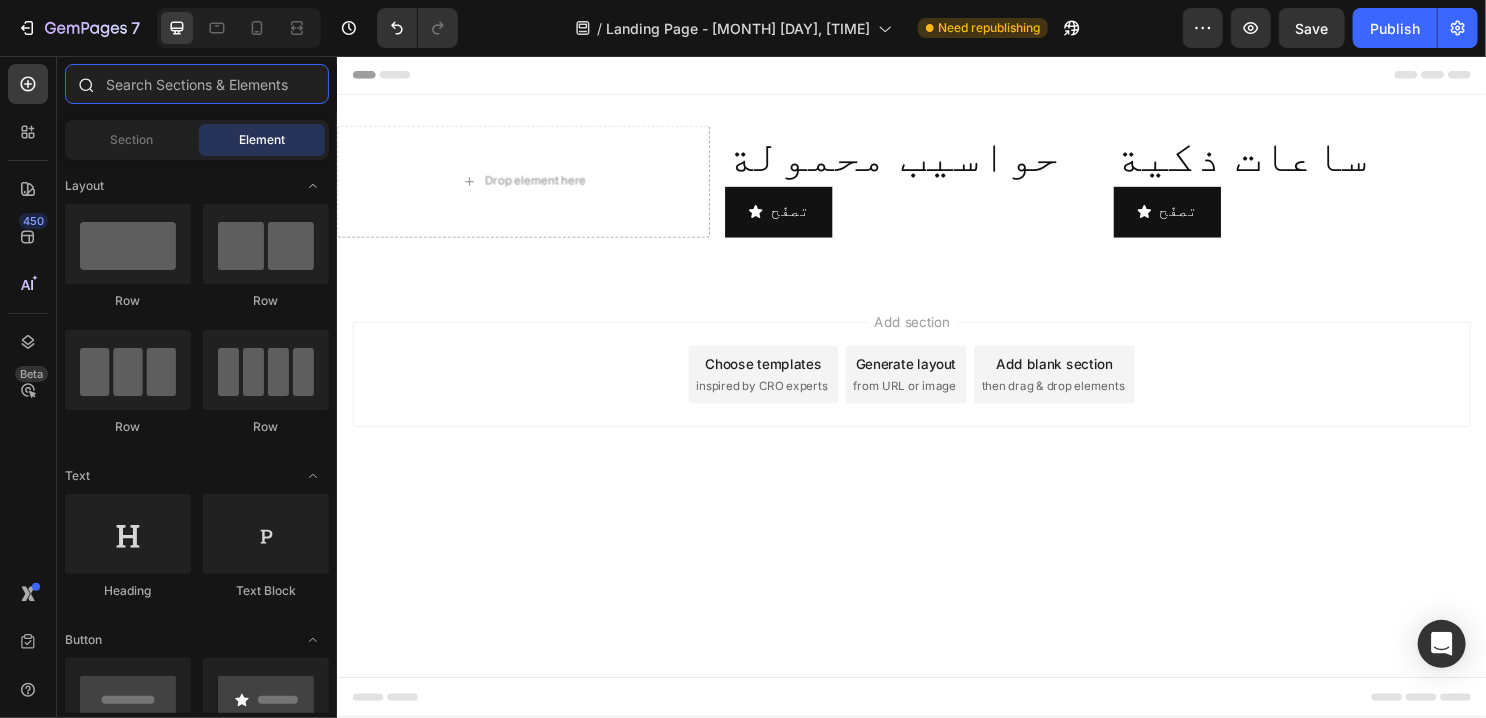 click at bounding box center (197, 84) 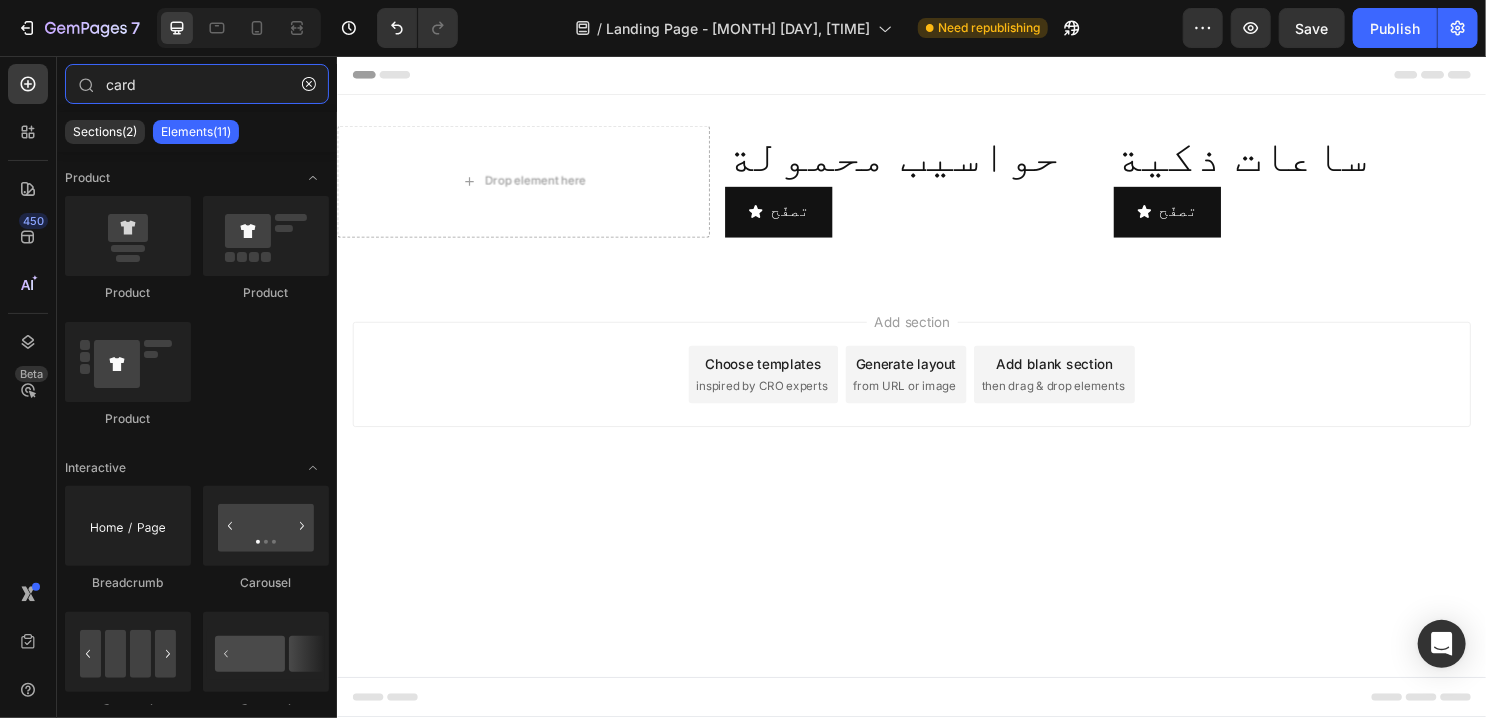 type on "card" 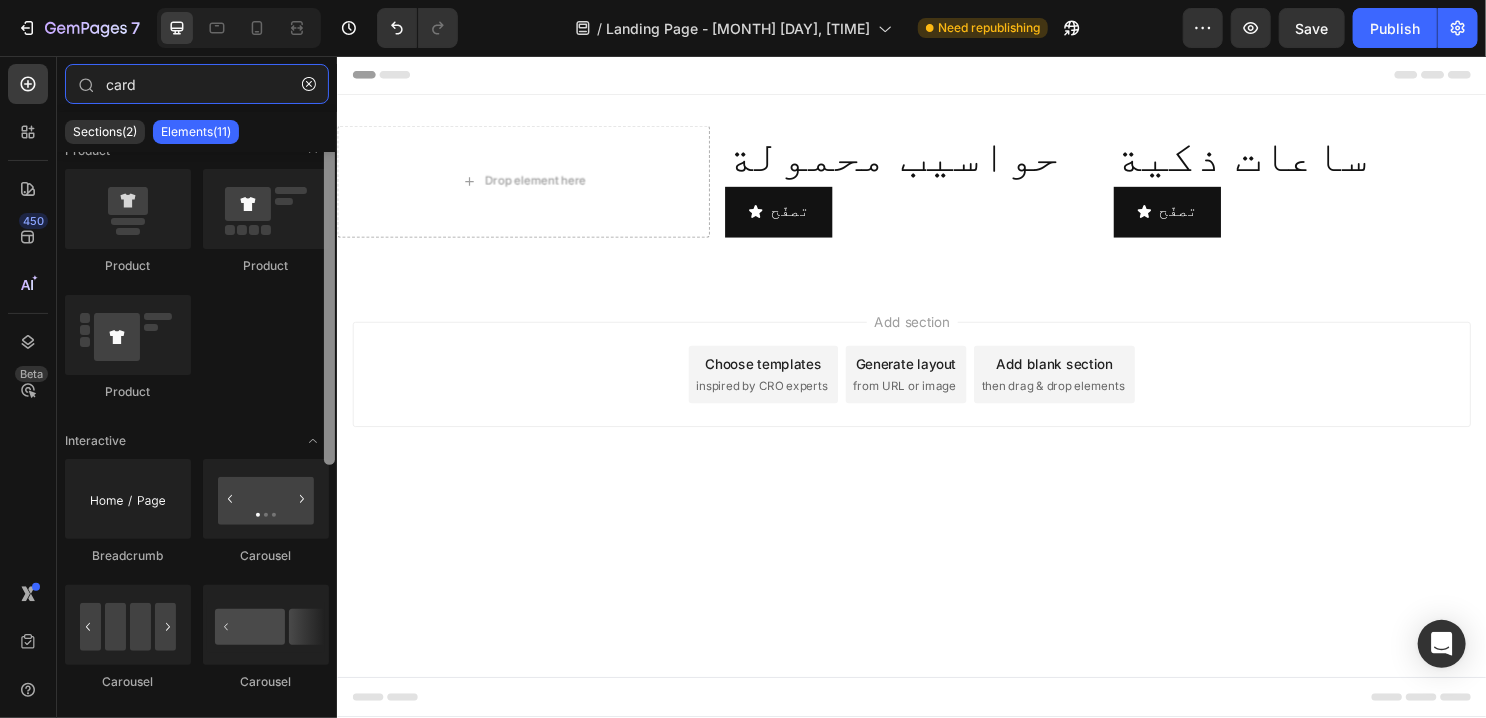 scroll, scrollTop: 0, scrollLeft: 0, axis: both 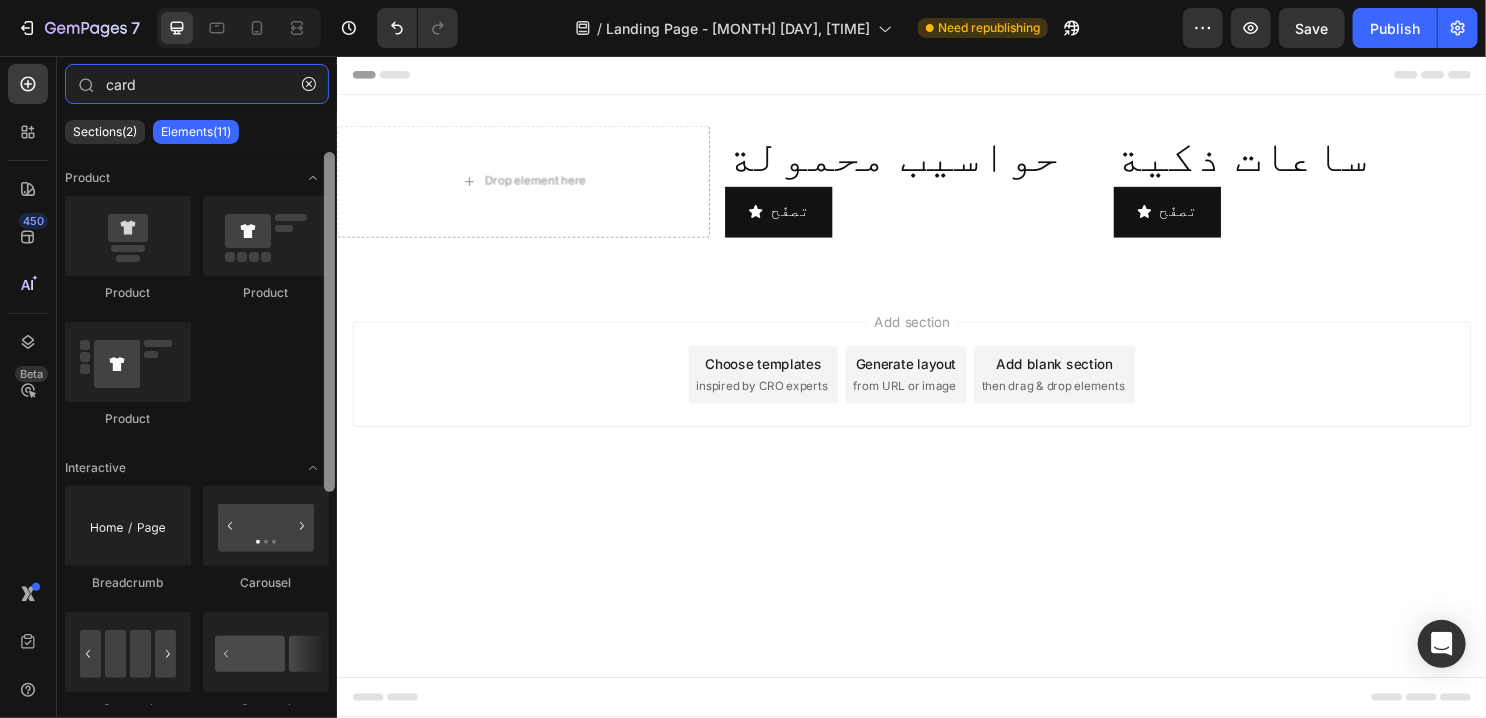 drag, startPoint x: 332, startPoint y: 185, endPoint x: 332, endPoint y: 138, distance: 47 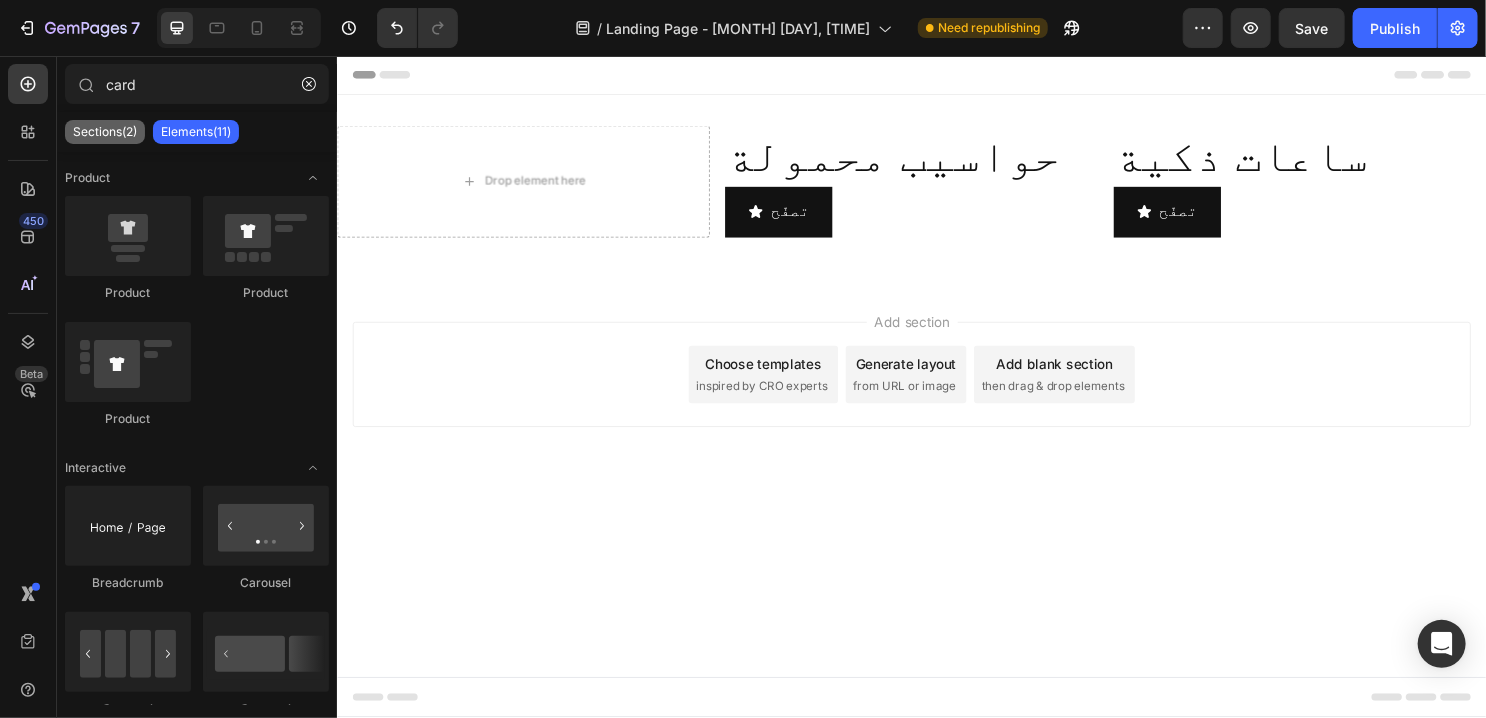 click on "Sections(2)" at bounding box center [105, 132] 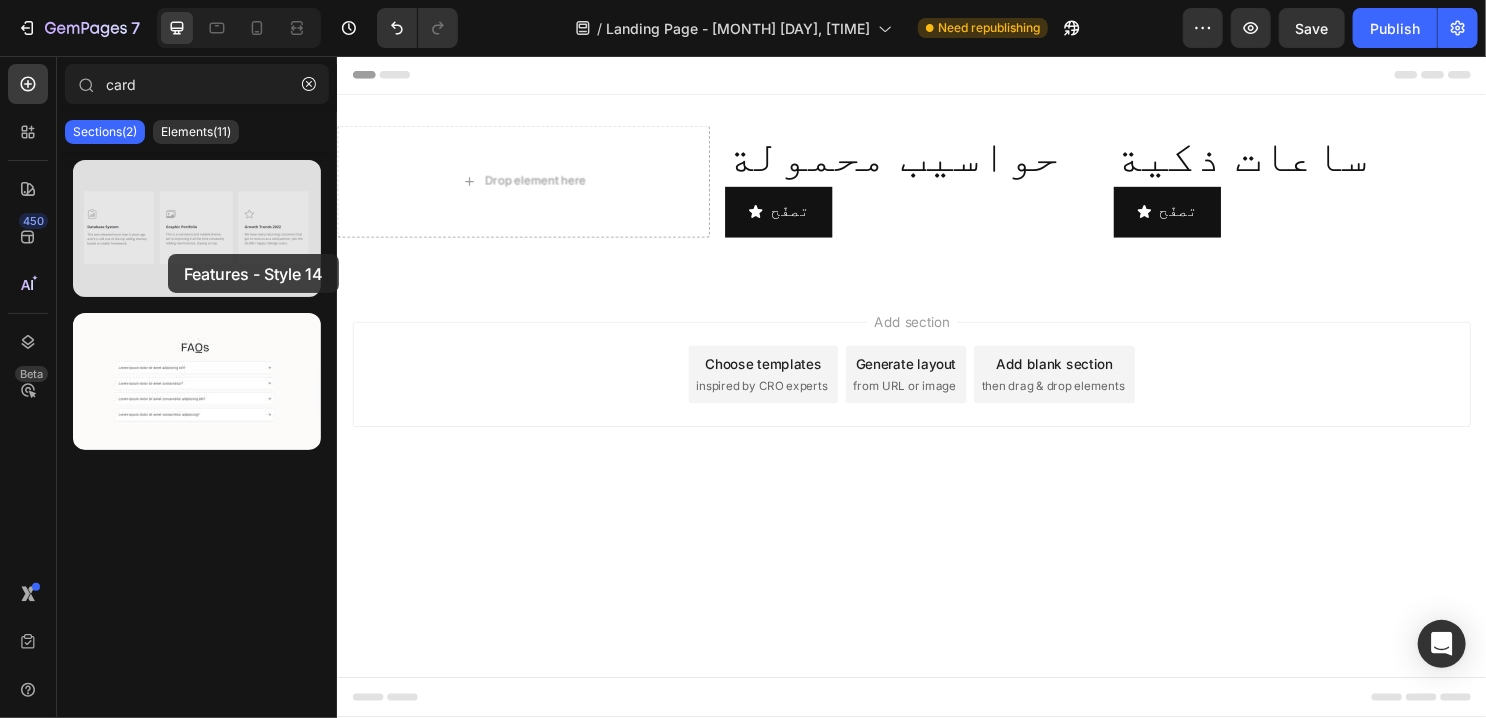 drag, startPoint x: 173, startPoint y: 216, endPoint x: 168, endPoint y: 254, distance: 38.327538 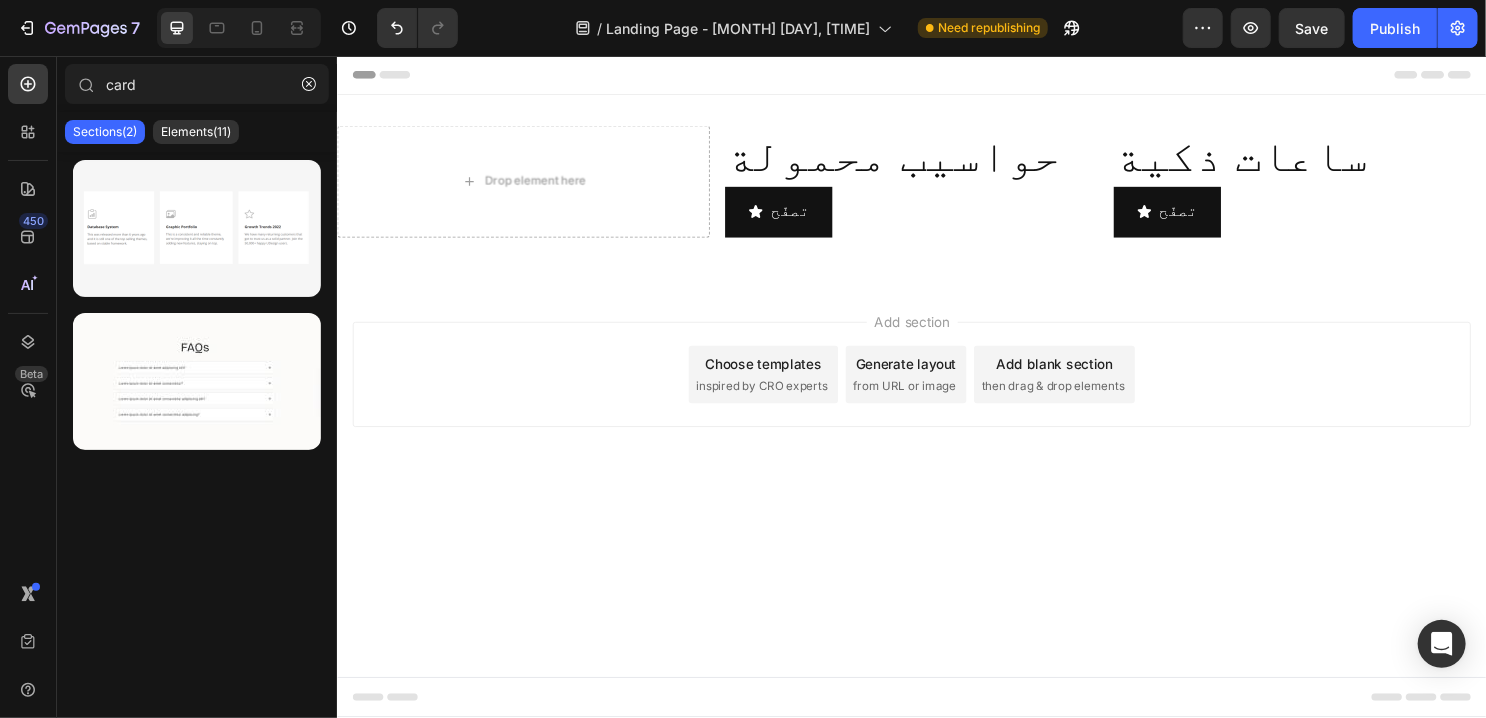 click on "Add section" at bounding box center (936, 332) 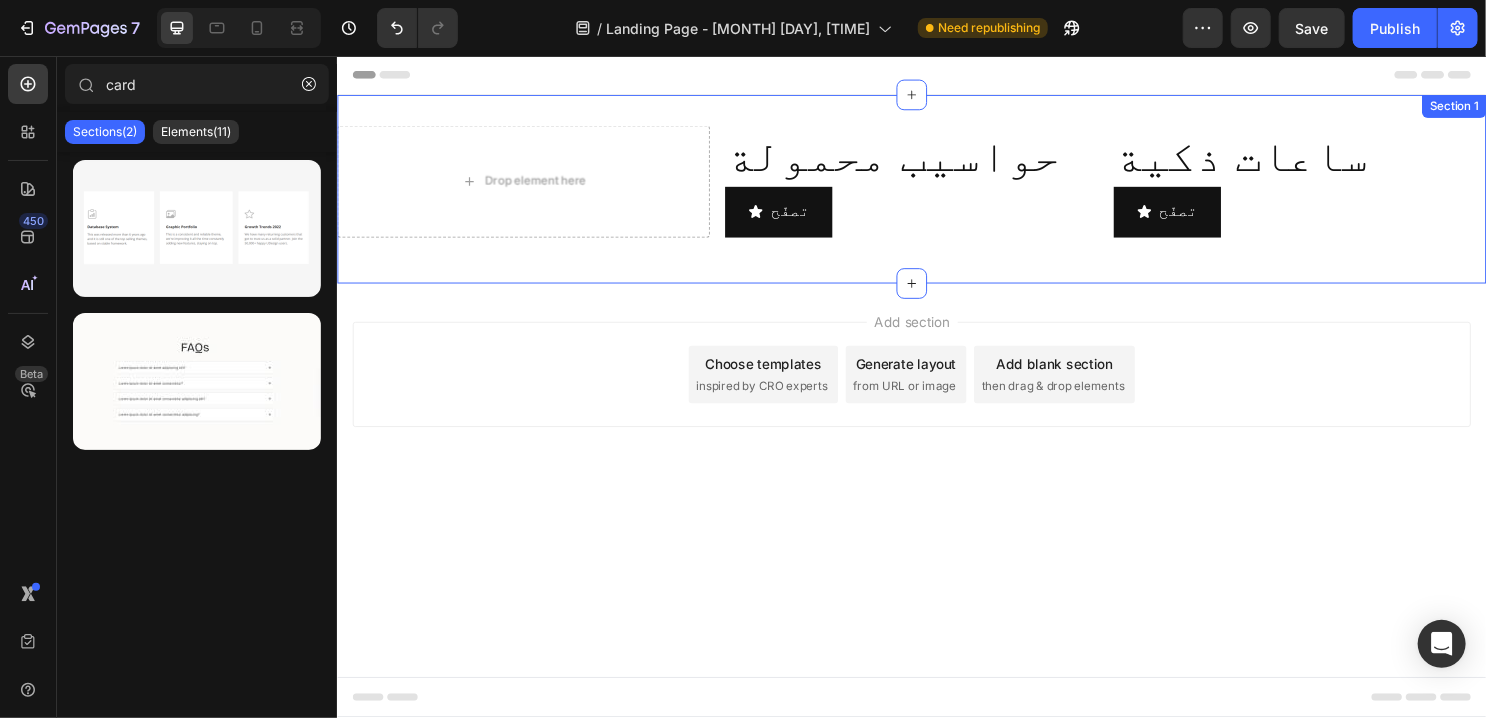 click on "Section 1" at bounding box center (1502, 108) 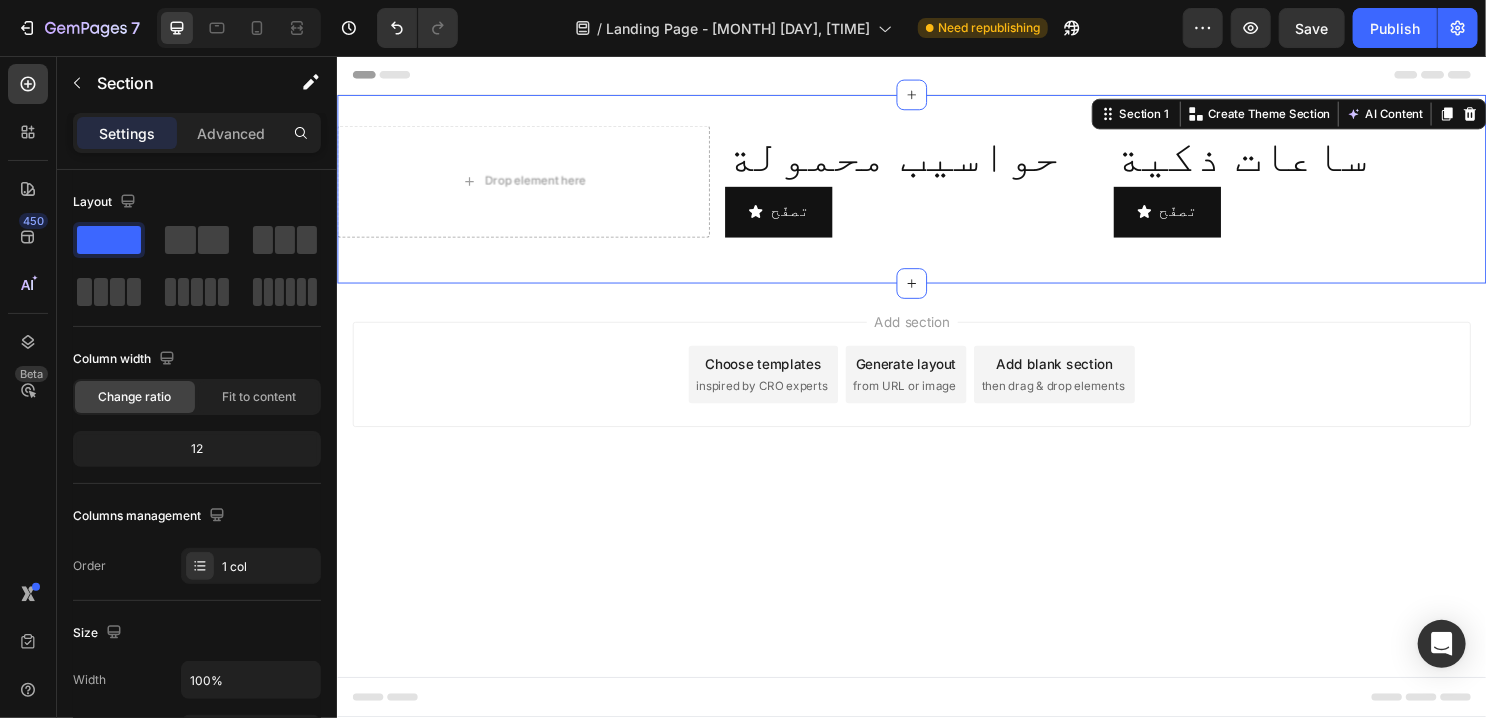 click on "Add section Choose templates inspired by CRO experts Generate layout from URL or image Add blank section then drag & drop elements" at bounding box center [936, 388] 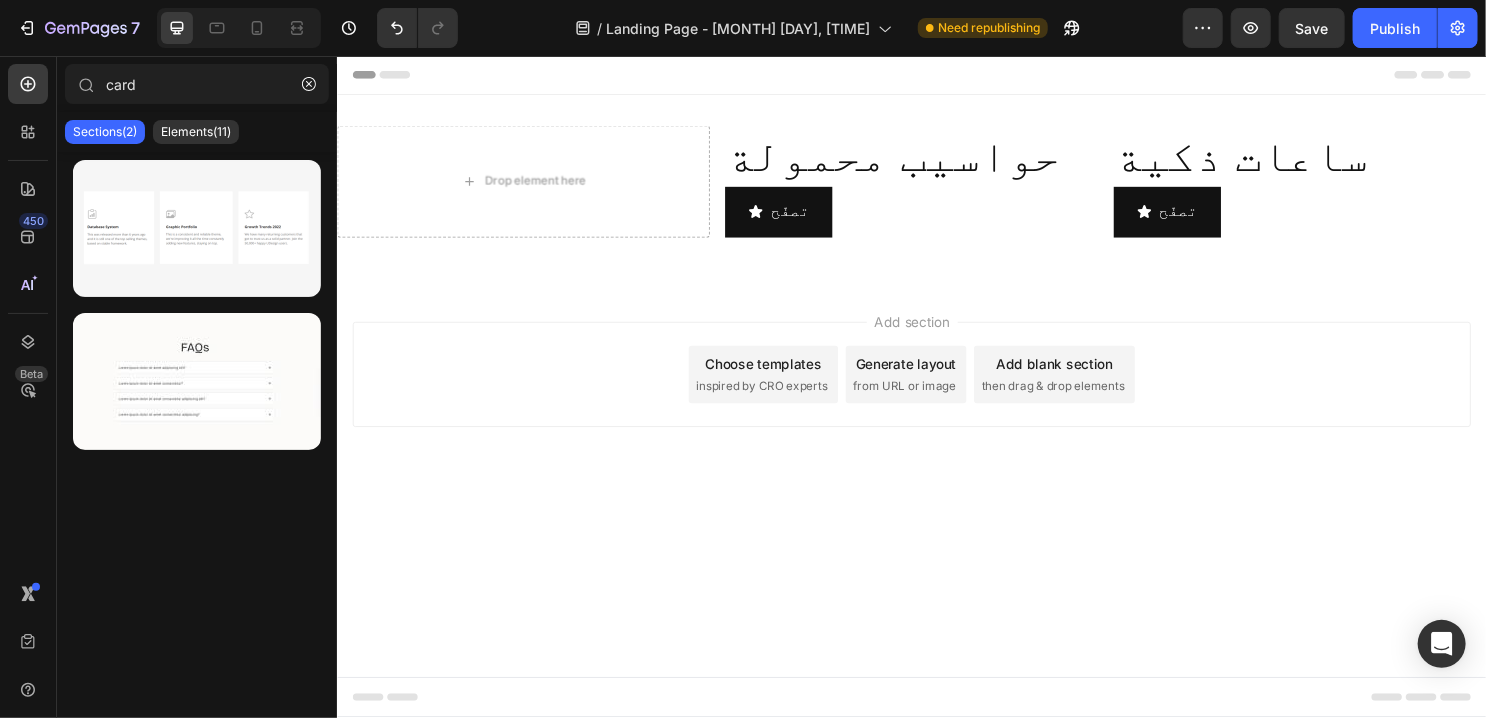 click on "inspired by CRO experts" at bounding box center (779, 400) 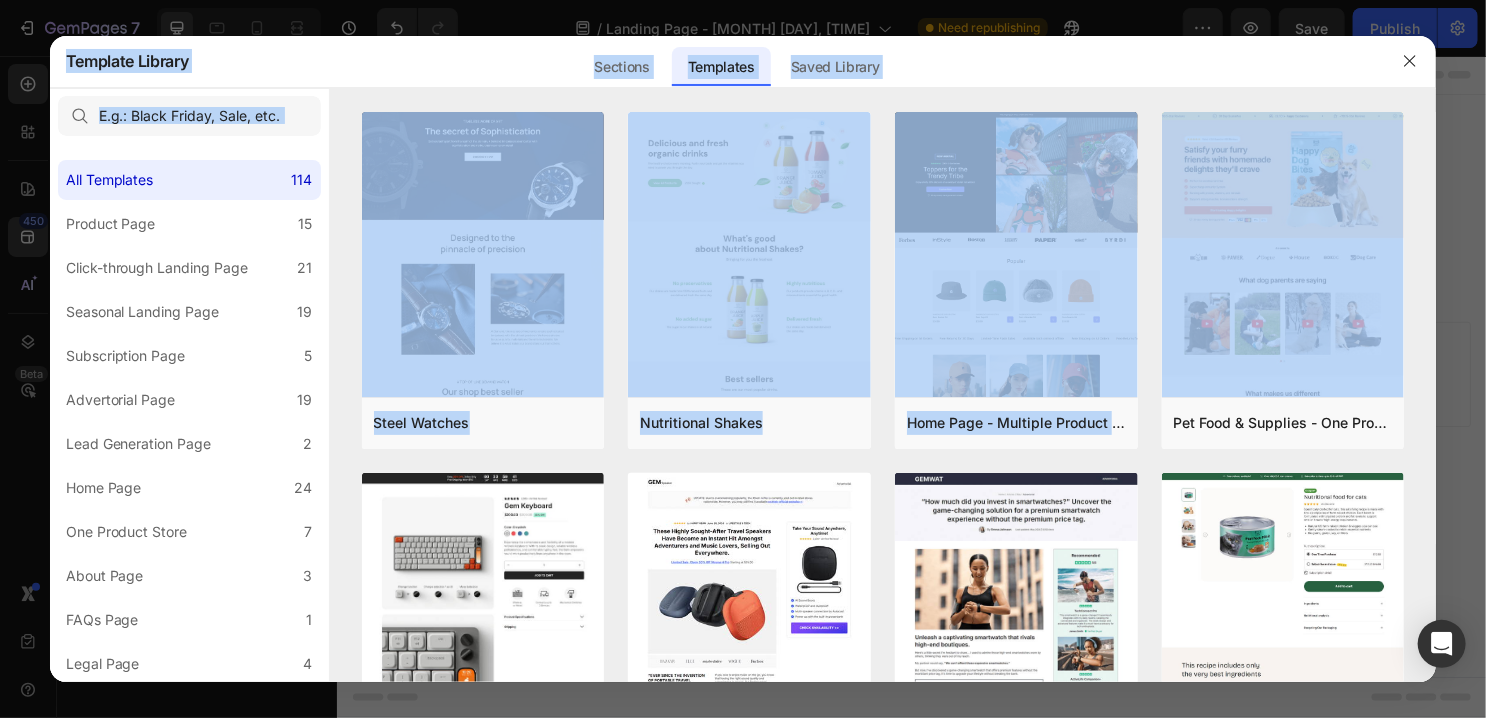 drag, startPoint x: 1433, startPoint y: 224, endPoint x: 1447, endPoint y: 267, distance: 45.221676 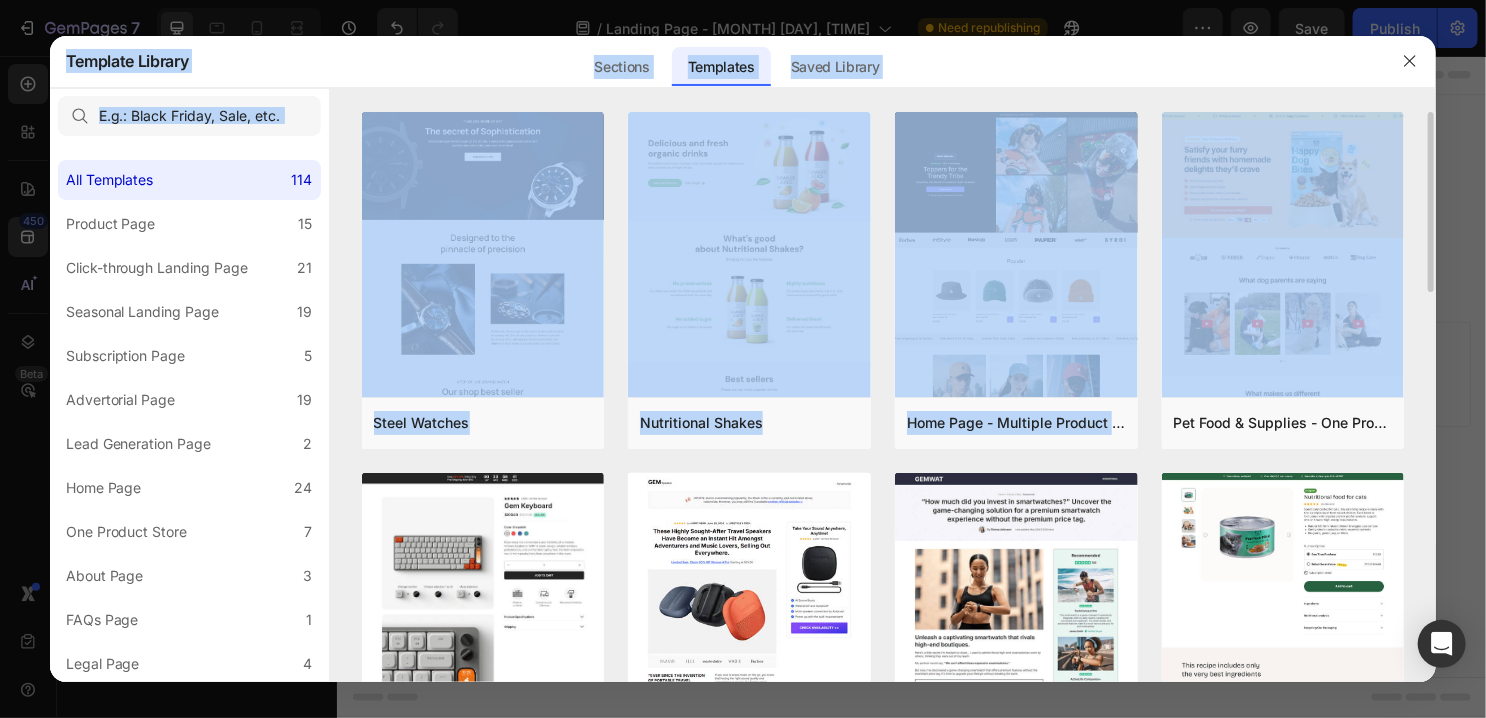 click on "Steel Watches Add to page  Preview  Nutritional Shakes Add to page  Preview  Home Page - Multiple Product - Apparel - Style 4 Add to page  Preview  Pet Food & Supplies - One Product Store Add to page  Preview  Product Page - Consumer Electronics - Keyboard Add to page  Preview  Advertorial - 3rd Party Review  Add to page  Preview  Advertorial - 3rd Party Review - Product In Use Image Add to page  Preview  Subscription Page - Pet & Animals - Gem Cat Food - Style 3 Add to page  Preview  Subscription Page - Health - Gem Drug - Style 2 Add to page  Preview  Product Page - Sports Add to page  Preview  Advertorial - Top 5 Add to page  Preview  Advertorial - Listicle Add to page  Preview  Advertorial - Personal Story - Video Add to page  Preview  Advertorial - Personal Story - The Before & After Image Style 4 Add to page  Preview  Advertorial - Personal Story - The Before & After Image Style 3 Add to page  Preview  Subscription Page - Beauty & Fitness - Gem Cosmetic - Style 1 Add to page  Preview  Add to page" at bounding box center [883, 397] 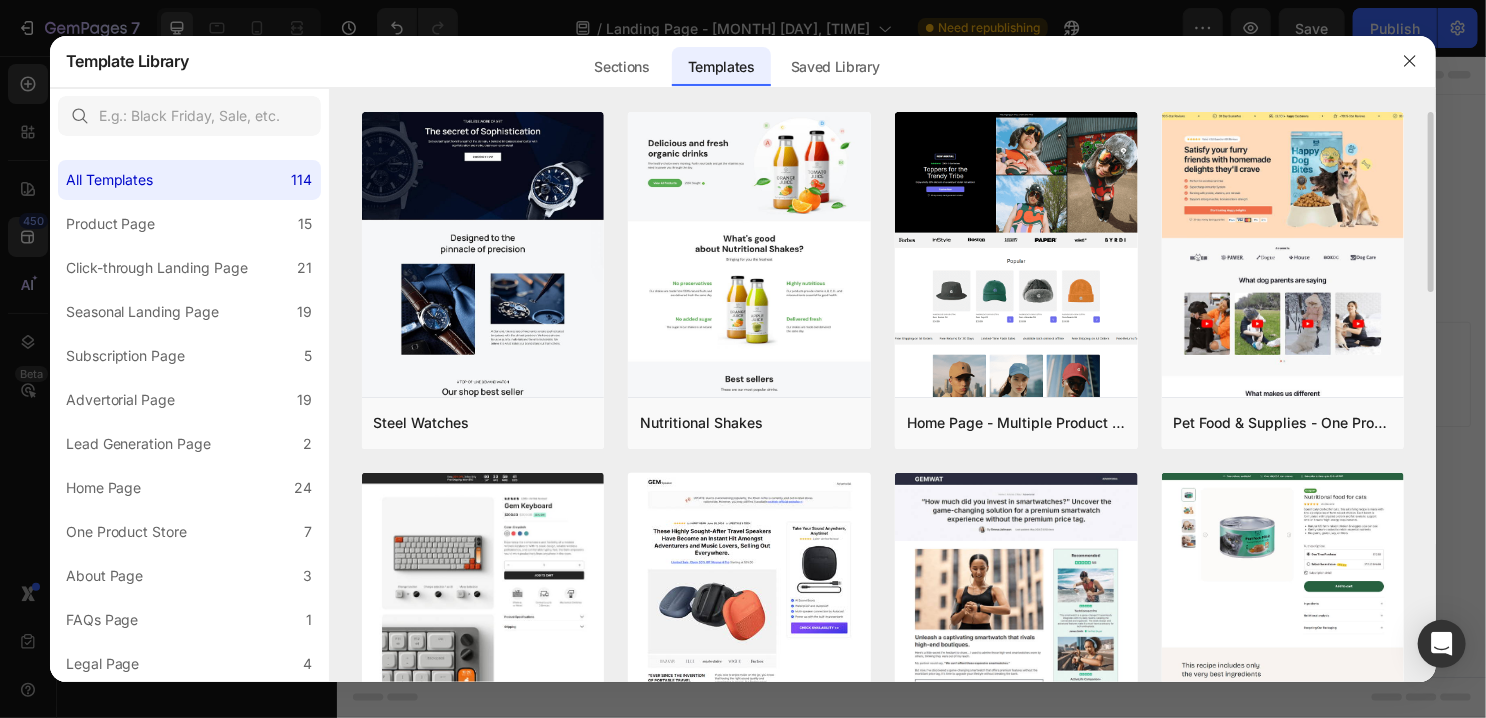 drag, startPoint x: 1430, startPoint y: 190, endPoint x: 1431, endPoint y: 226, distance: 36.013885 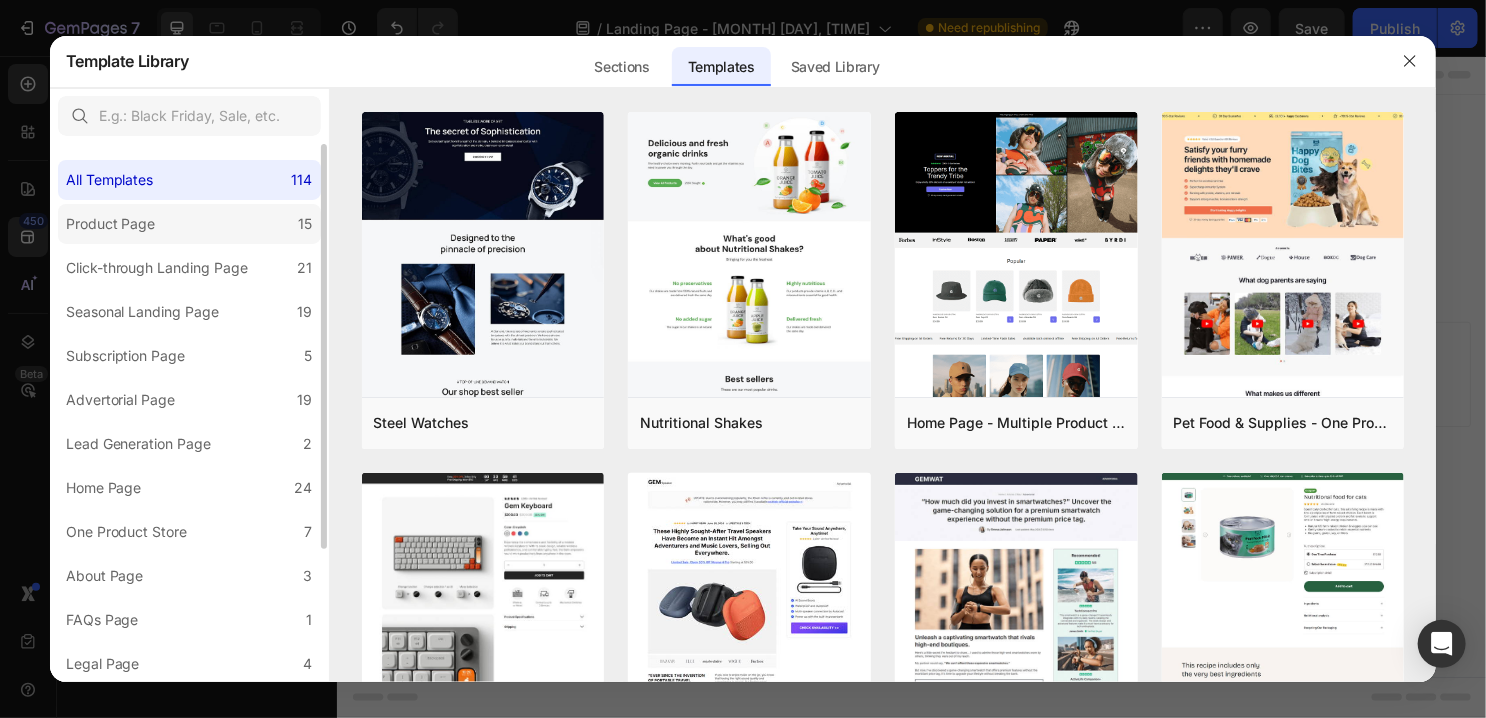 click on "Product Page" at bounding box center [111, 224] 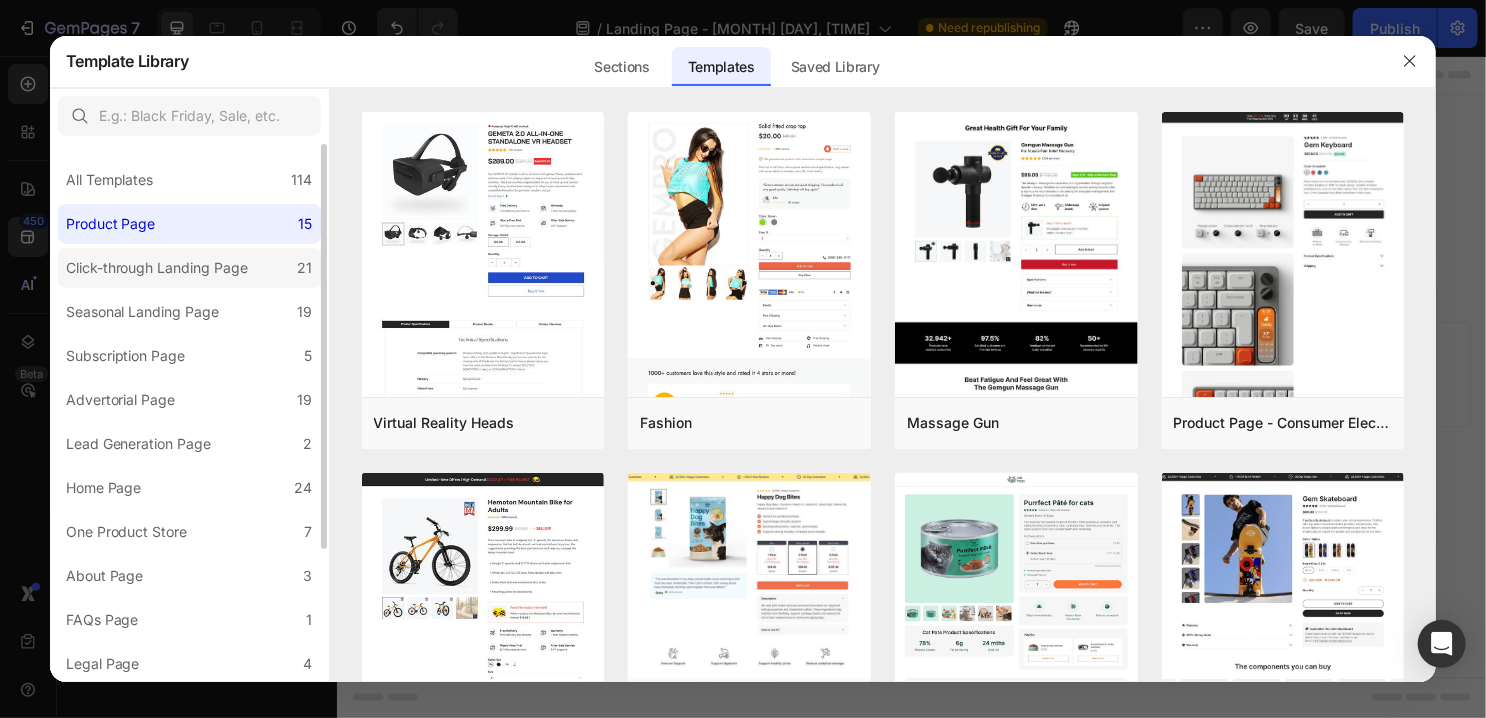 click on "Click-through Landing Page" at bounding box center (157, 268) 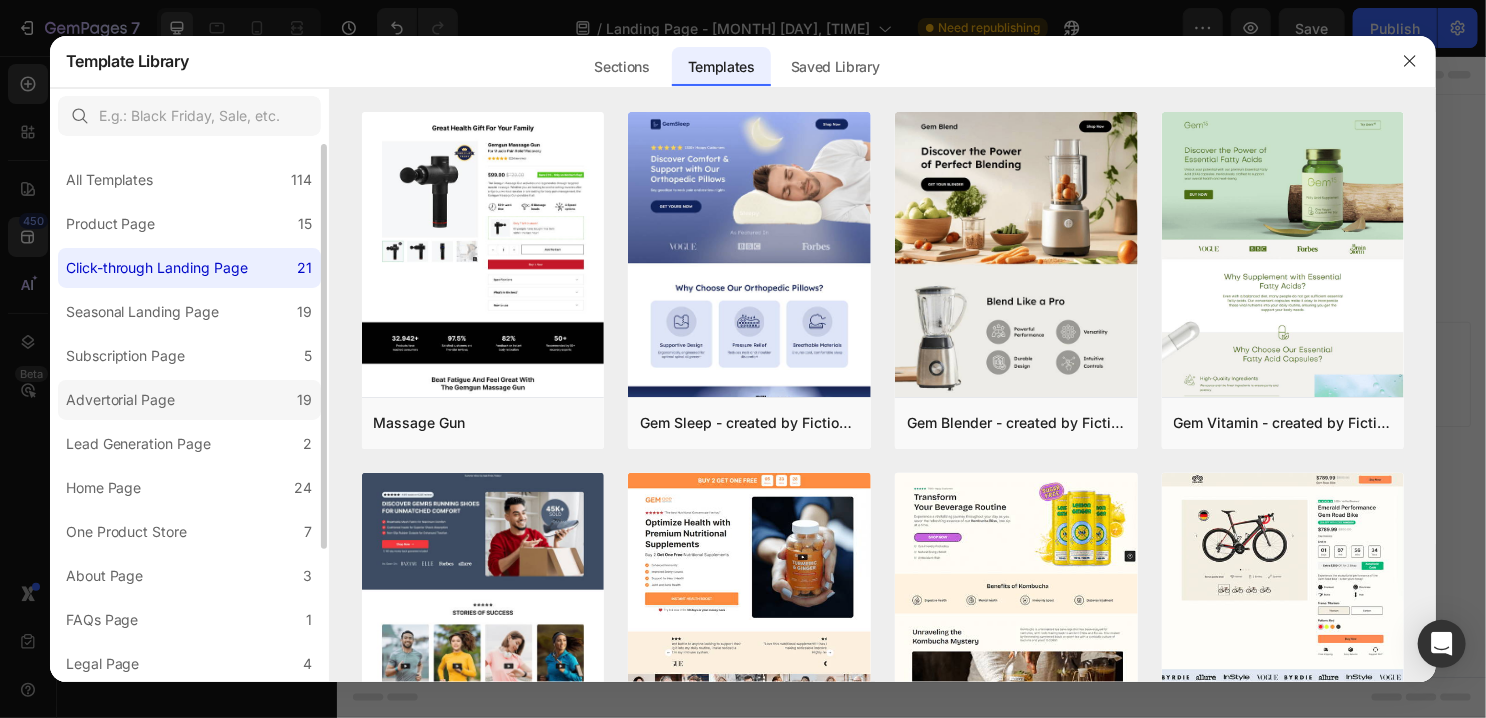 click on "Advertorial Page" at bounding box center [121, 400] 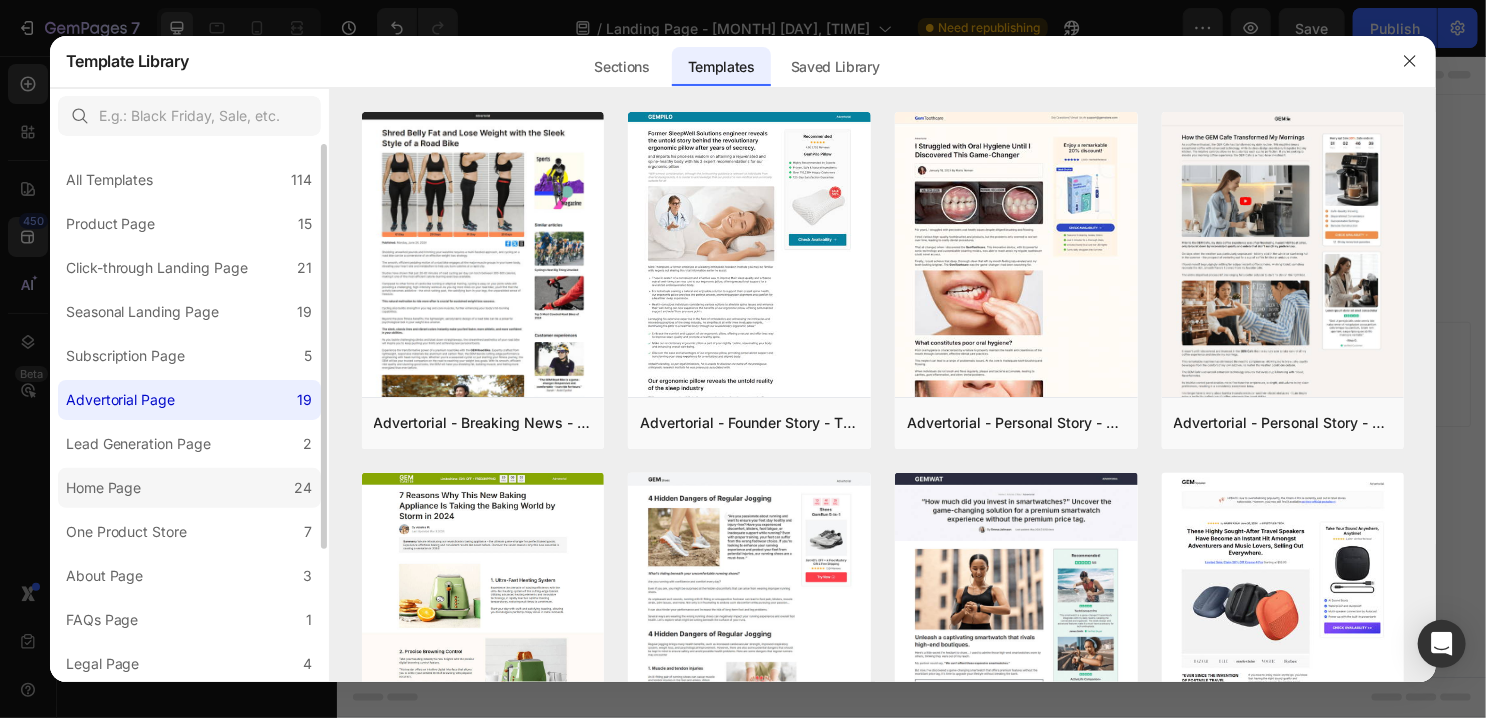 click on "Home Page" at bounding box center (104, 488) 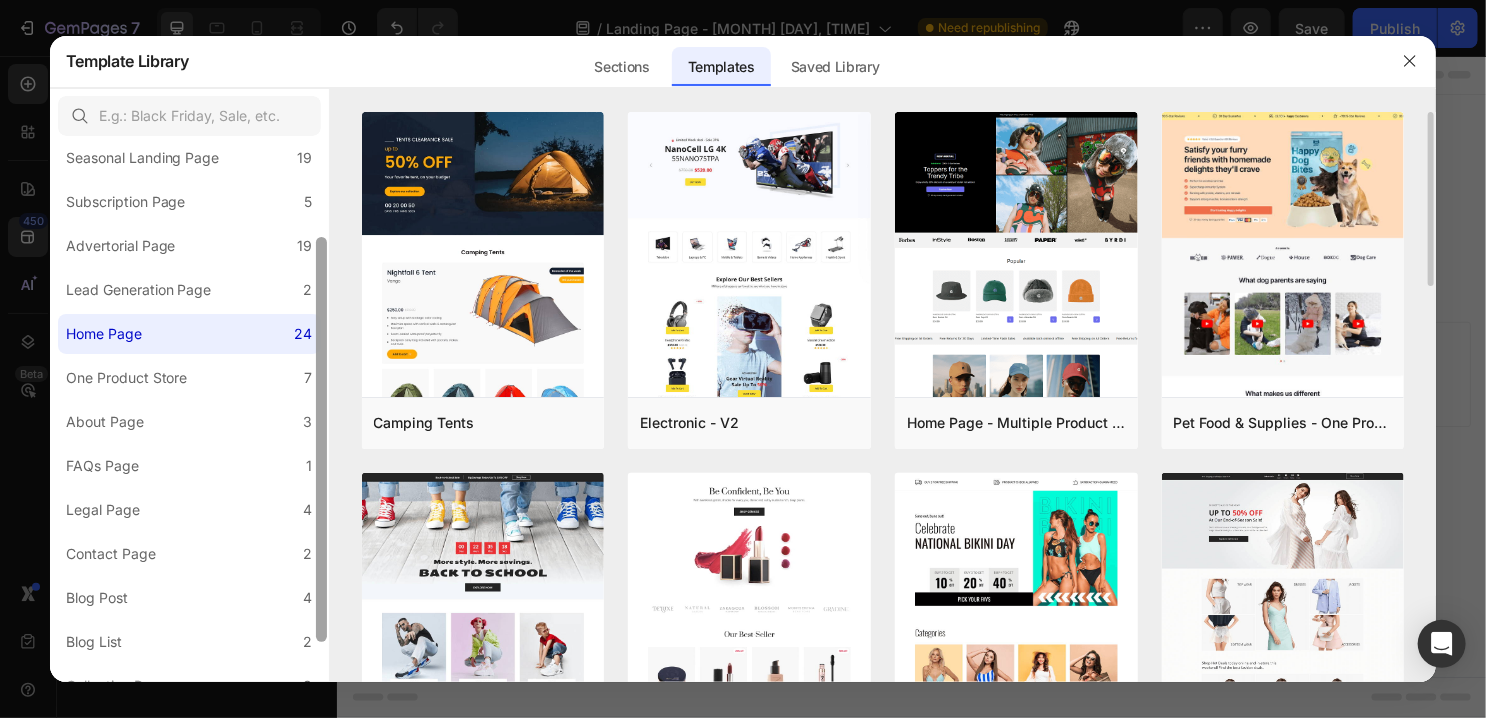 scroll, scrollTop: 177, scrollLeft: 0, axis: vertical 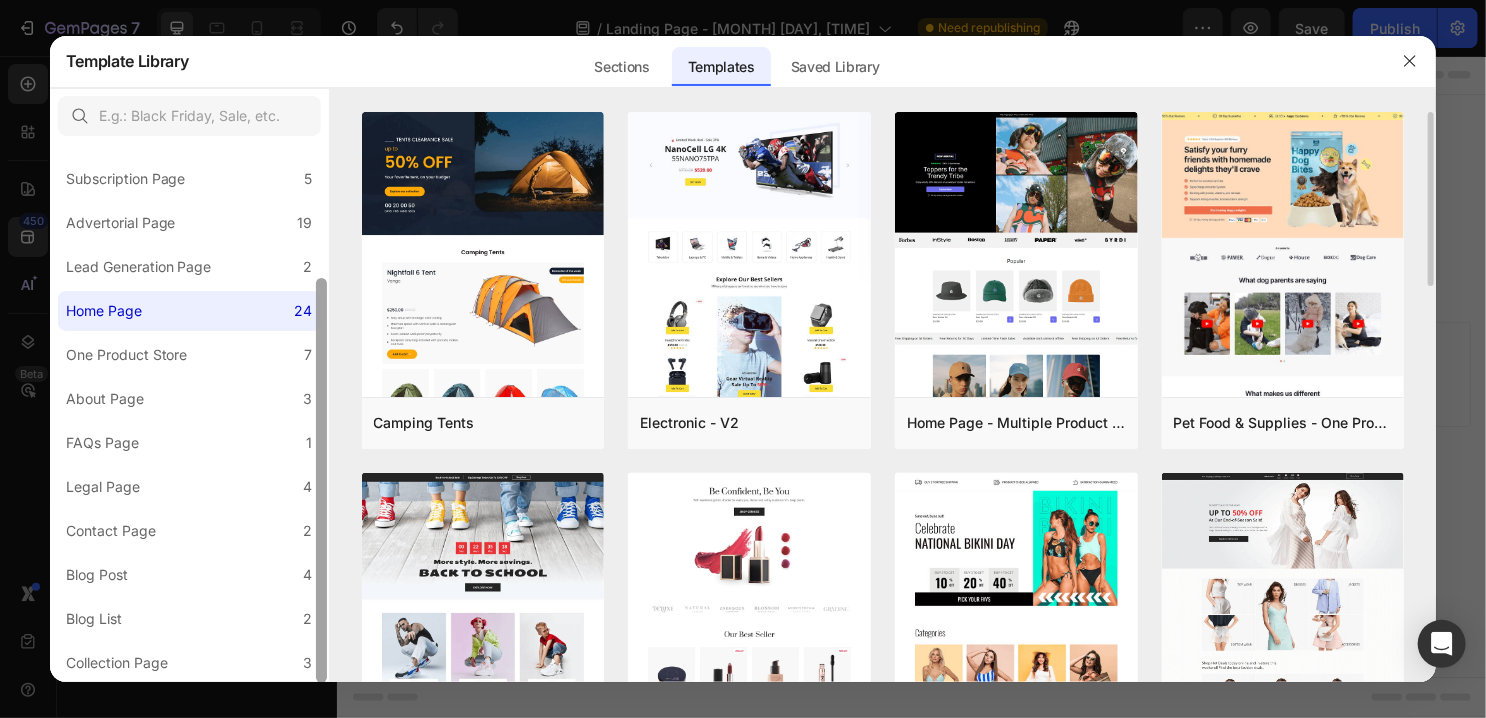 drag, startPoint x: 324, startPoint y: 235, endPoint x: 353, endPoint y: 376, distance: 143.95139 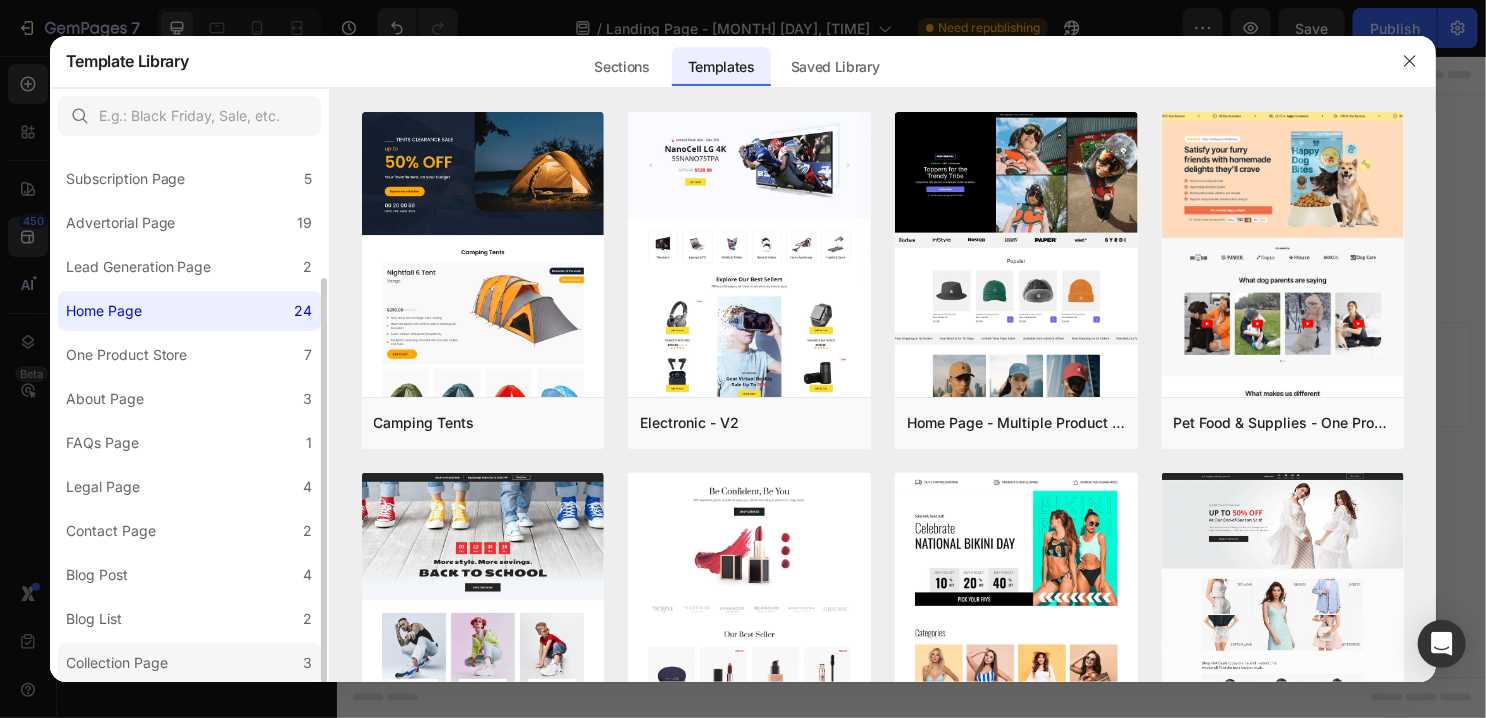 click on "Collection Page" at bounding box center (117, 663) 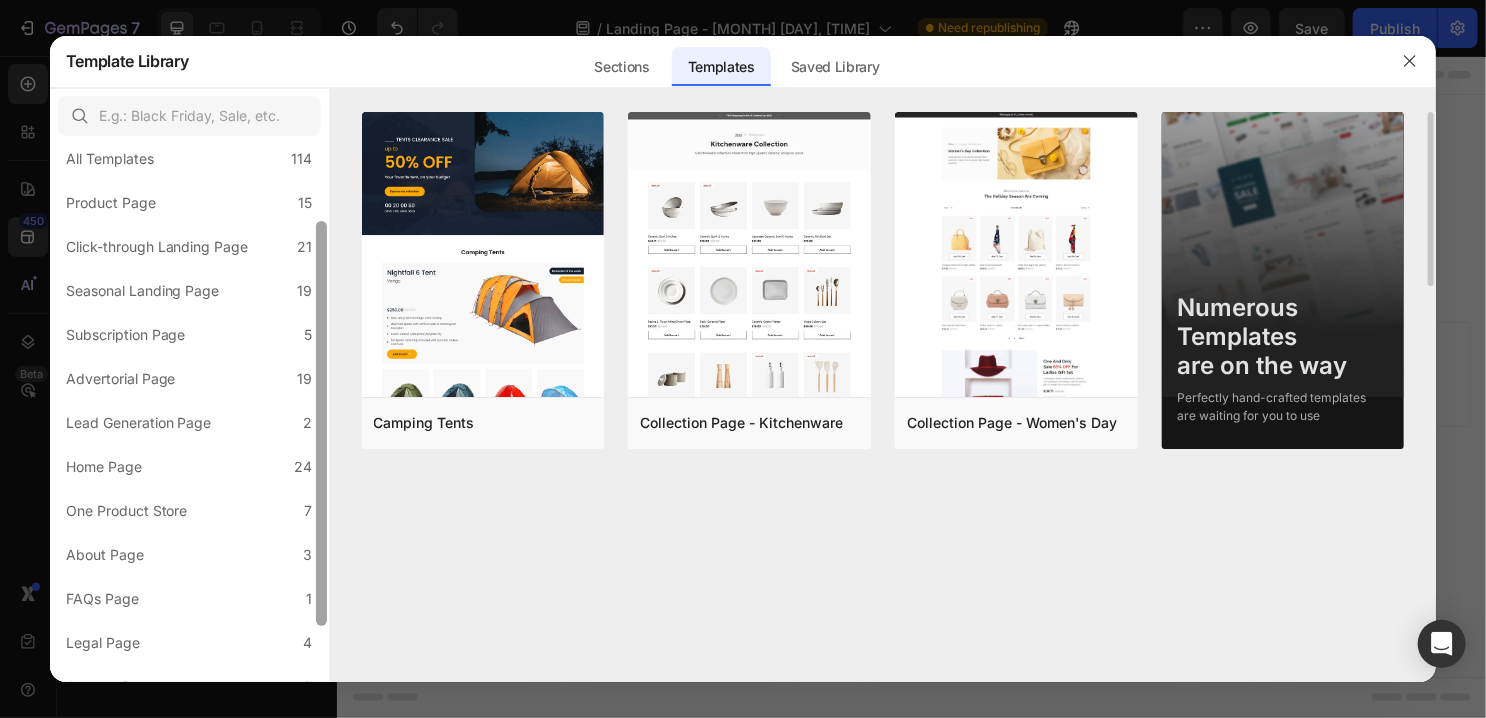 scroll, scrollTop: 0, scrollLeft: 0, axis: both 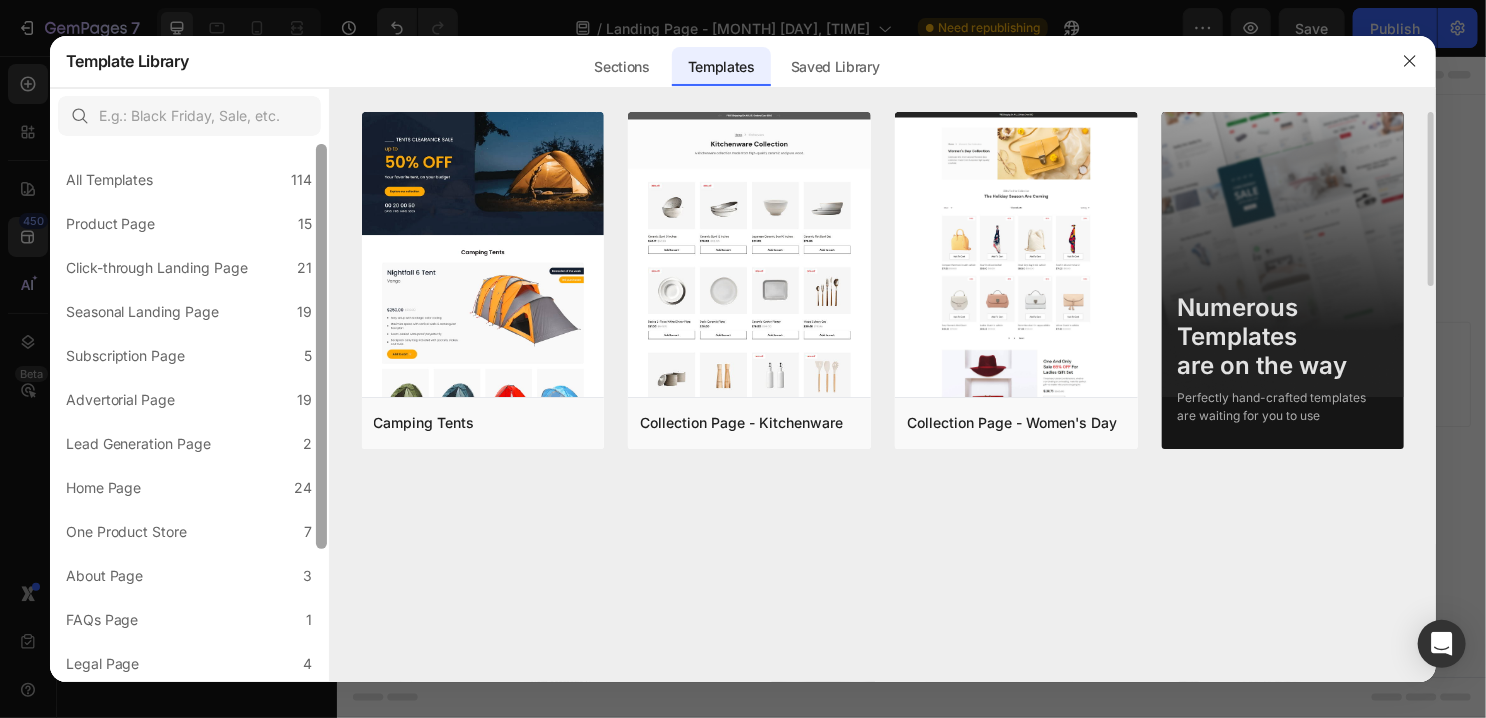 drag, startPoint x: 322, startPoint y: 593, endPoint x: 346, endPoint y: 416, distance: 178.6197 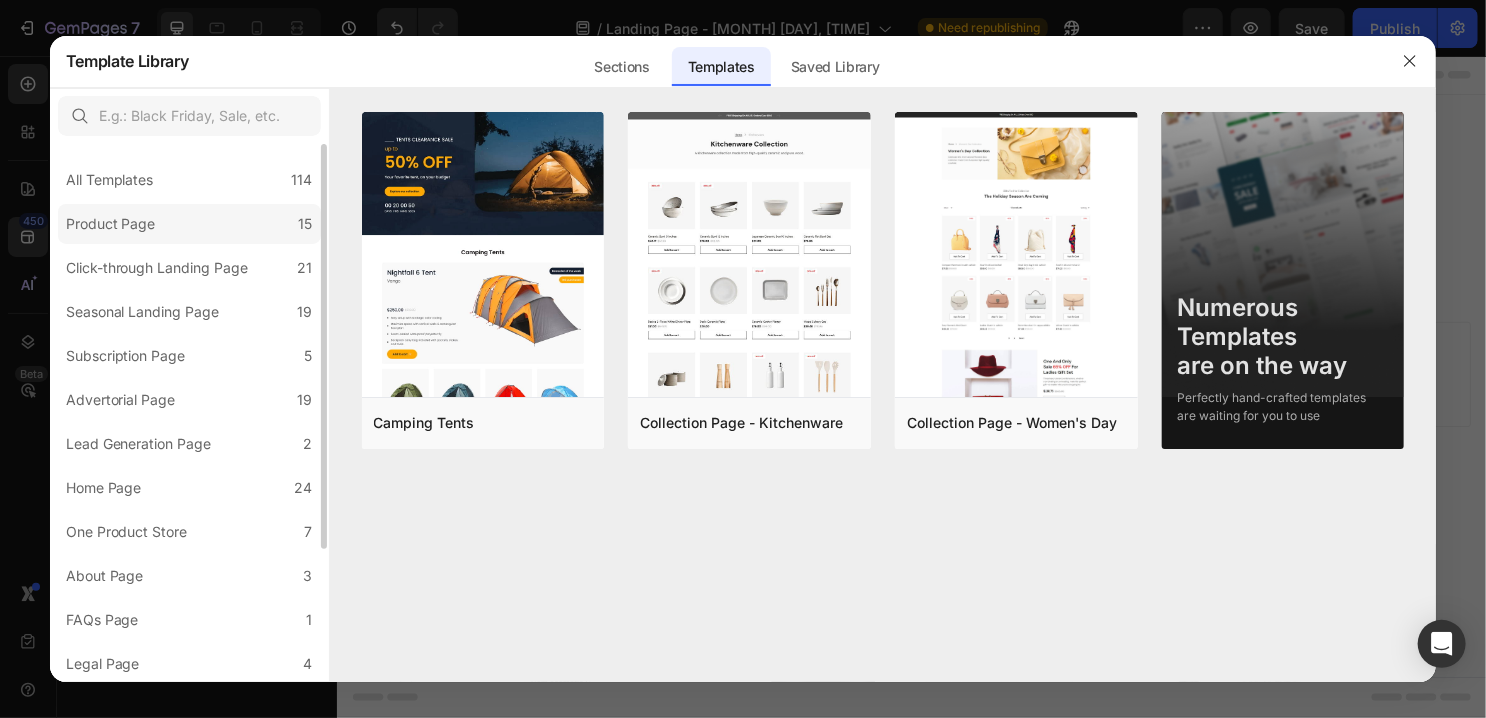 click on "Product Page 15" 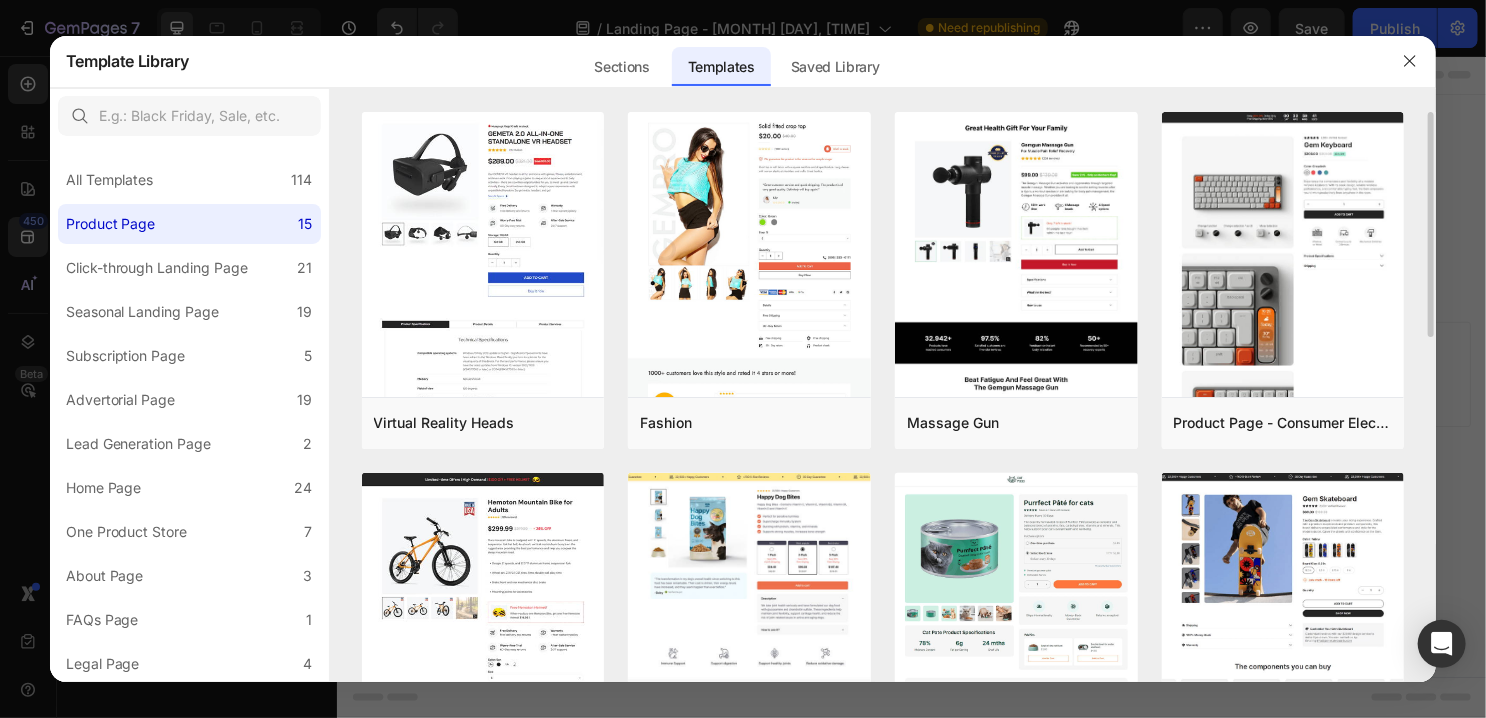 drag, startPoint x: 1433, startPoint y: 193, endPoint x: 1436, endPoint y: 224, distance: 31.144823 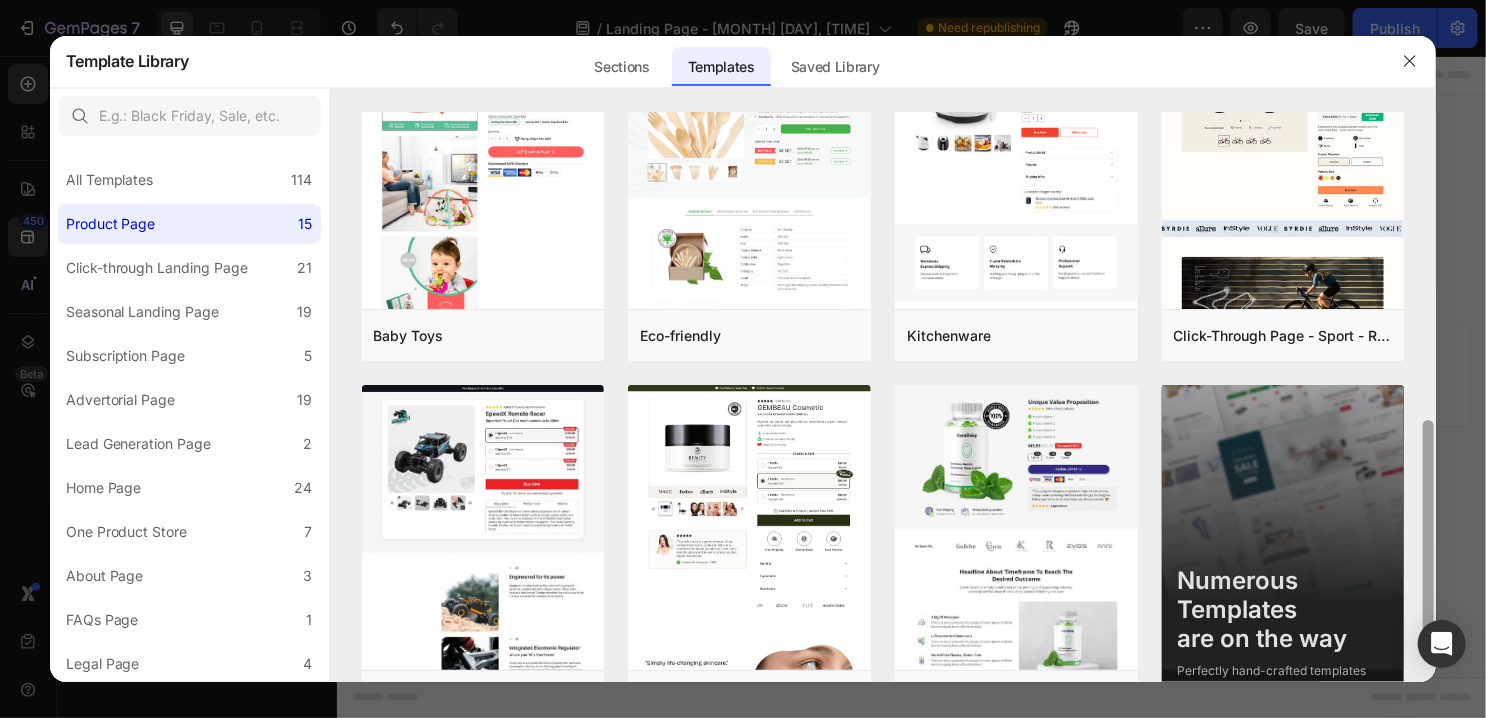 scroll, scrollTop: 820, scrollLeft: 0, axis: vertical 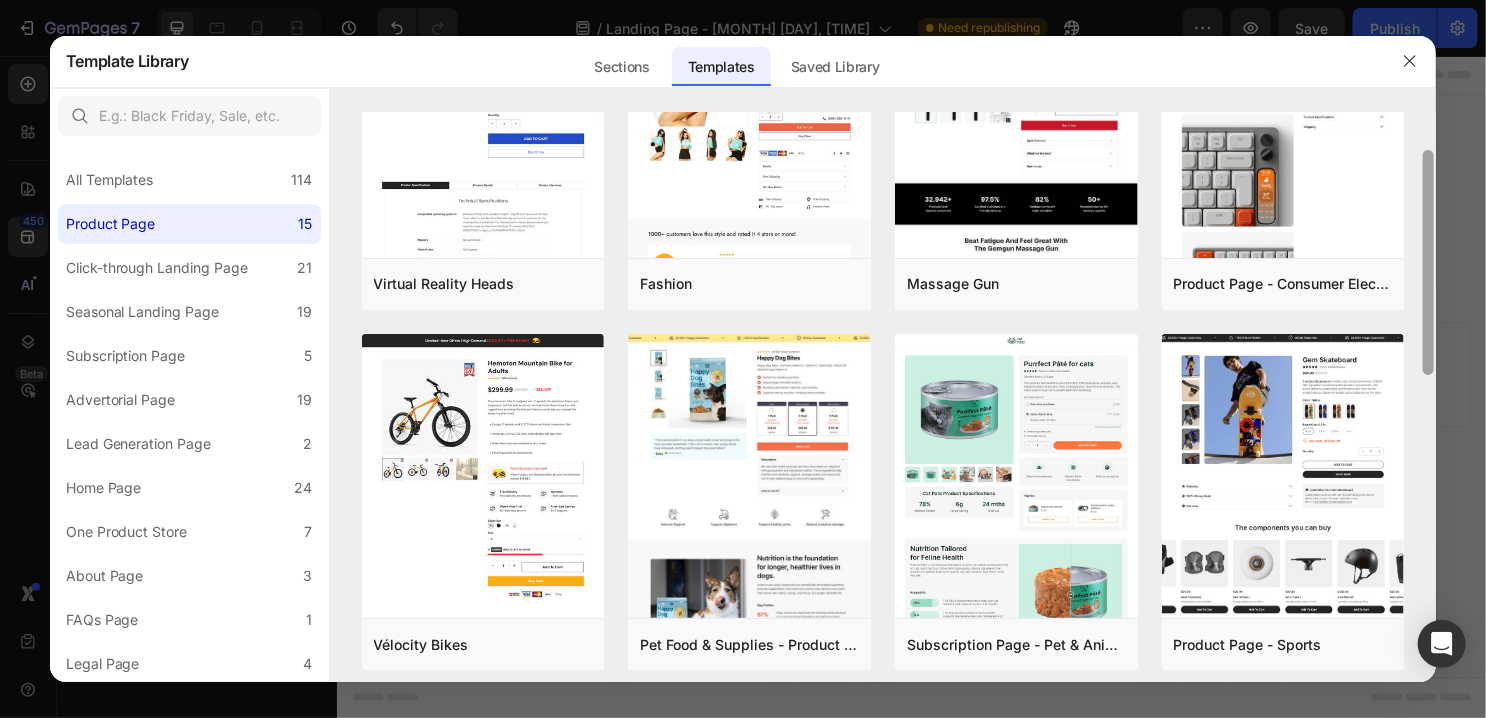 drag, startPoint x: 1429, startPoint y: 482, endPoint x: 1451, endPoint y: 158, distance: 324.74606 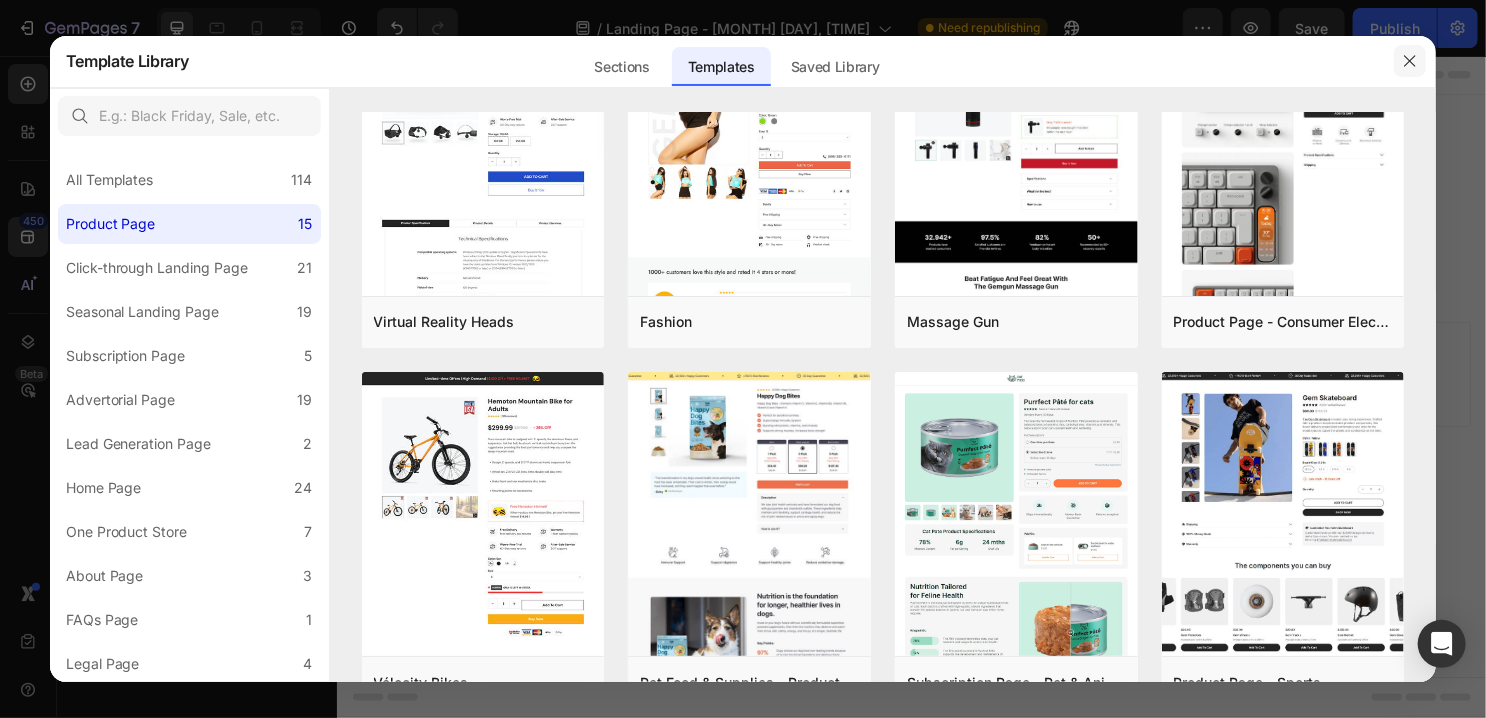 click 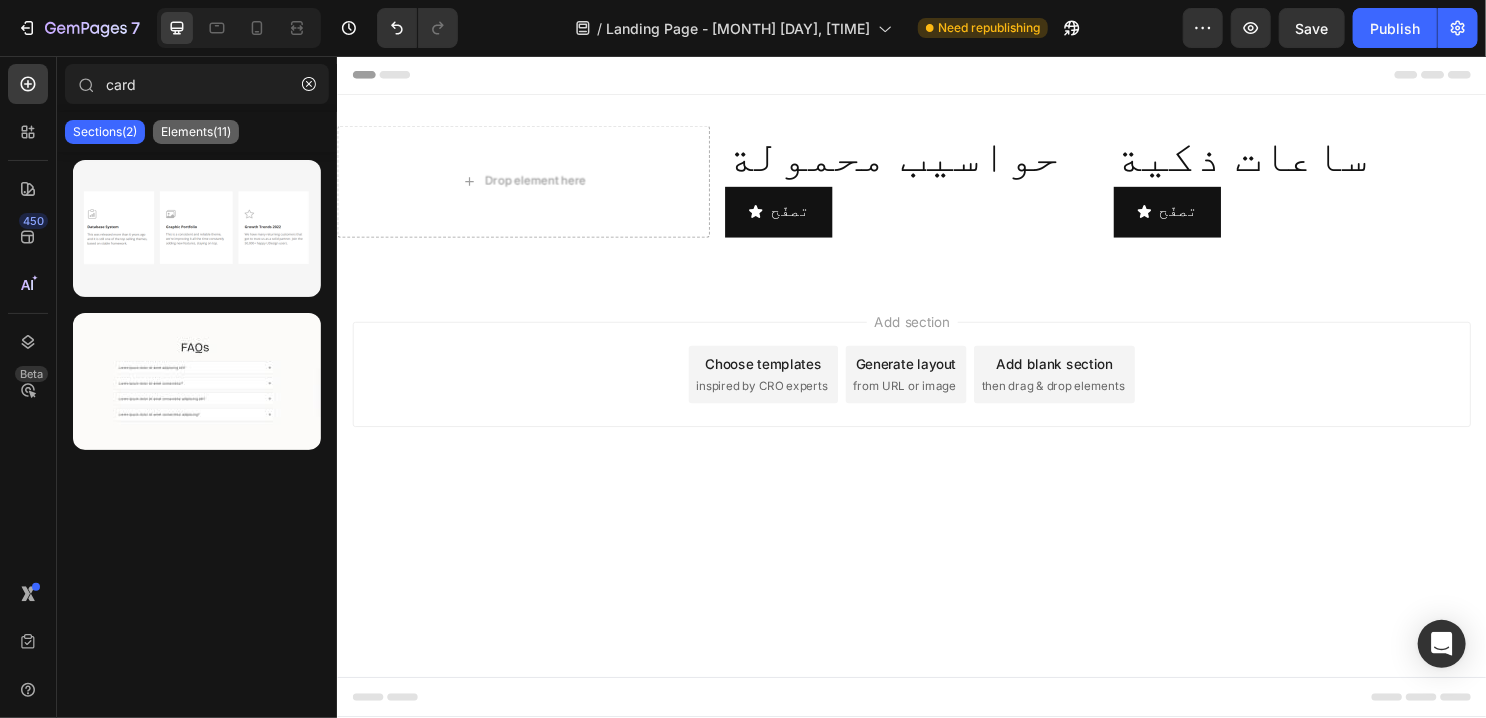 click on "Elements(11)" at bounding box center (196, 132) 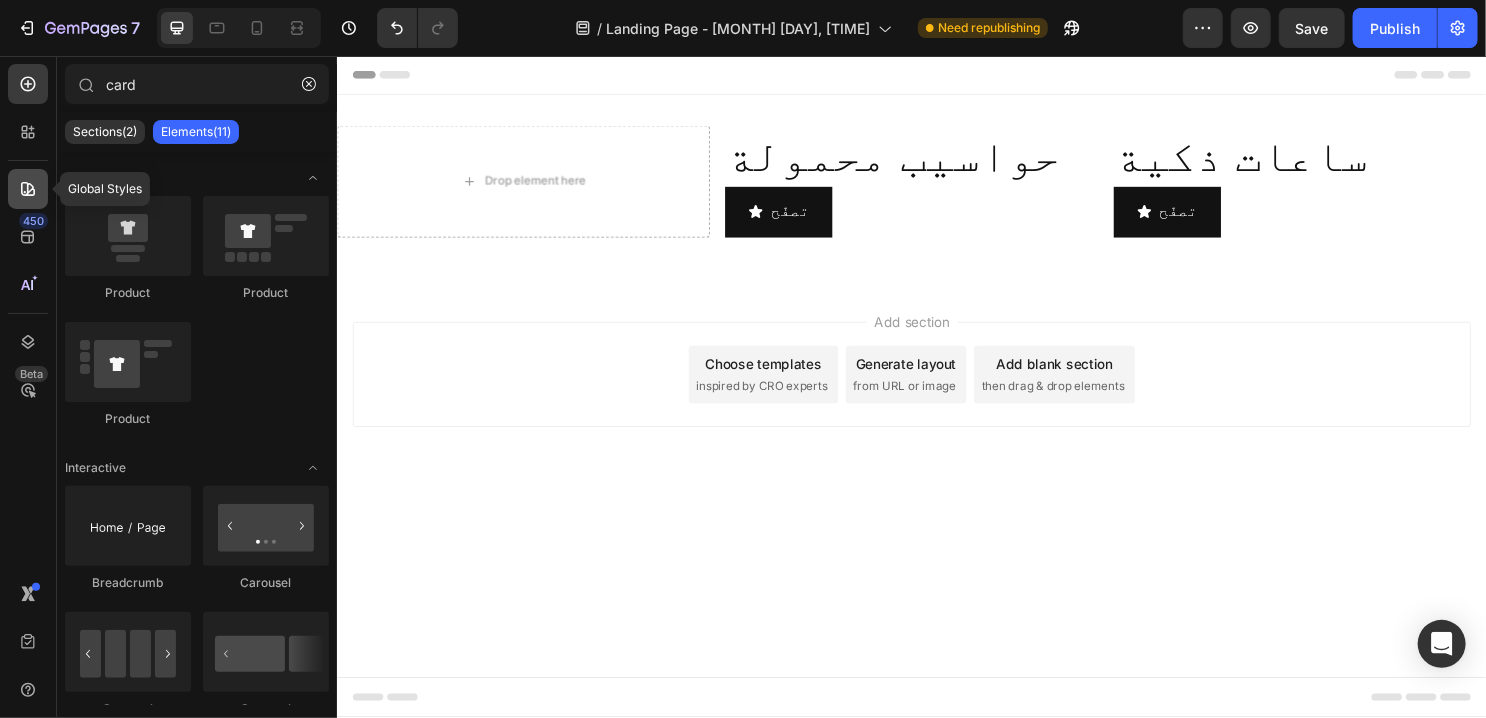 click 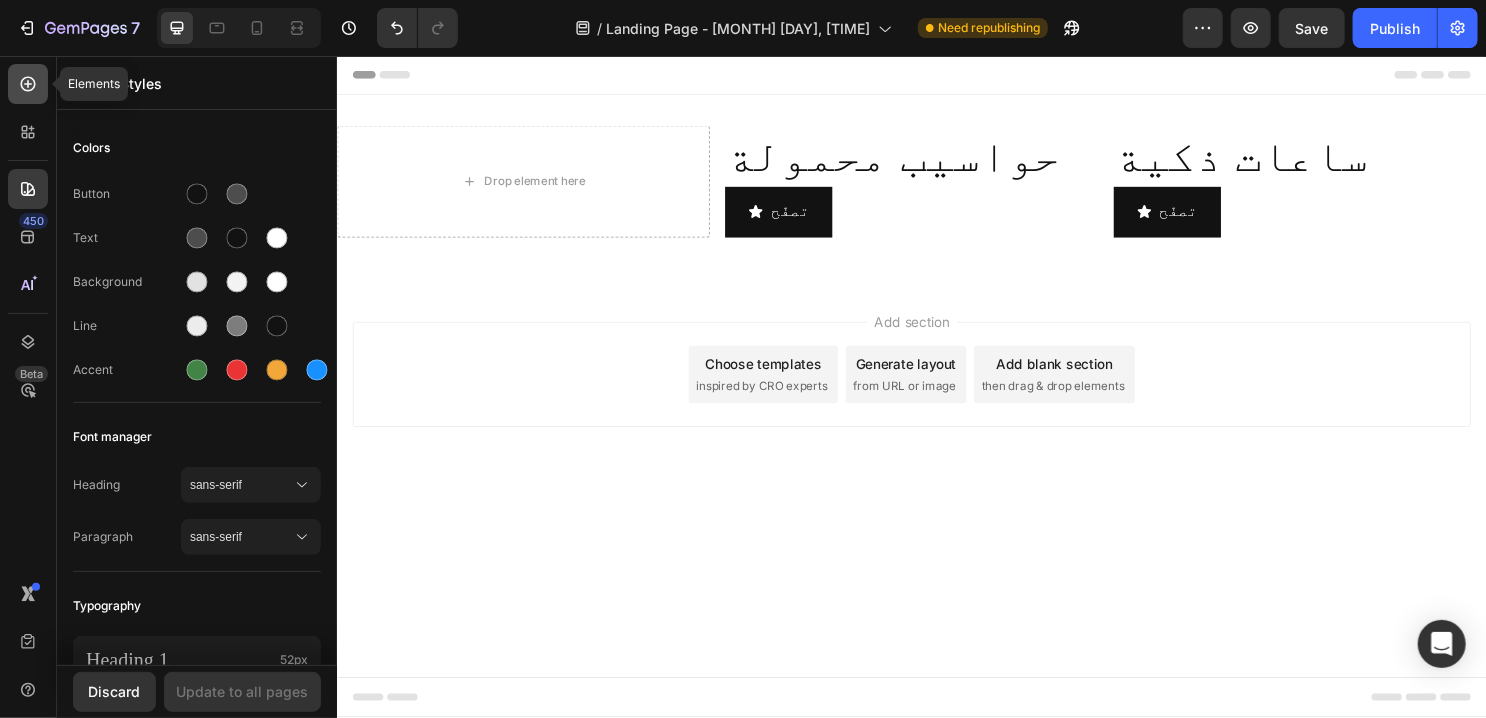click 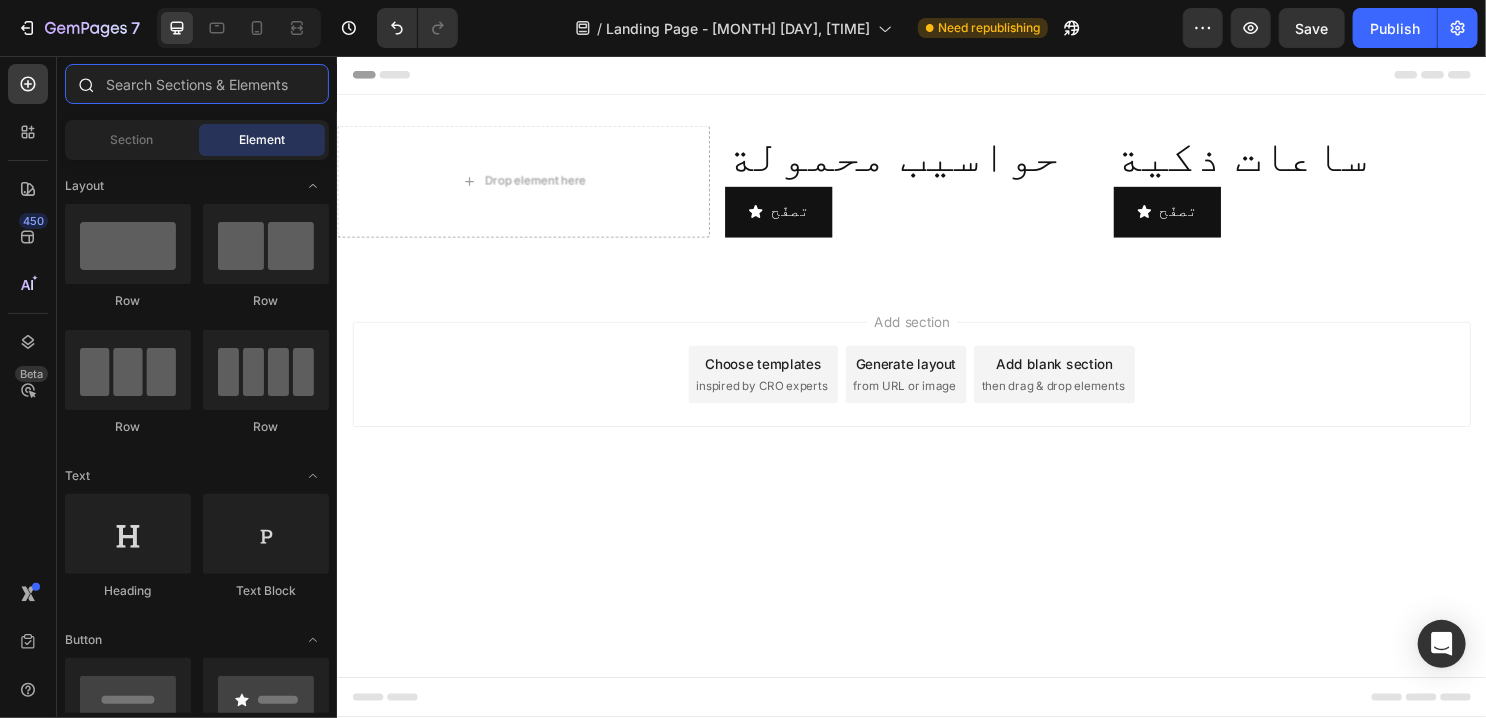 click at bounding box center (197, 84) 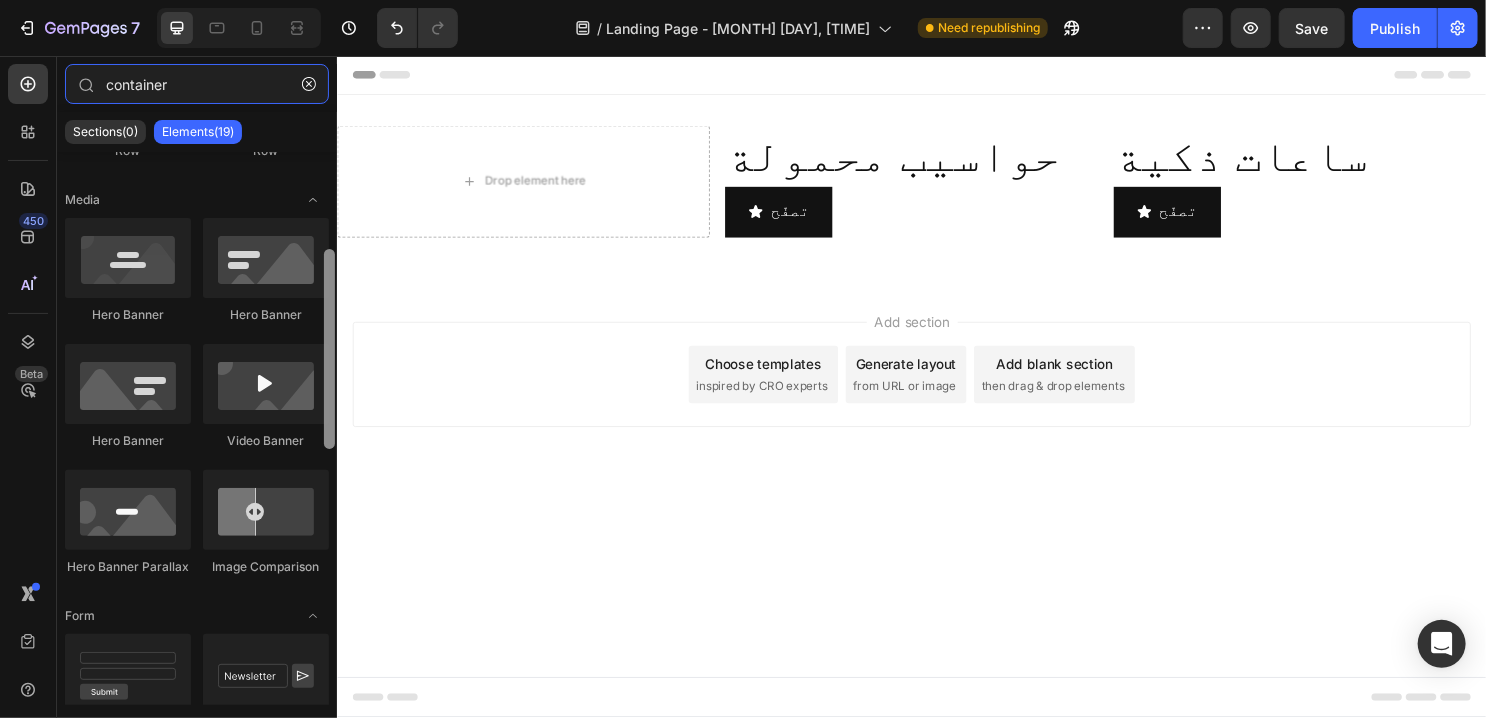 scroll, scrollTop: 0, scrollLeft: 0, axis: both 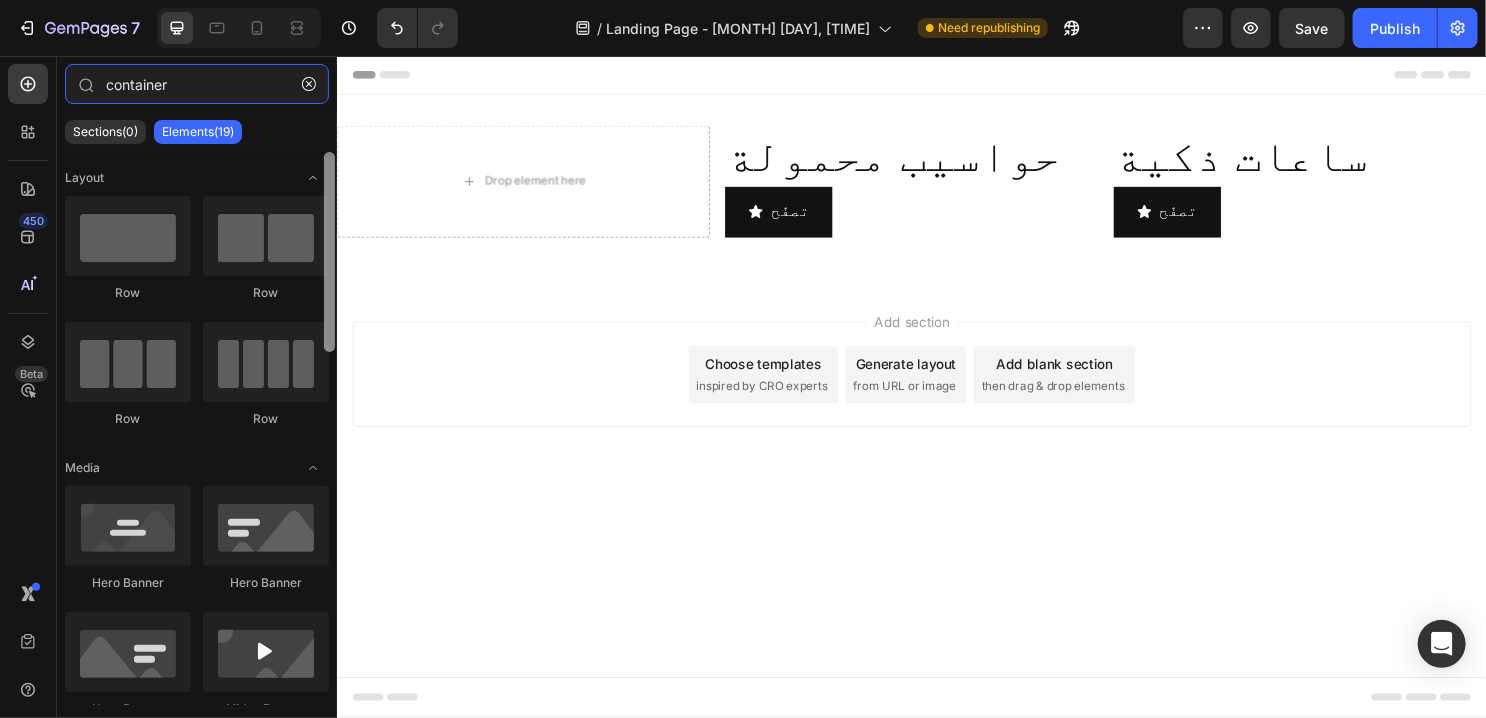 drag, startPoint x: 329, startPoint y: 202, endPoint x: 327, endPoint y: 147, distance: 55.03635 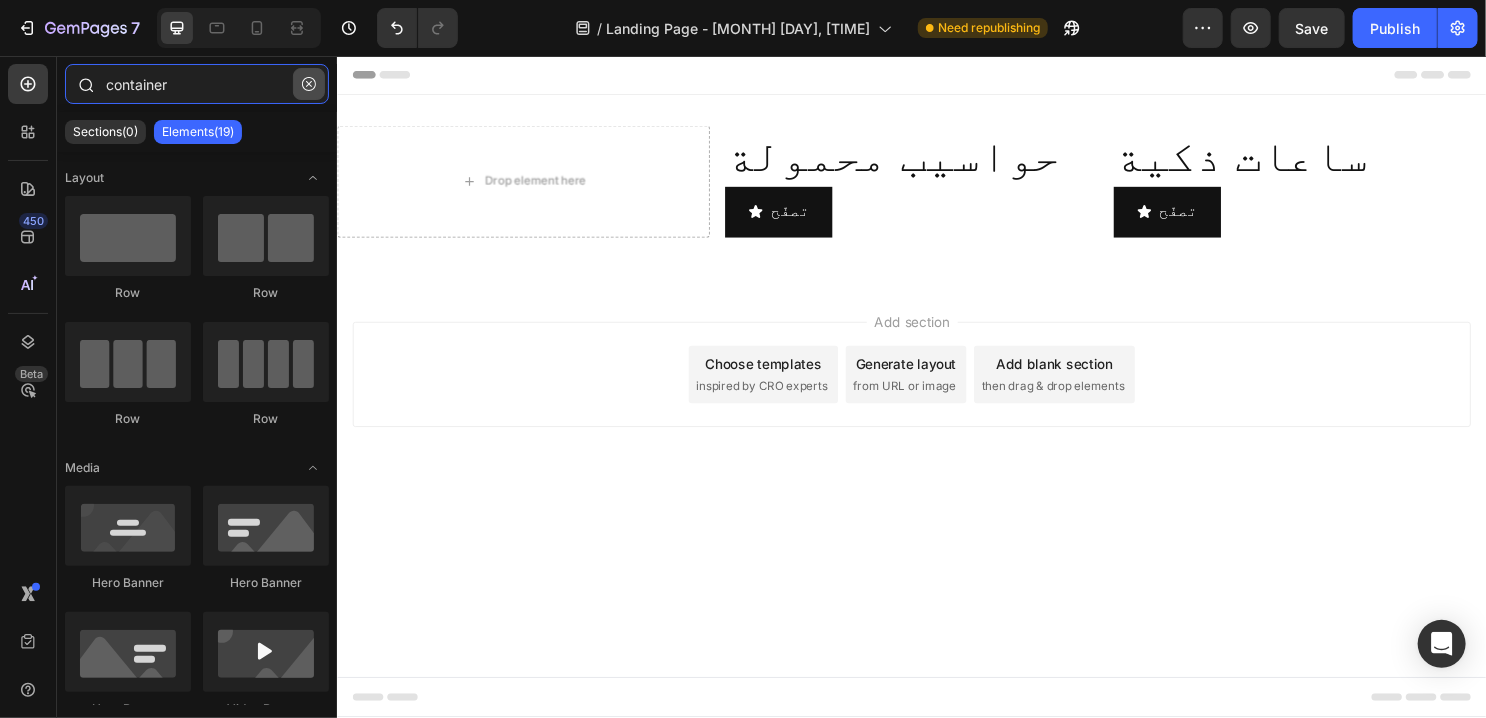 type on "container" 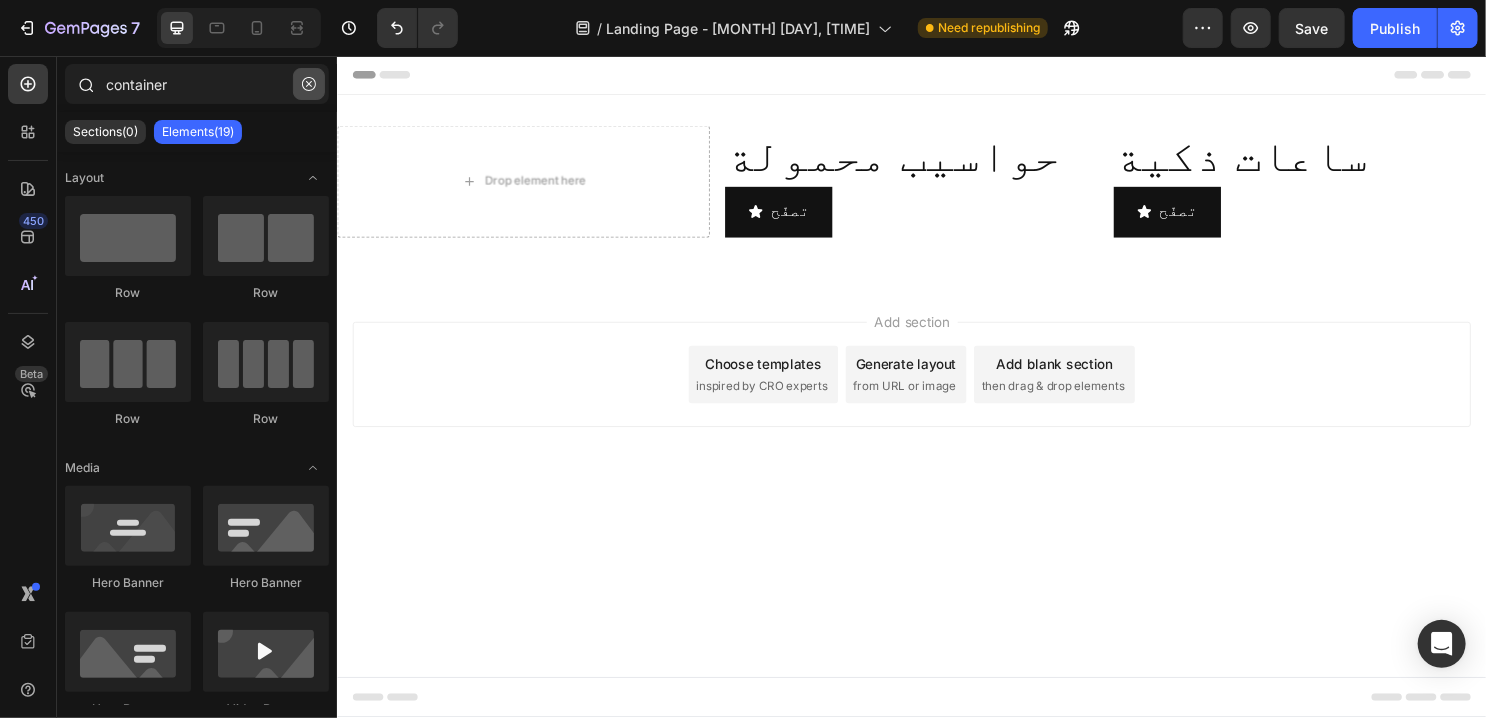 click at bounding box center [309, 84] 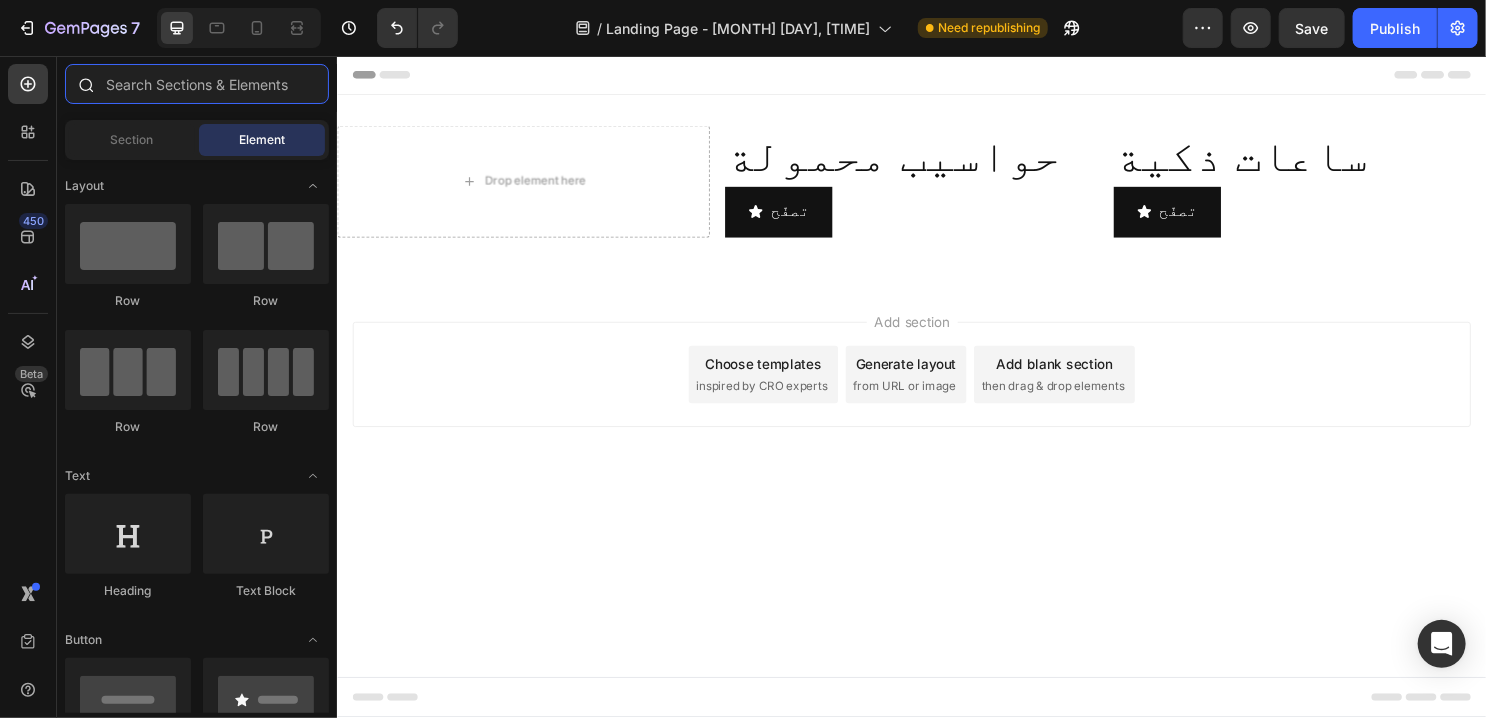 click at bounding box center [197, 84] 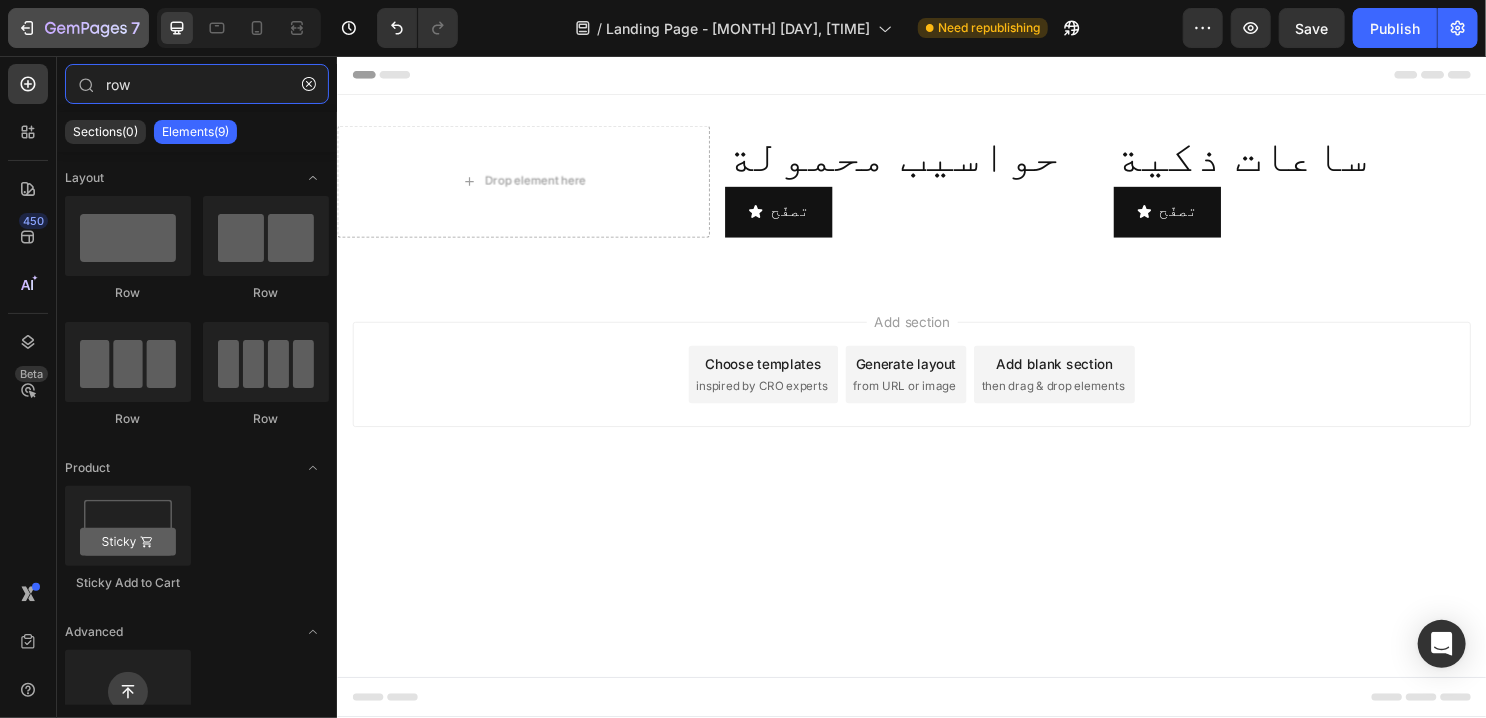 type on "row" 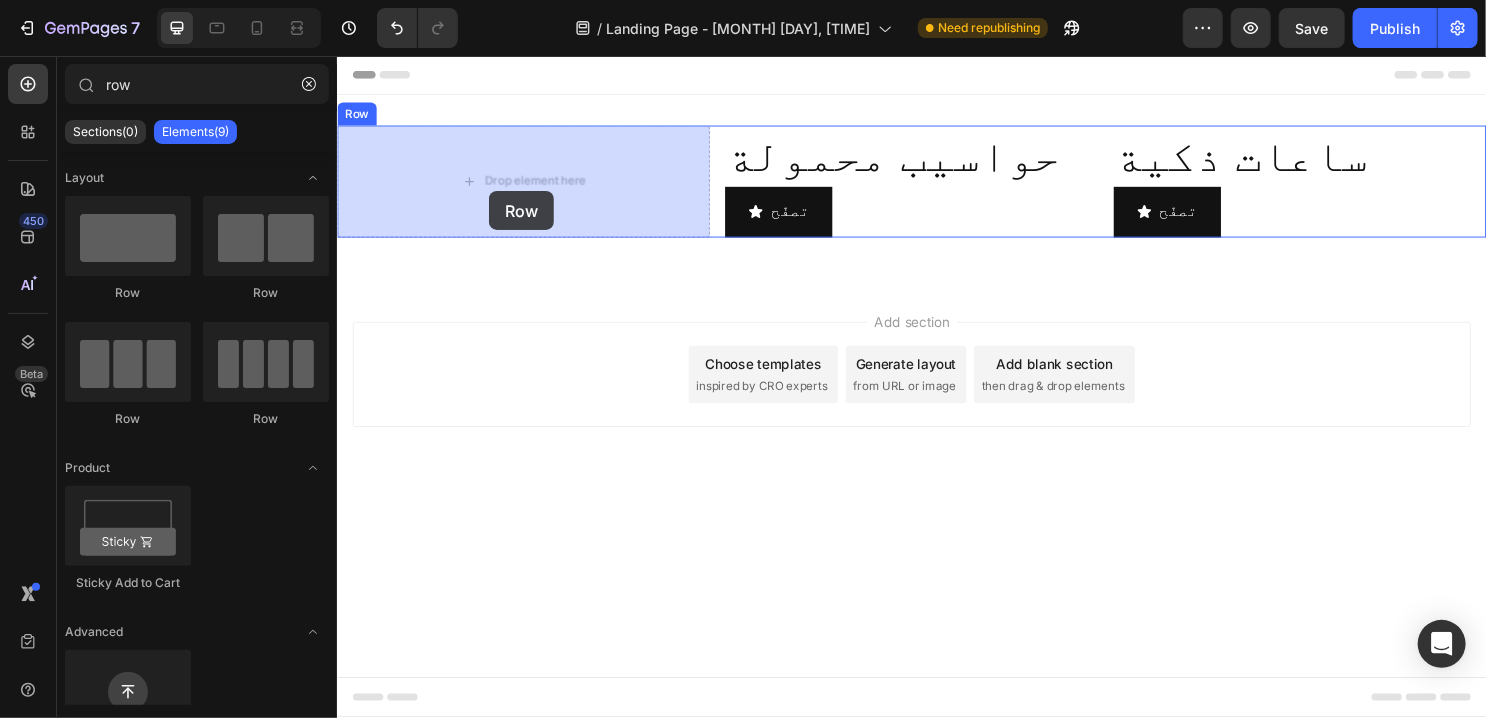 drag, startPoint x: 458, startPoint y: 300, endPoint x: 495, endPoint y: 196, distance: 110.38569 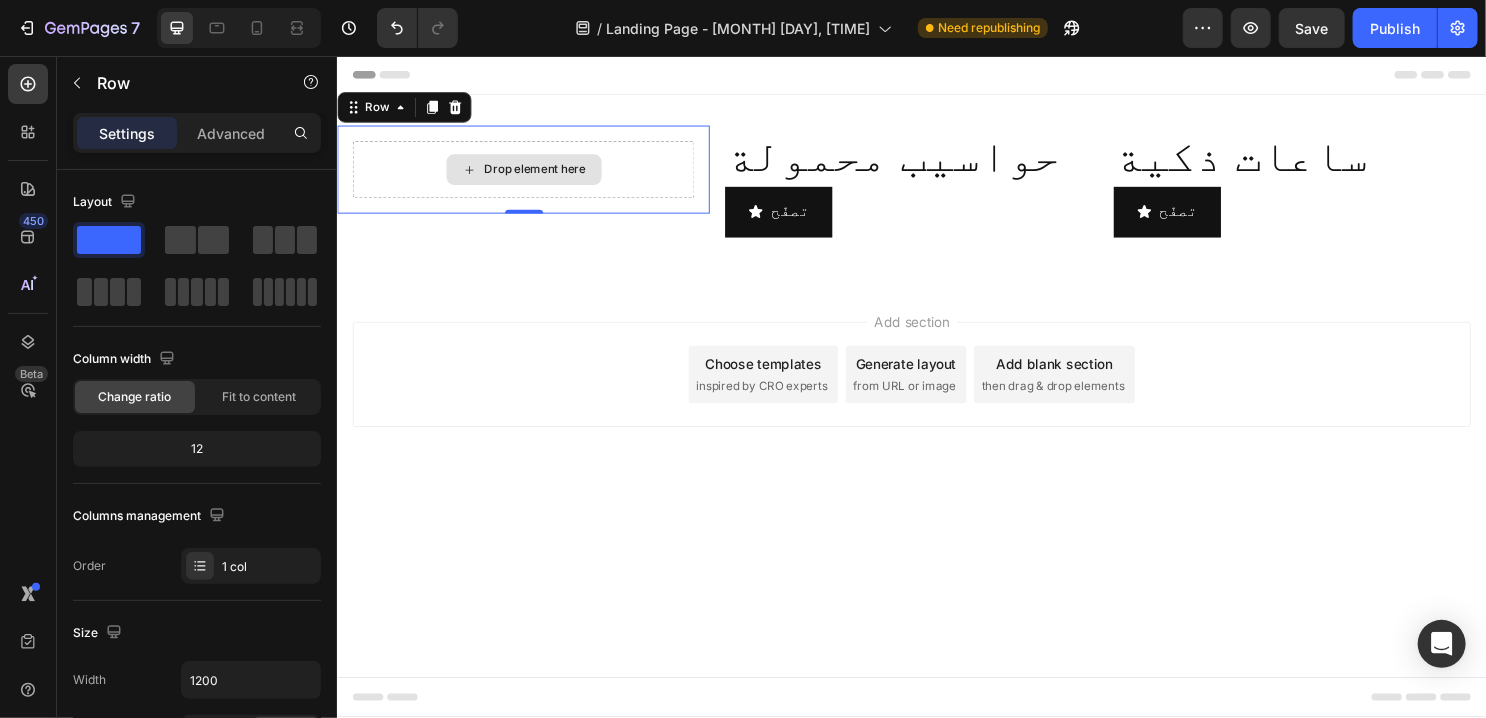 click on "Drop element here" at bounding box center [543, 174] 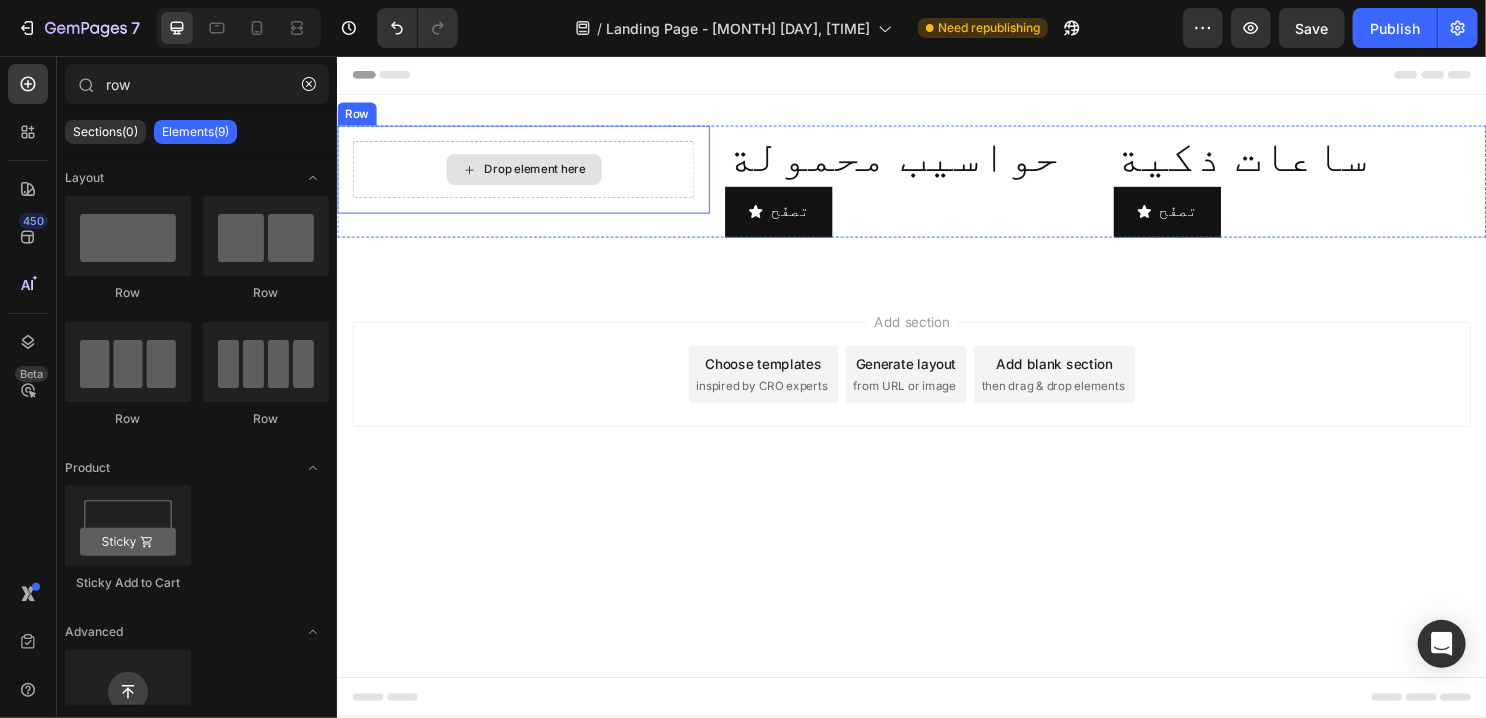 click on "Drop element here" at bounding box center (543, 174) 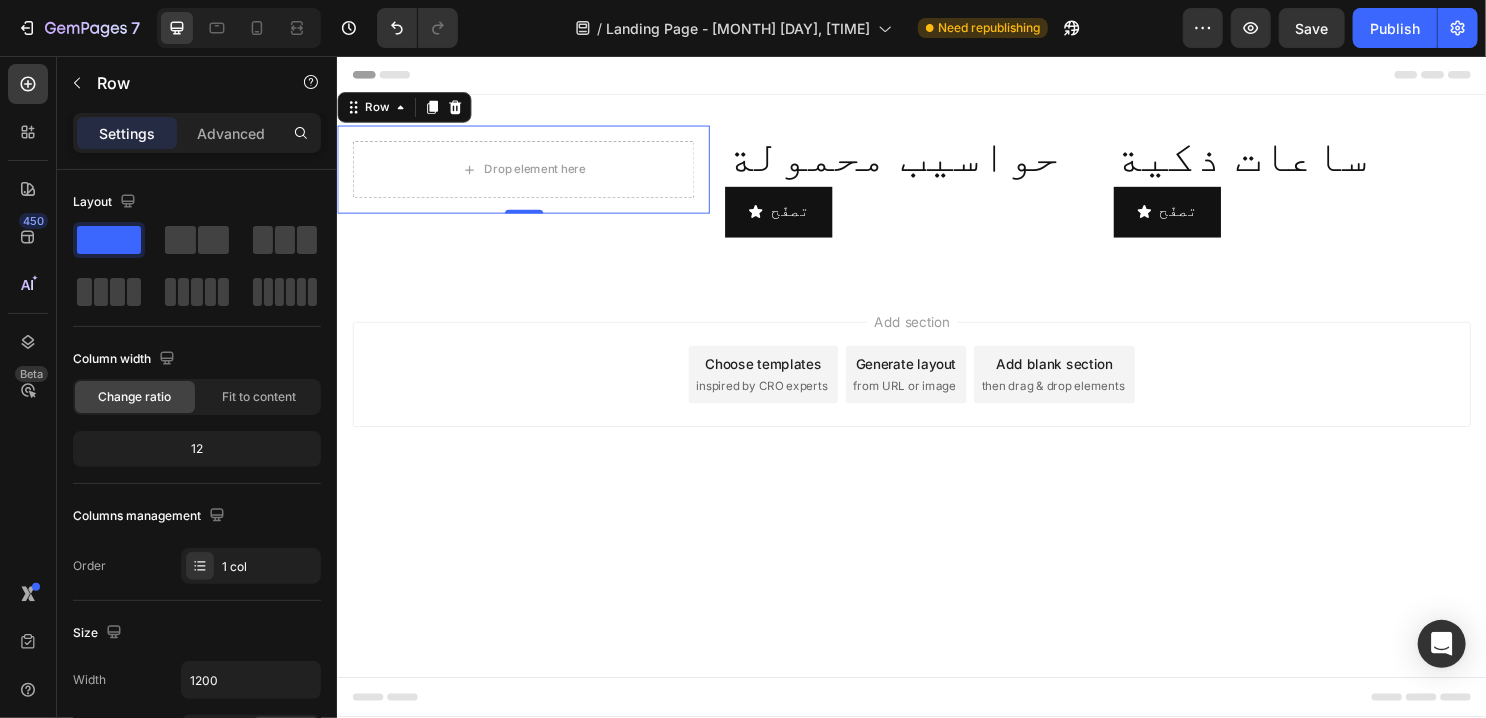 click on "Drop element here Row   0" at bounding box center [530, 174] 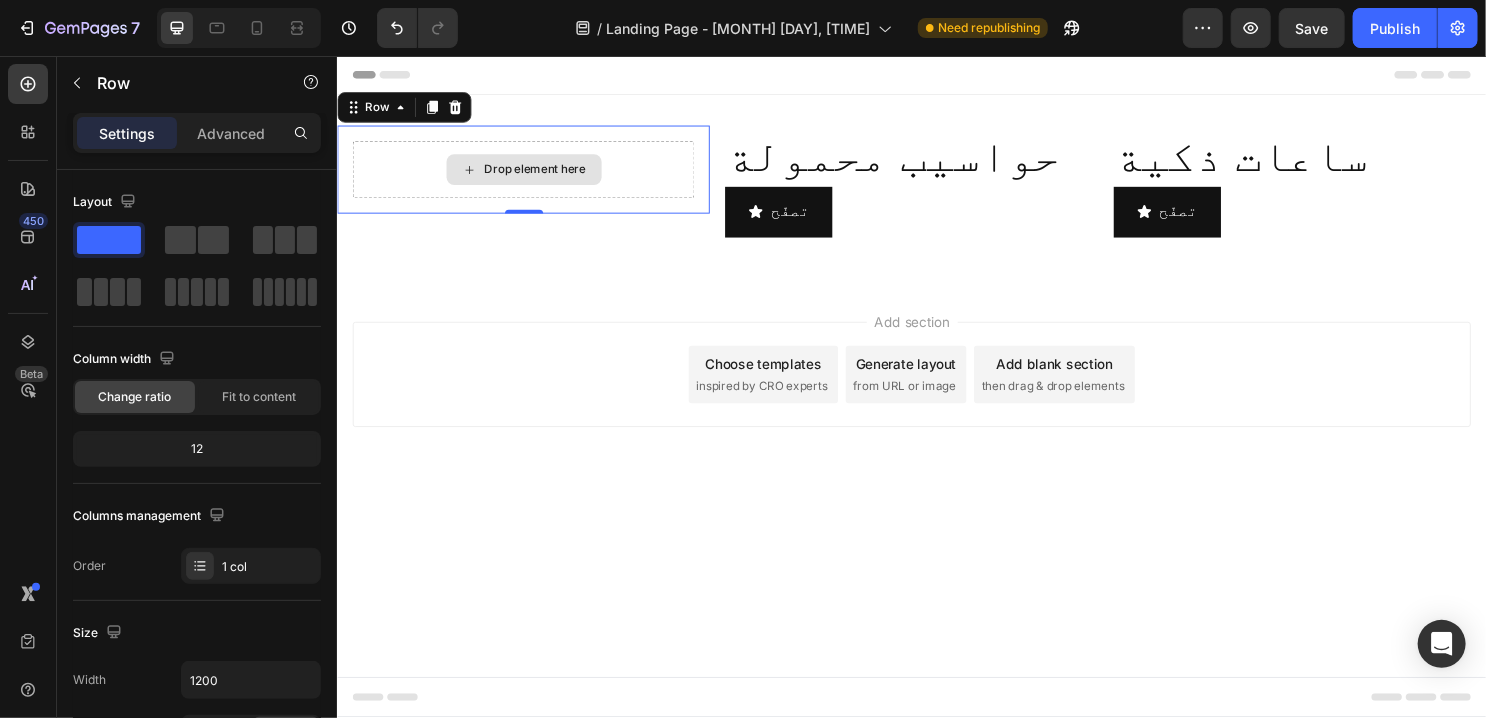 click on "Drop element here" at bounding box center [530, 174] 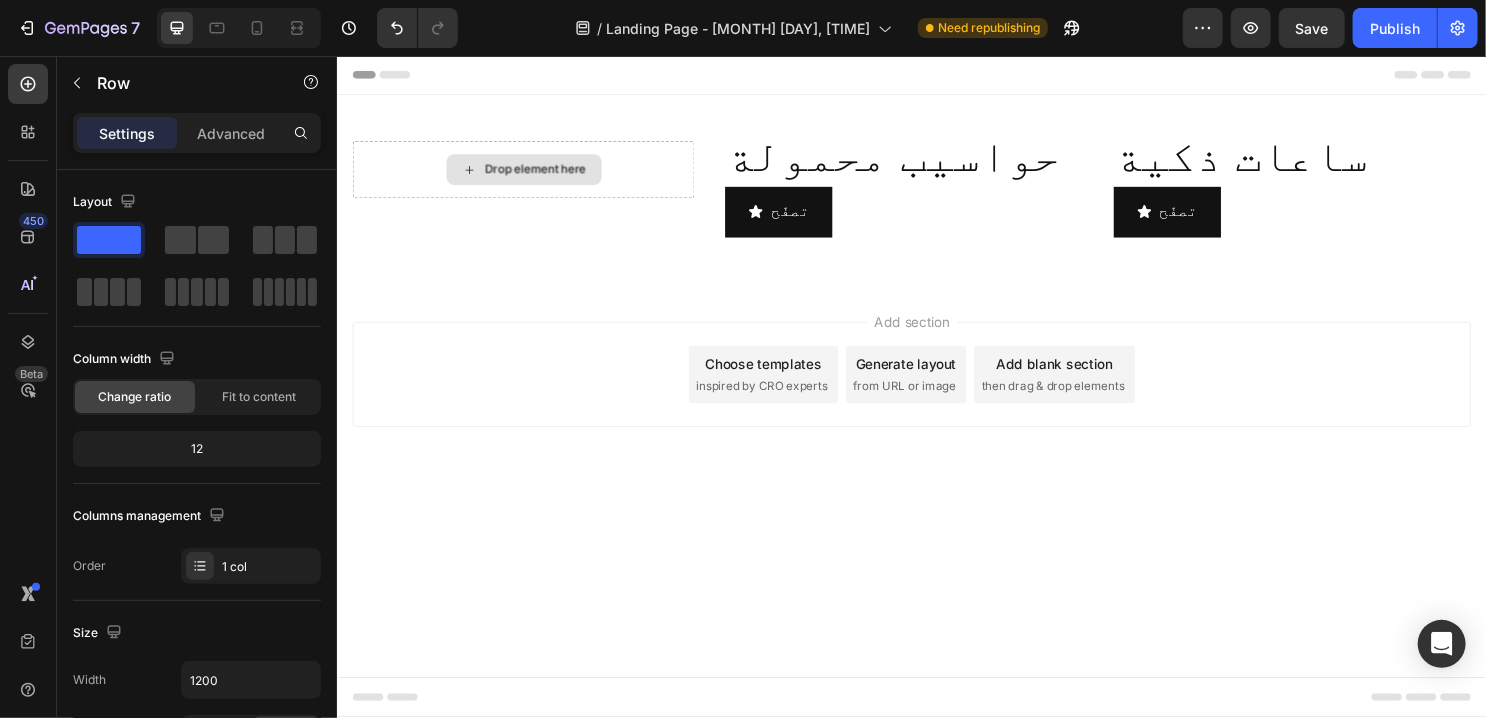 click on "Drop element here" at bounding box center [543, 174] 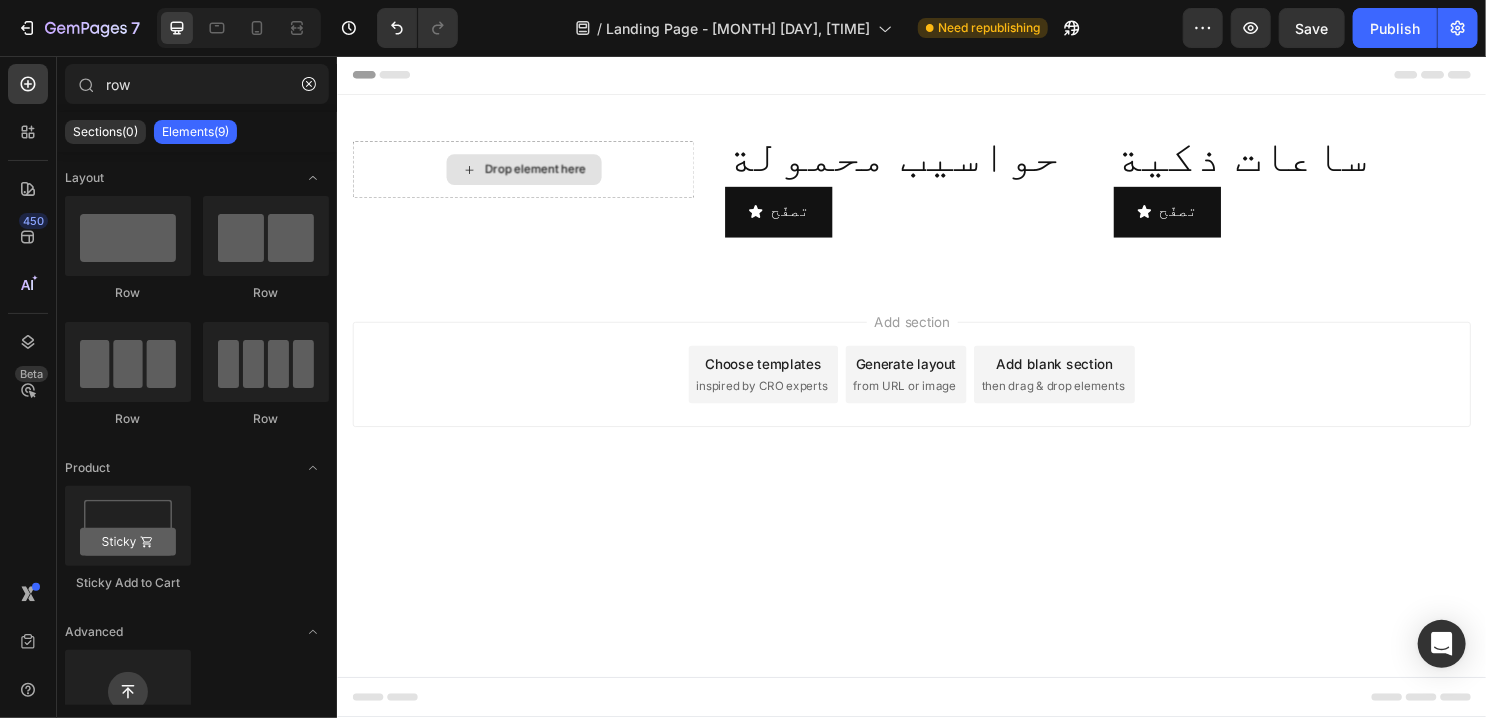 click on "Drop element here" at bounding box center (543, 174) 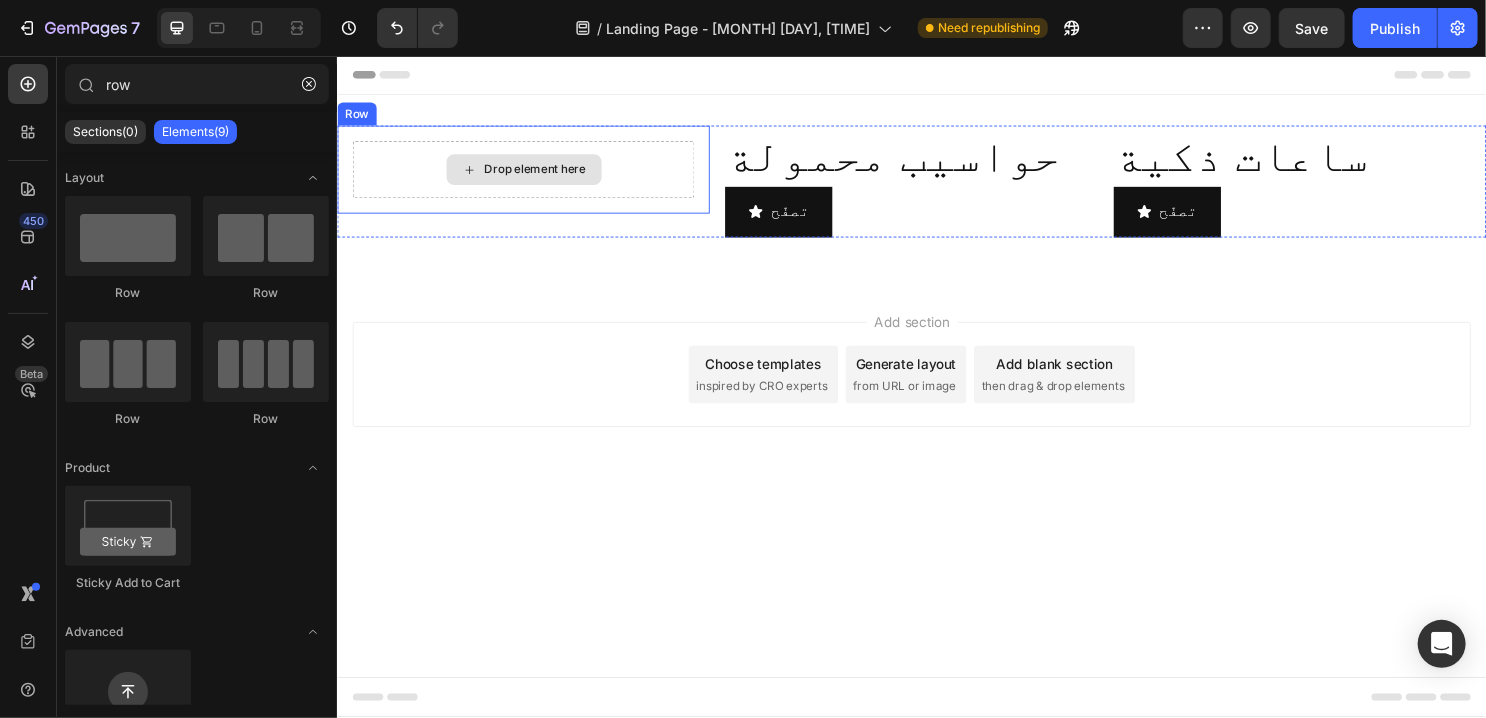 click on "Drop element here" at bounding box center [543, 174] 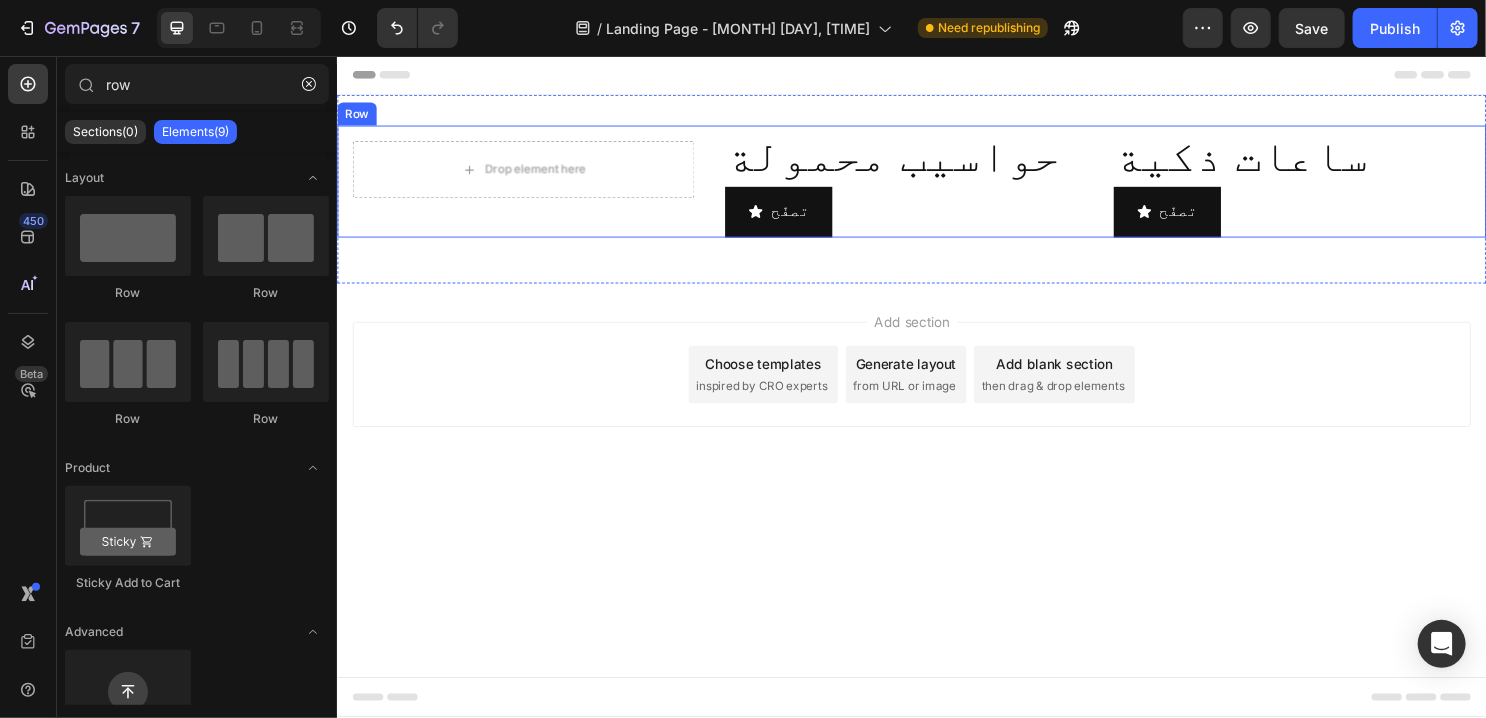 click on "Drop element here Row" at bounding box center (530, 186) 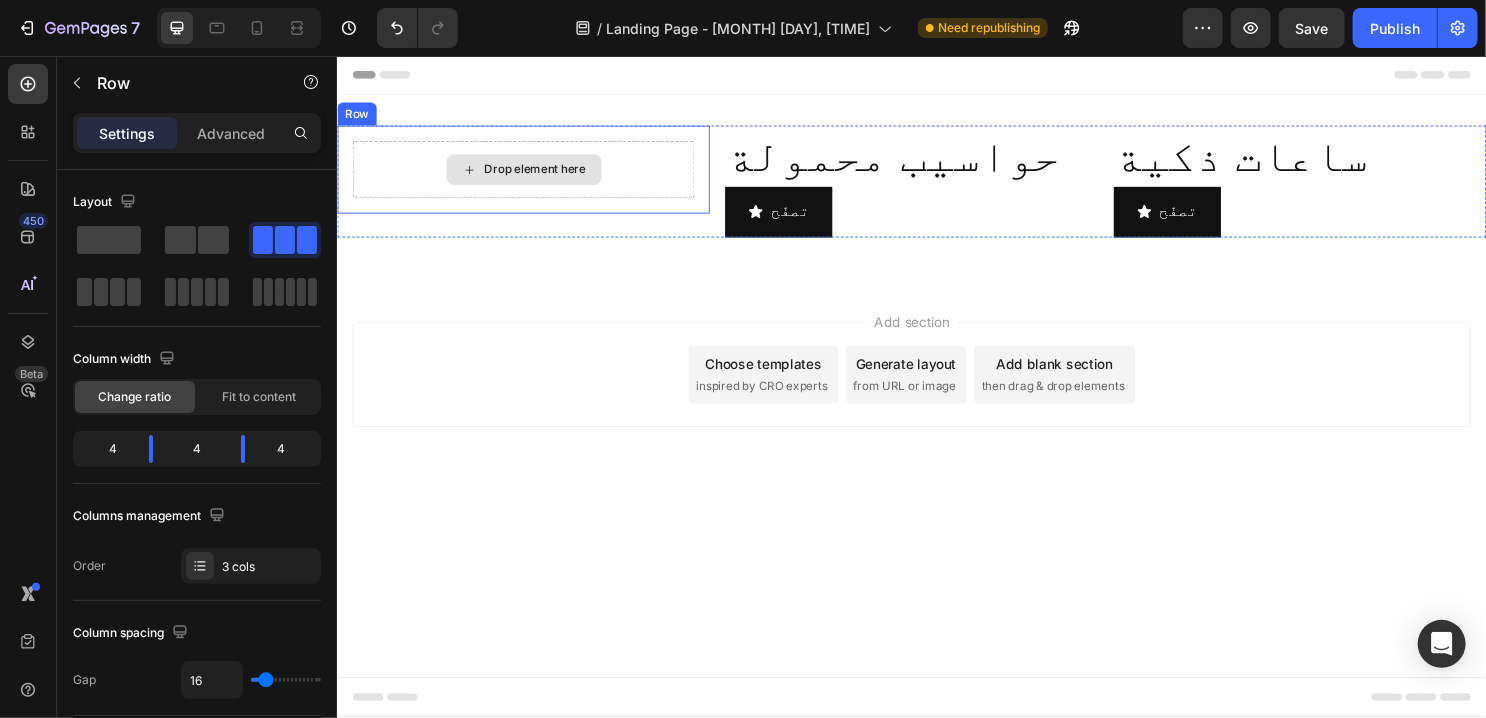click on "Drop element here" at bounding box center [543, 174] 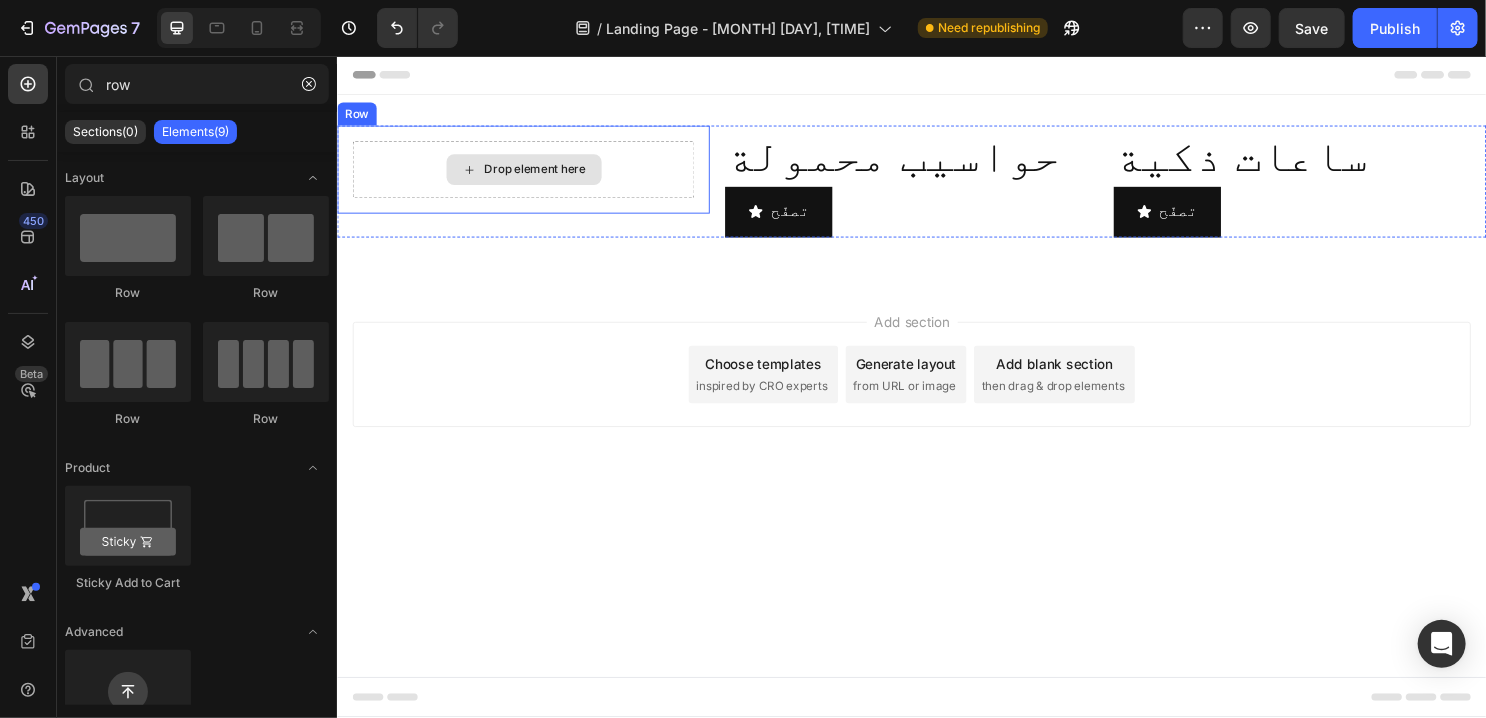 click on "Drop element here" at bounding box center (543, 174) 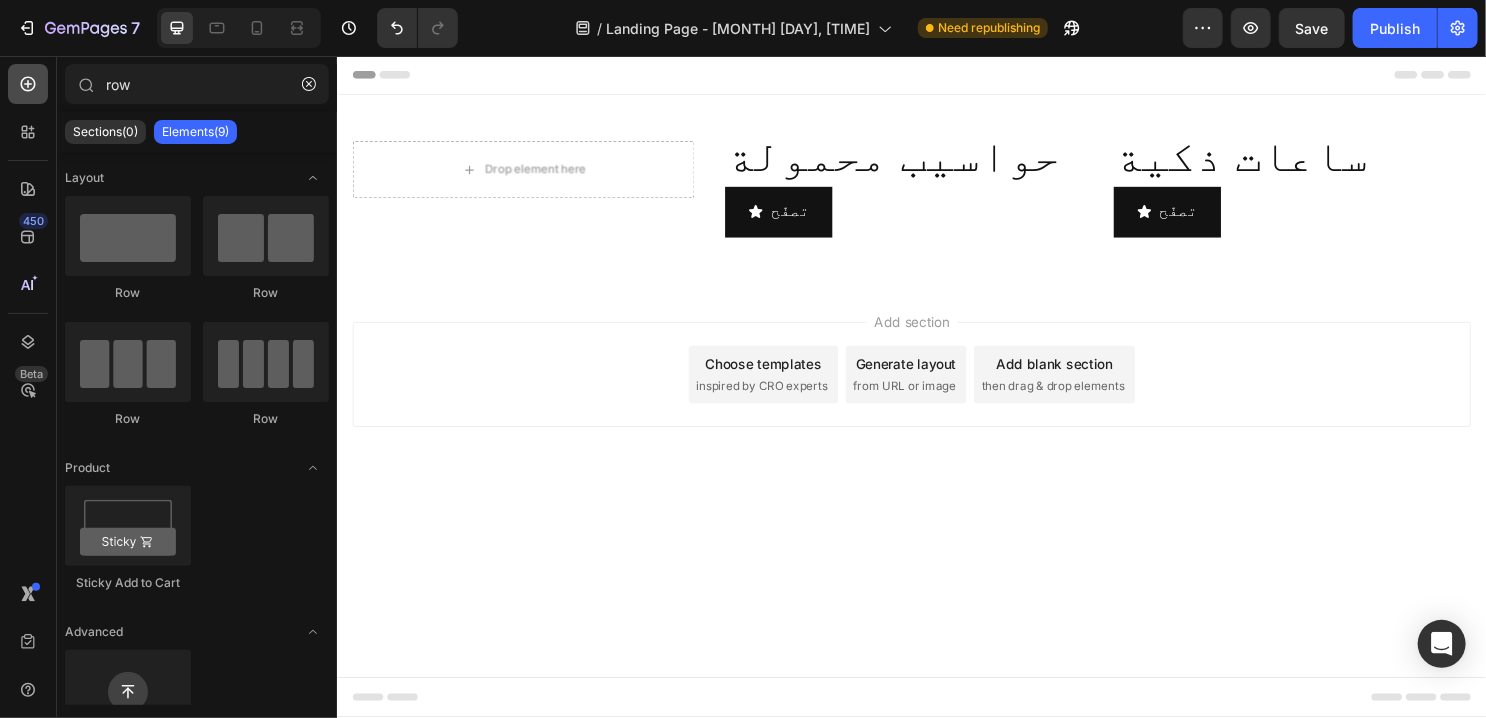 click 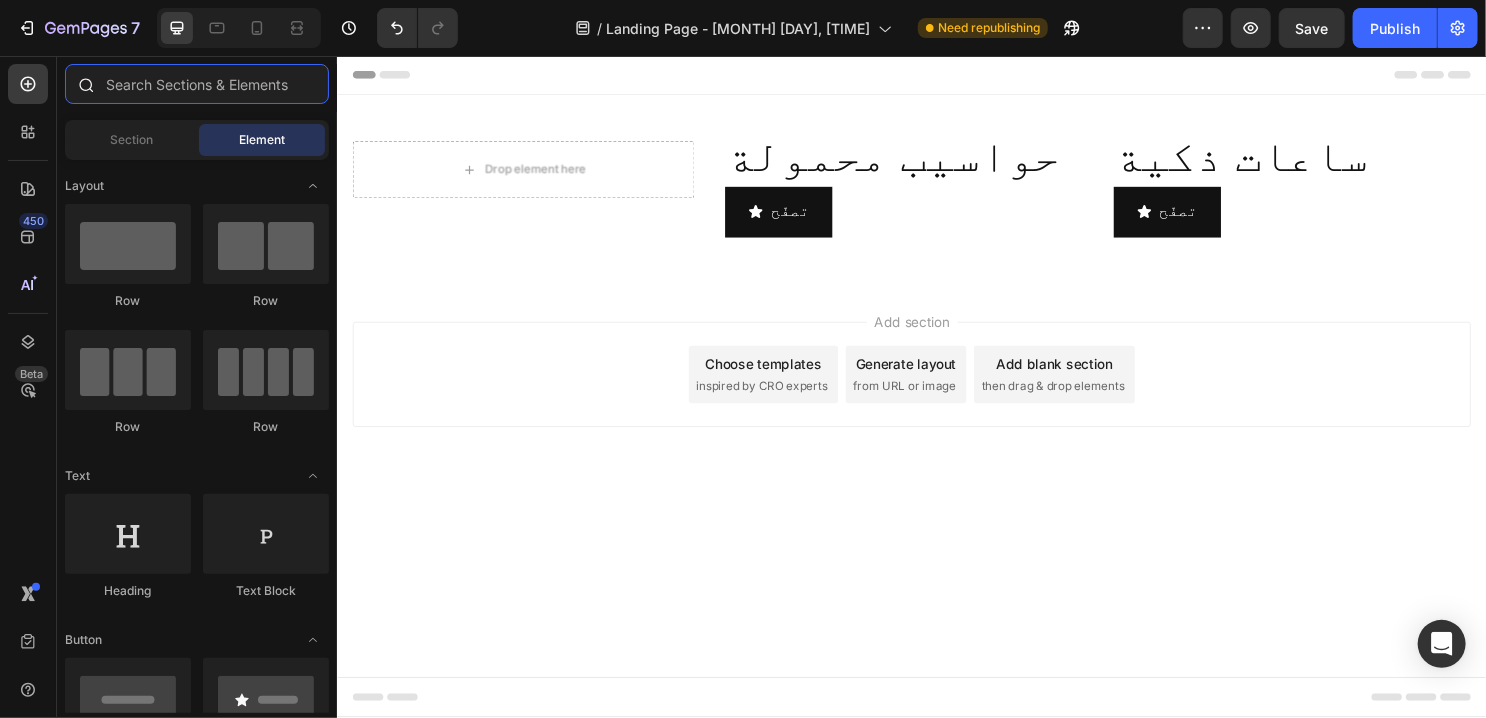 click at bounding box center (197, 84) 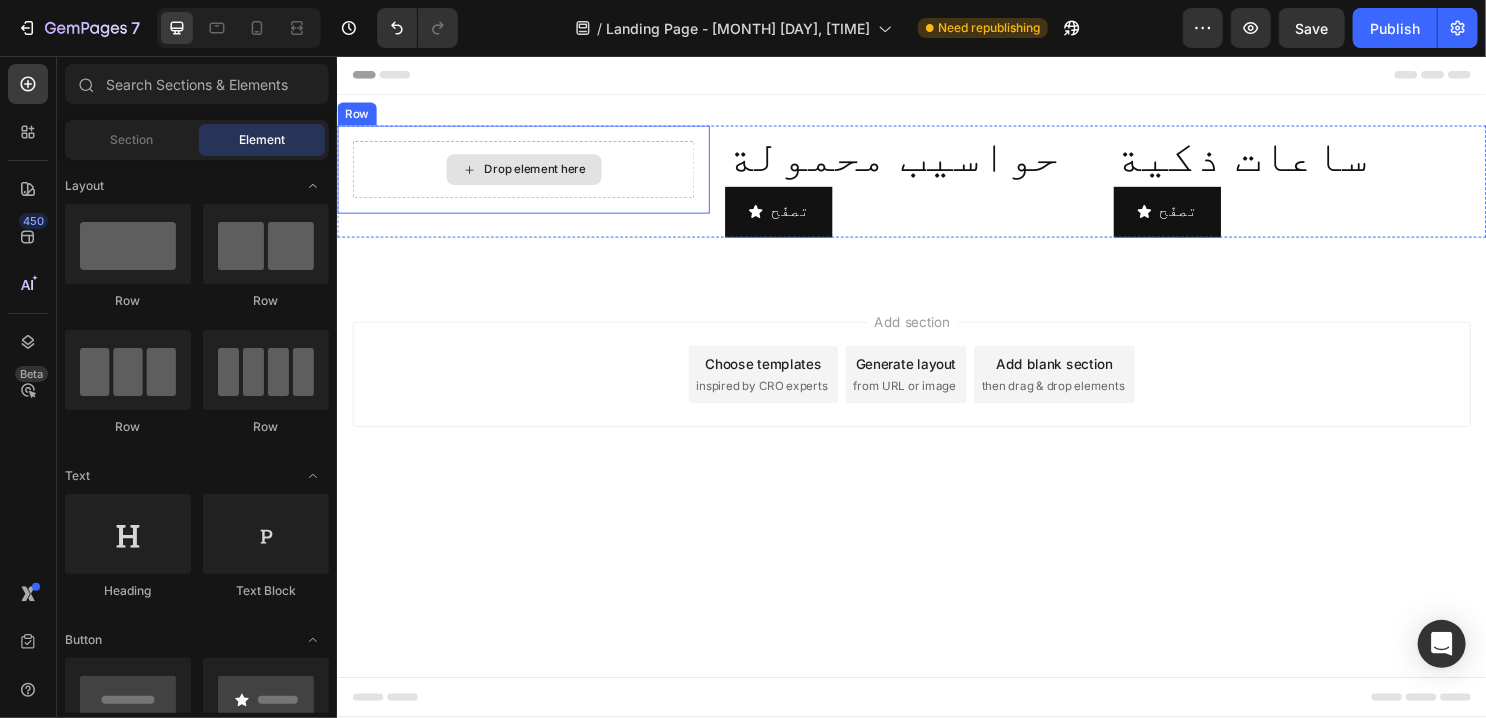 click on "Drop element here" at bounding box center (531, 174) 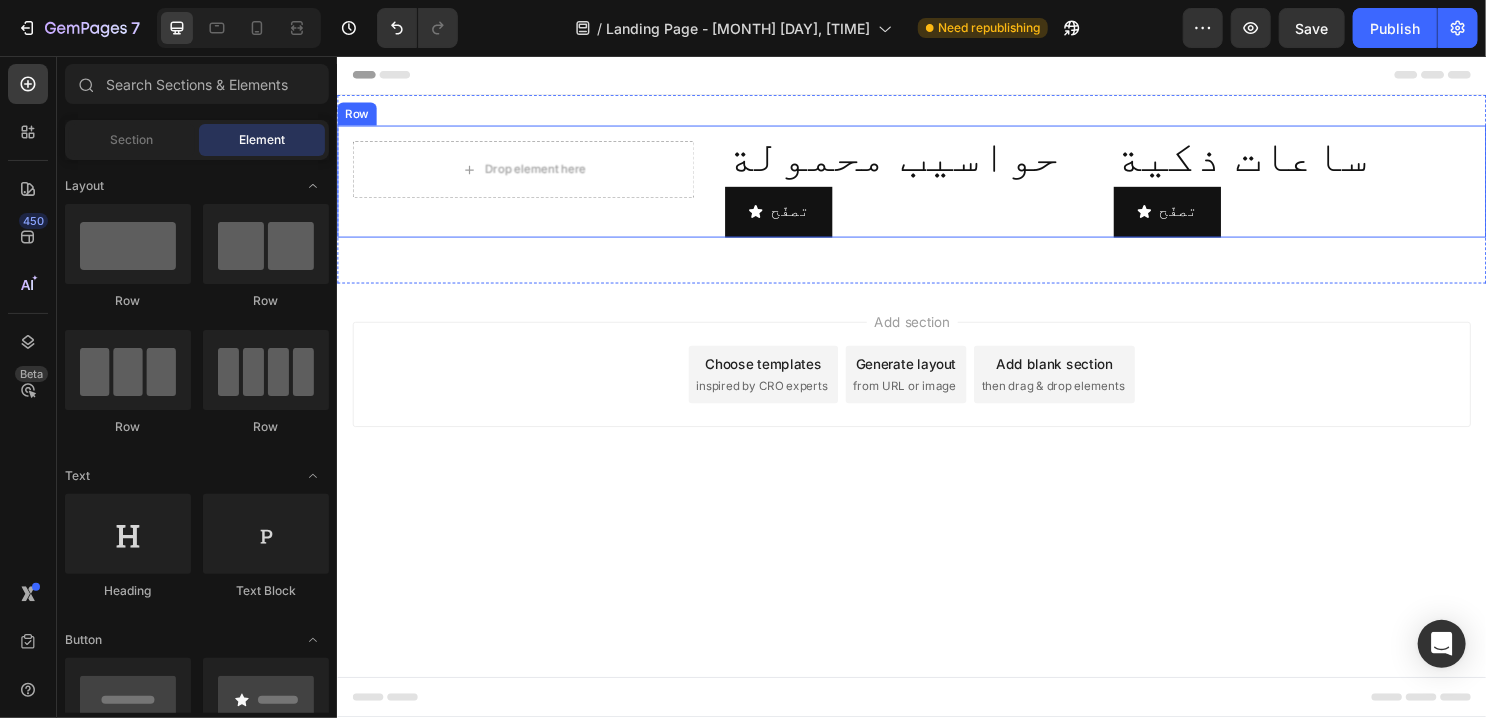 click on "Drop element here Row" at bounding box center (530, 186) 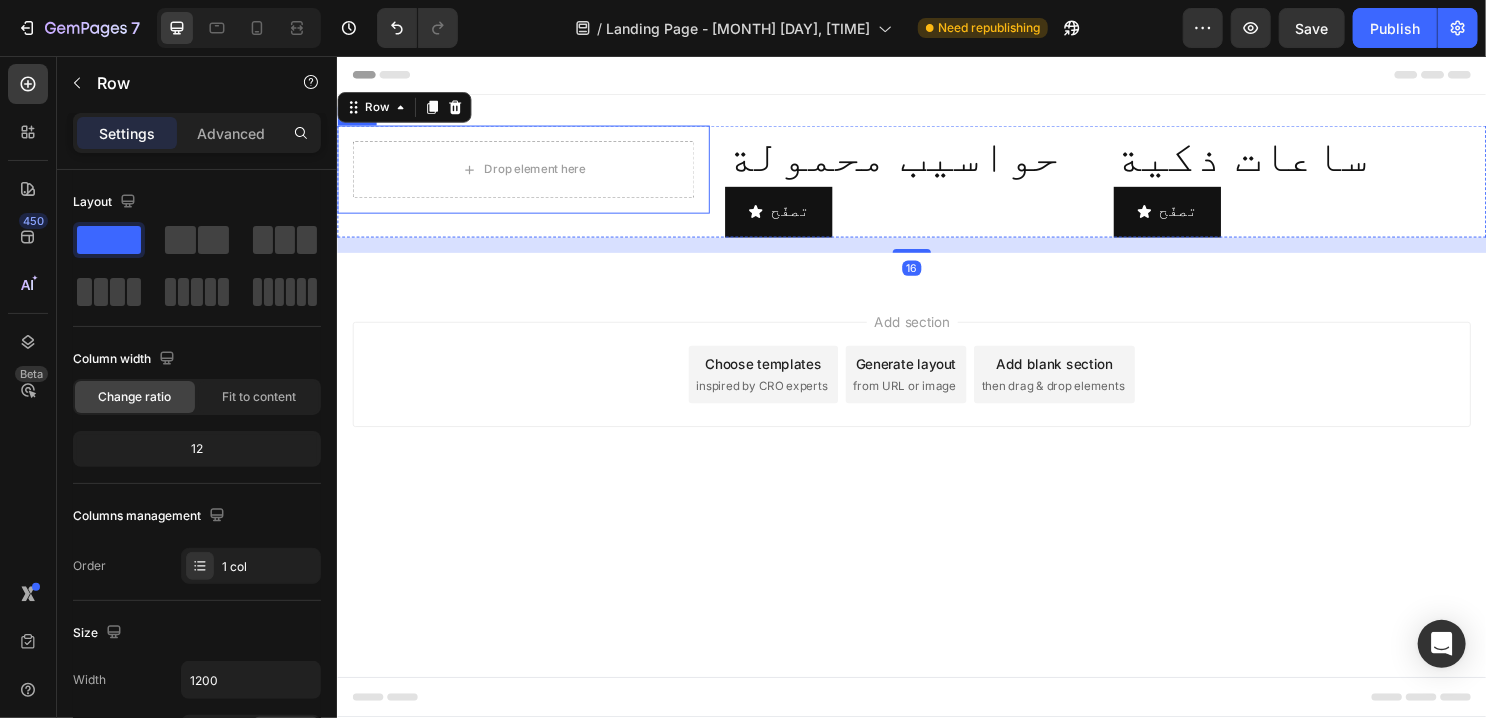 click on "Drop element here Row" at bounding box center [530, 174] 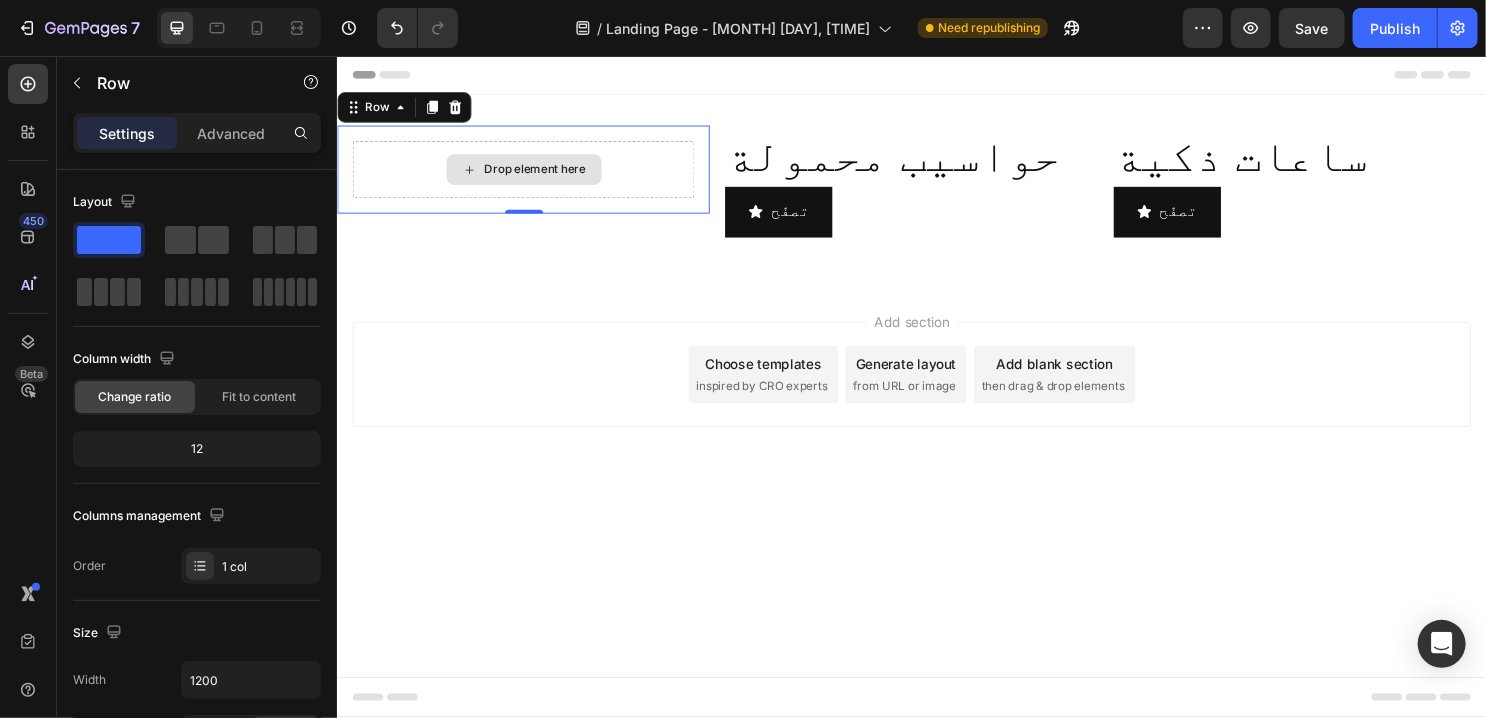 drag, startPoint x: 433, startPoint y: 299, endPoint x: 507, endPoint y: 173, distance: 146.12323 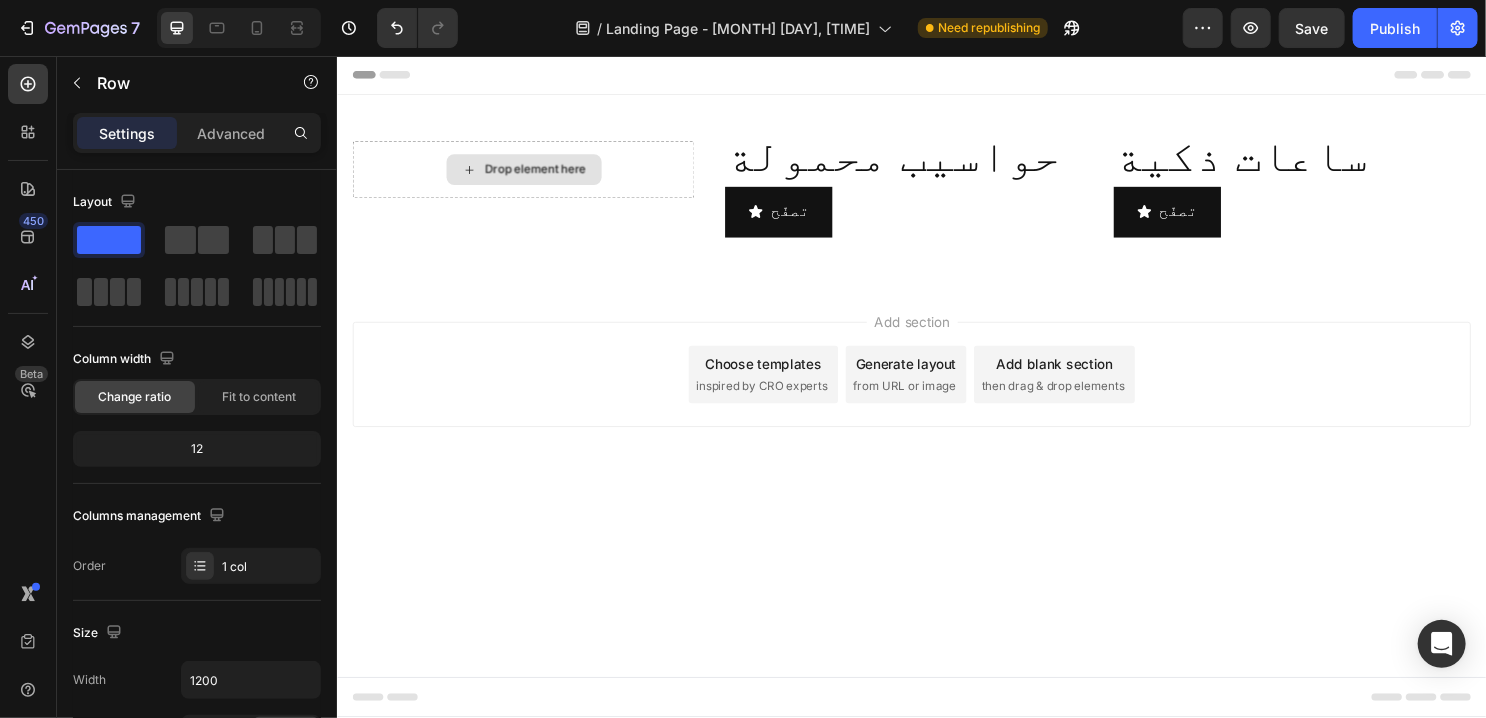 click on "Drop element here" at bounding box center (543, 174) 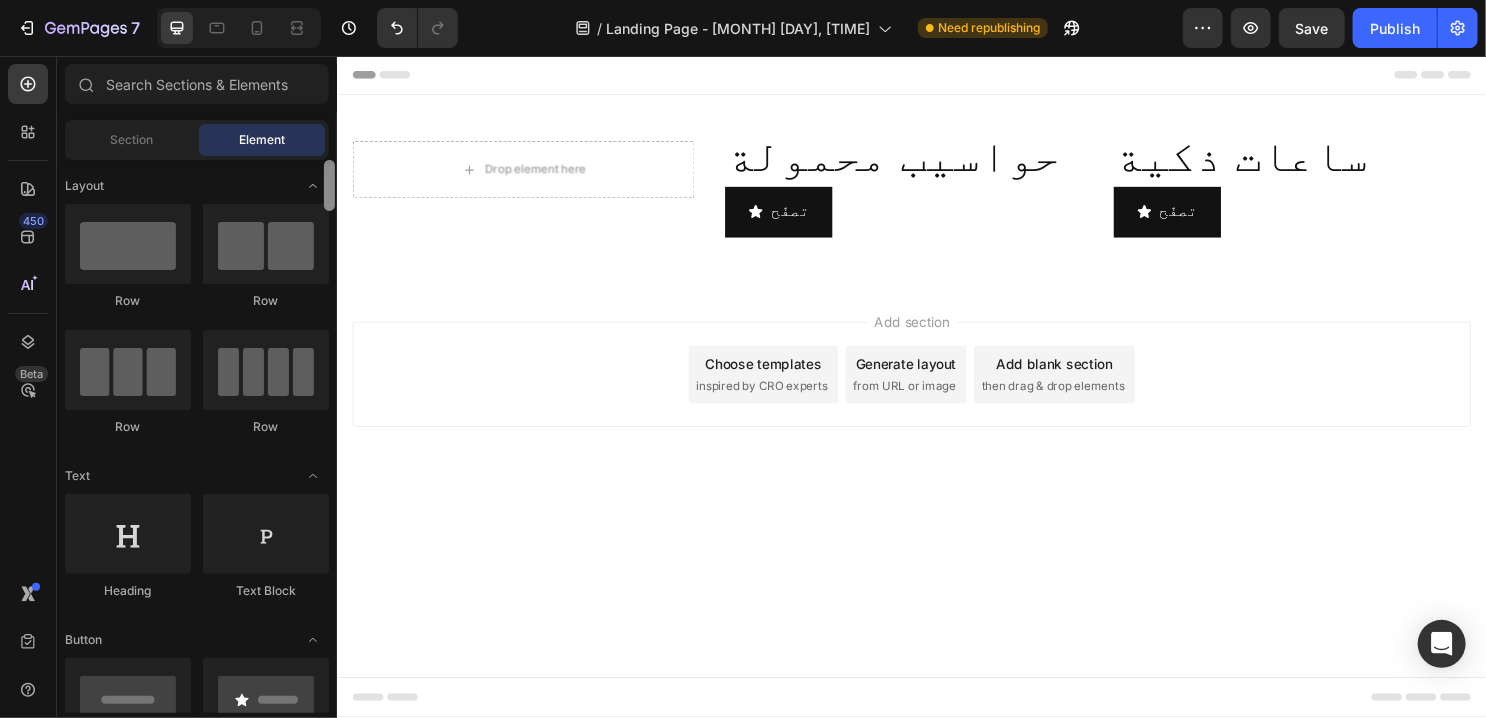 click at bounding box center (329, 436) 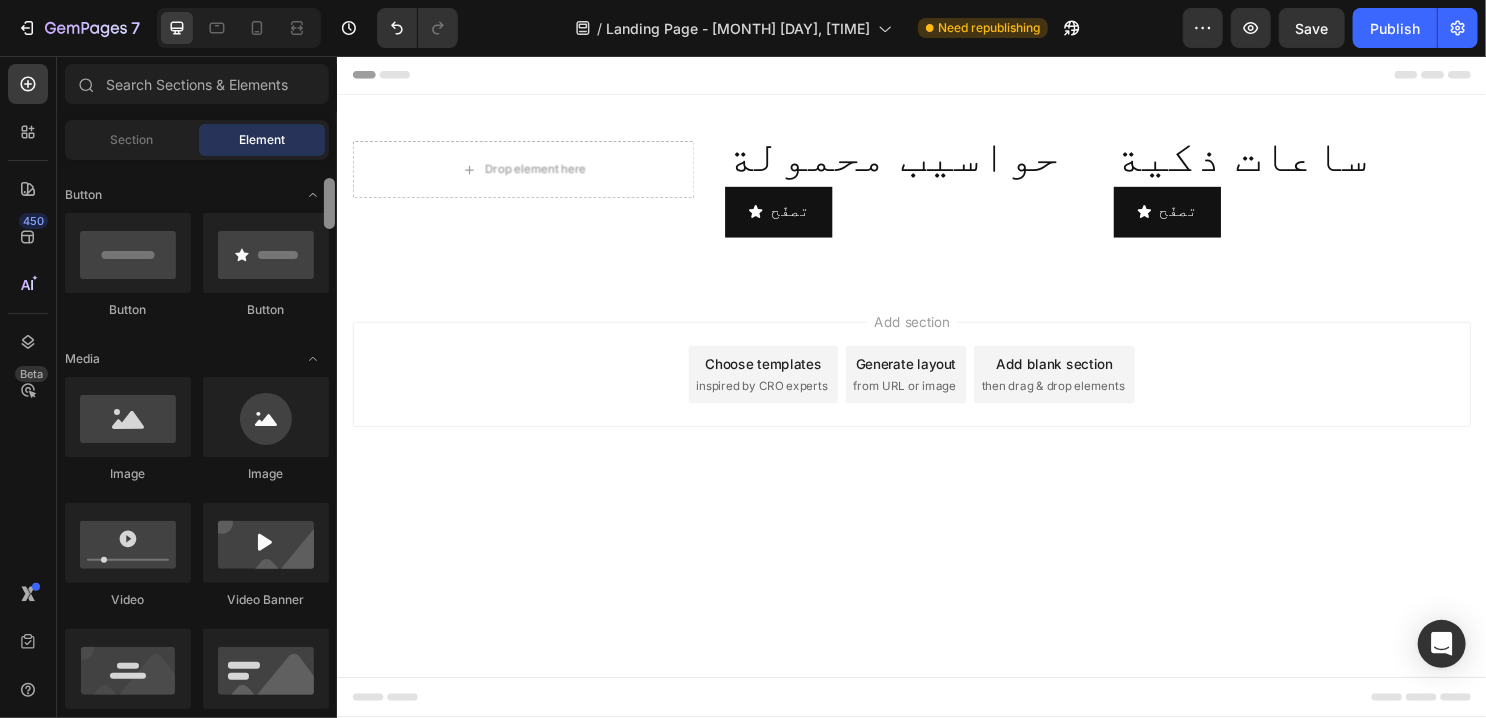 scroll, scrollTop: 424, scrollLeft: 0, axis: vertical 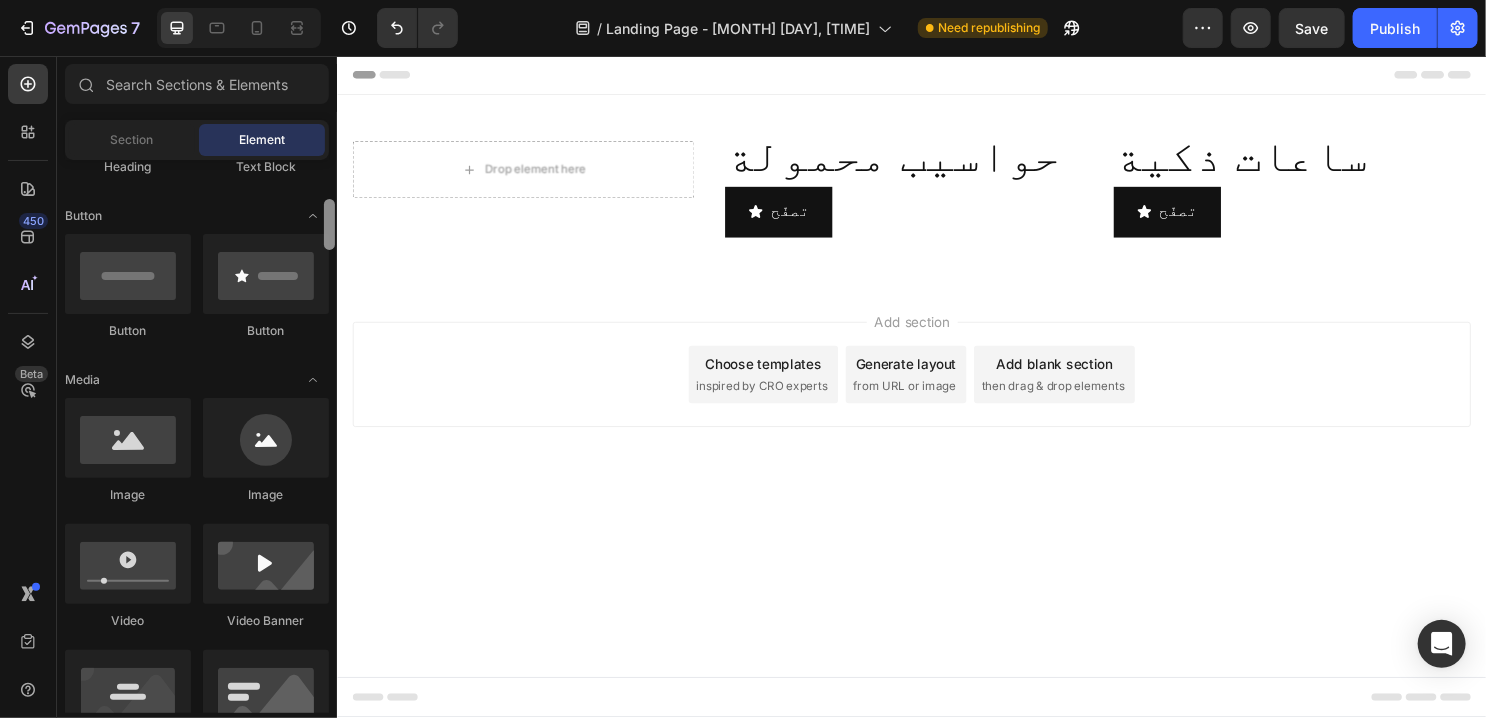 drag, startPoint x: 331, startPoint y: 228, endPoint x: 330, endPoint y: 216, distance: 12.0415945 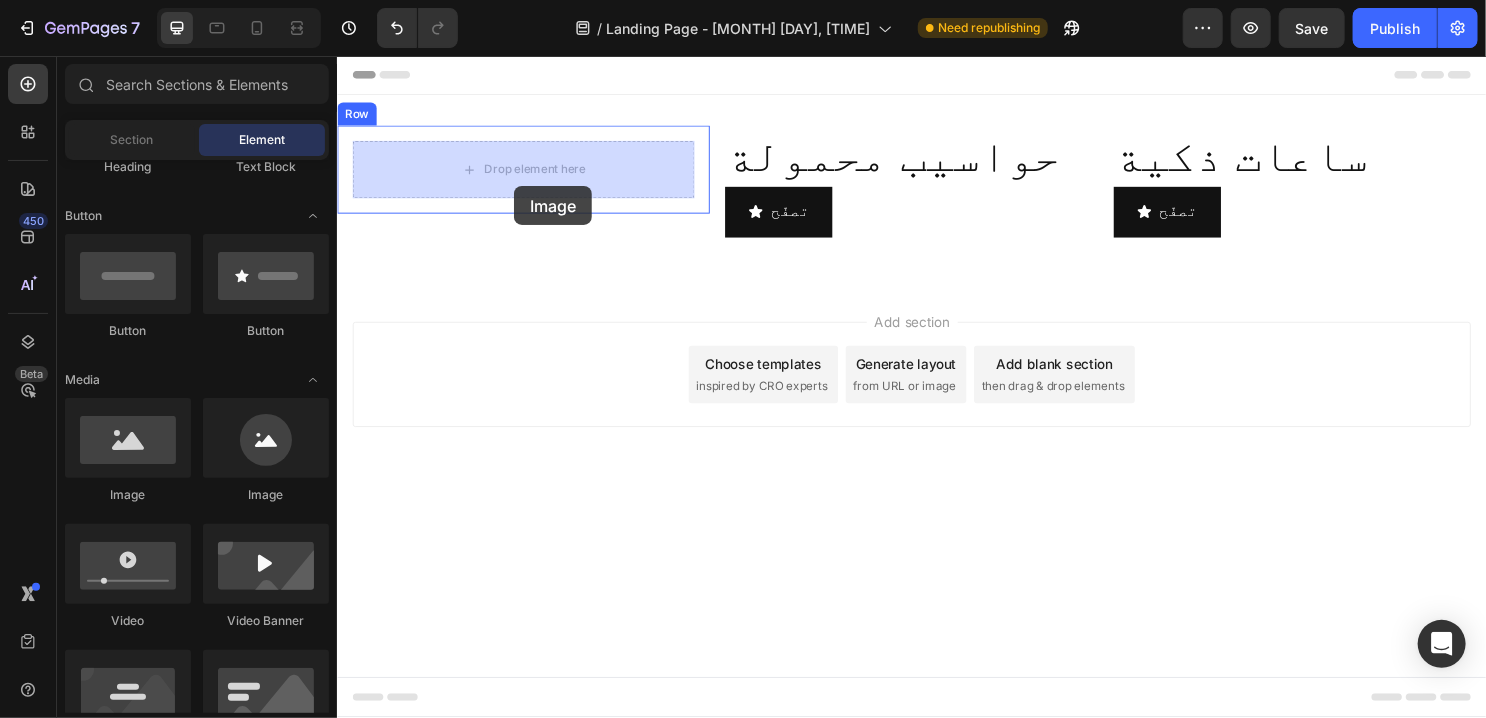 drag, startPoint x: 470, startPoint y: 498, endPoint x: 521, endPoint y: 191, distance: 311.20734 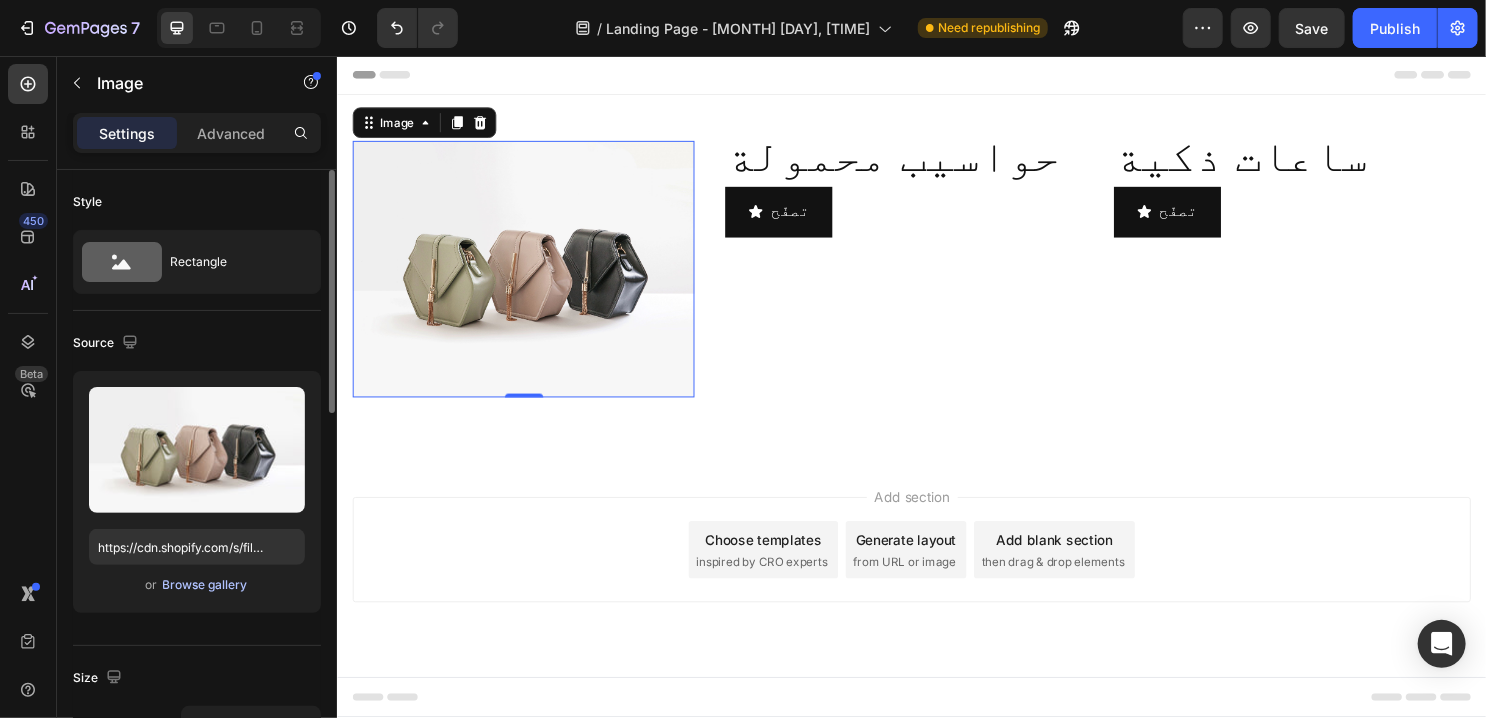click on "Browse gallery" at bounding box center [205, 585] 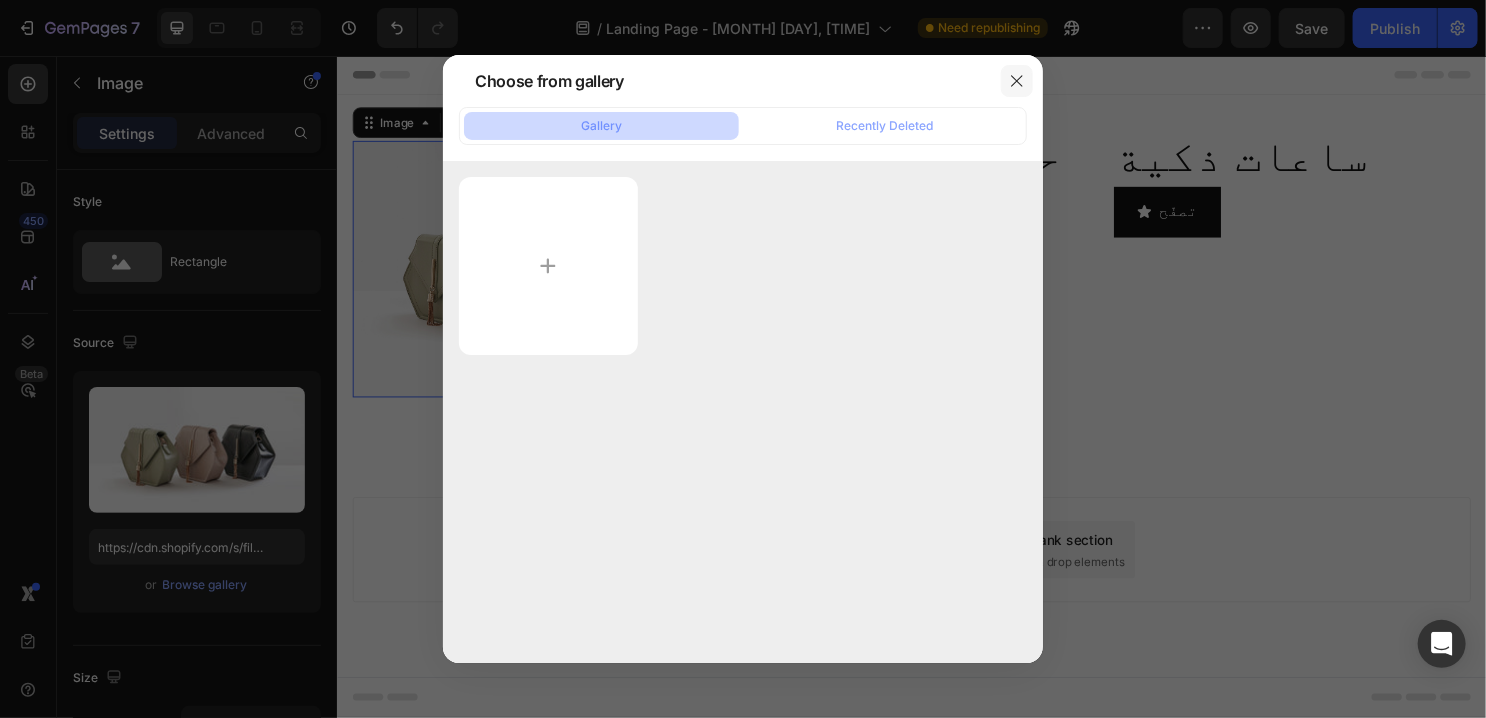 click 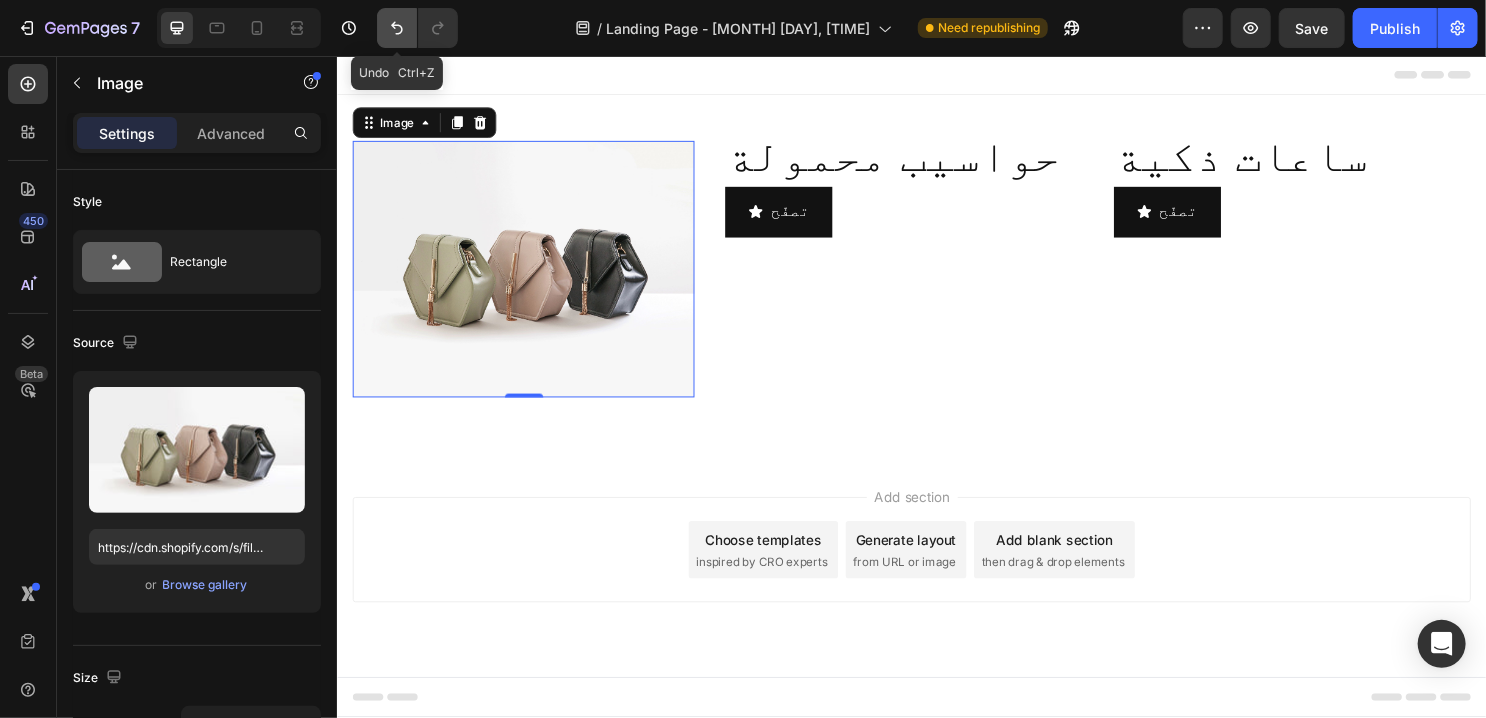 click 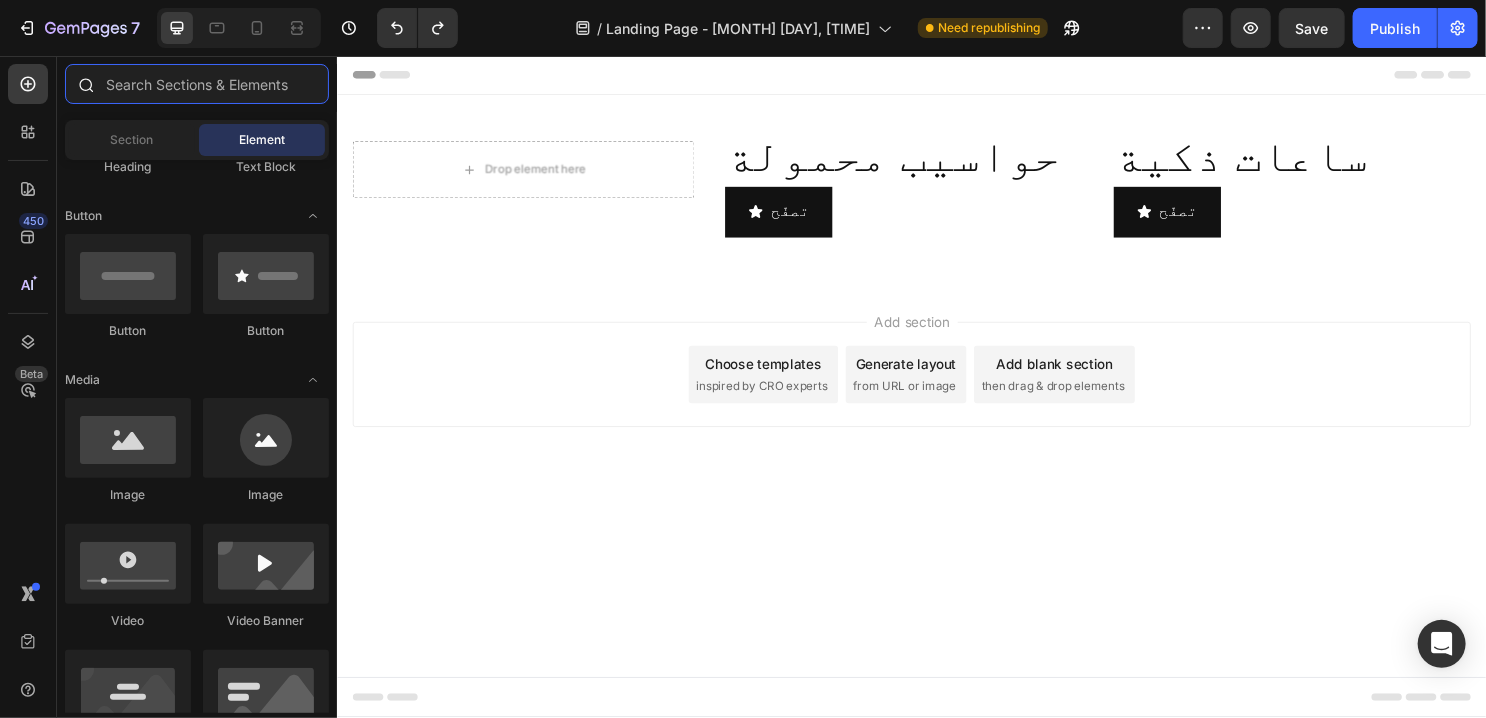 click at bounding box center (197, 84) 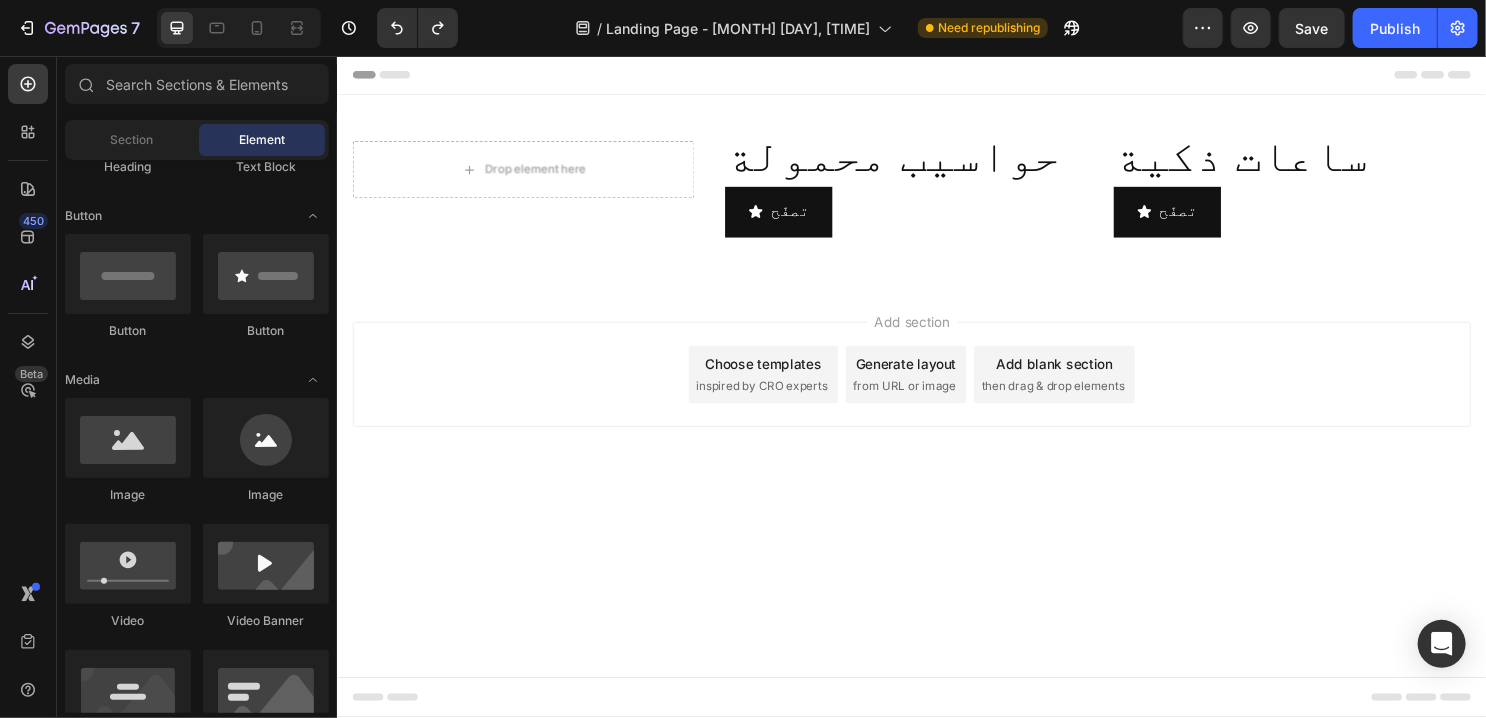 drag, startPoint x: 139, startPoint y: 85, endPoint x: 52, endPoint y: 81, distance: 87.0919 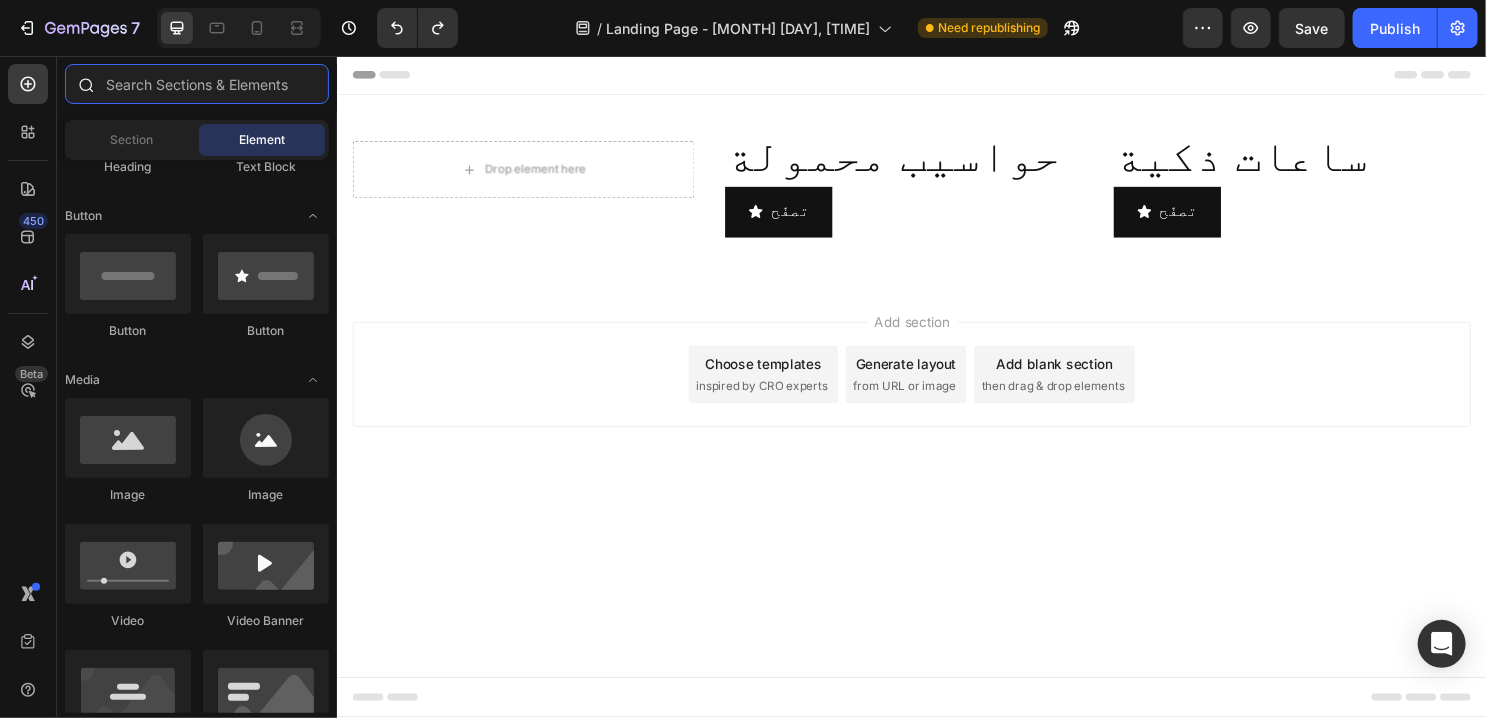 click at bounding box center [197, 84] 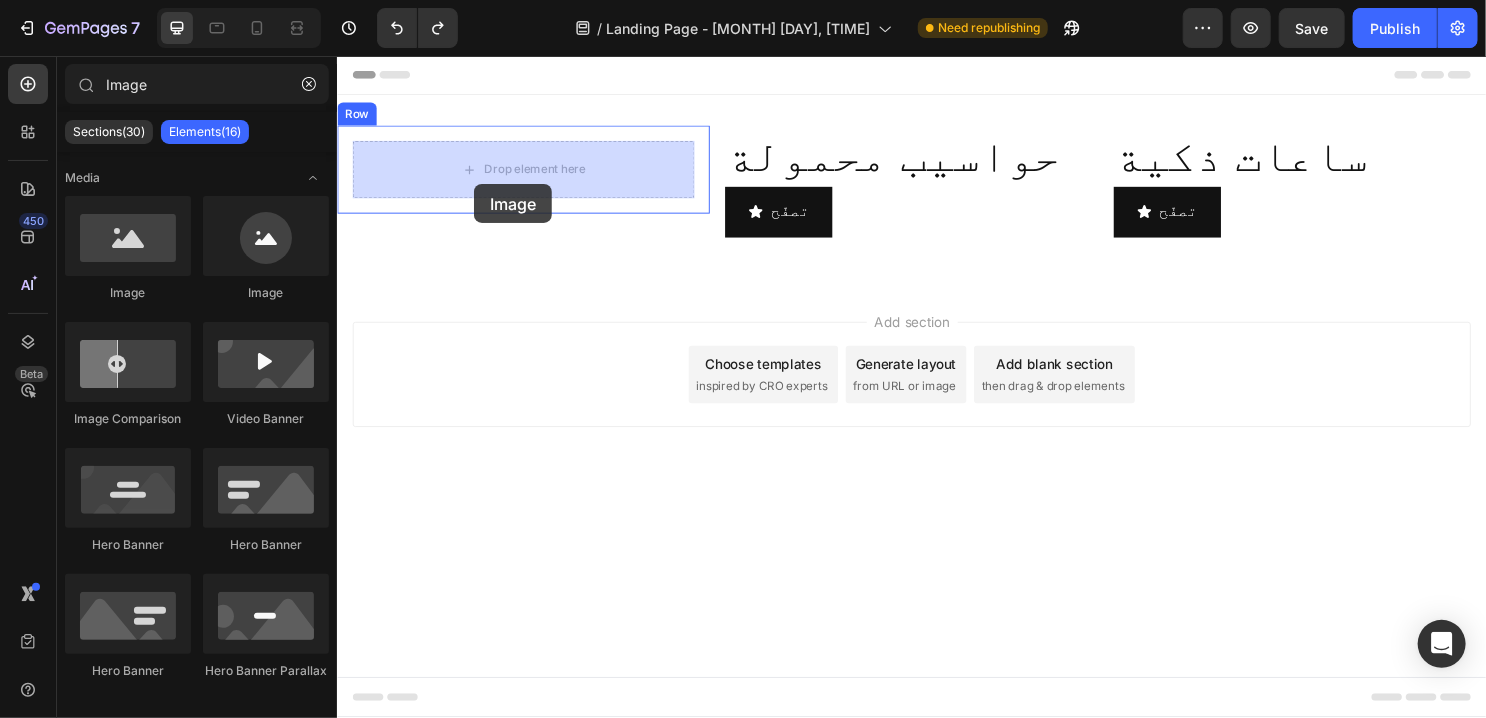 drag, startPoint x: 460, startPoint y: 303, endPoint x: 479, endPoint y: 189, distance: 115.57249 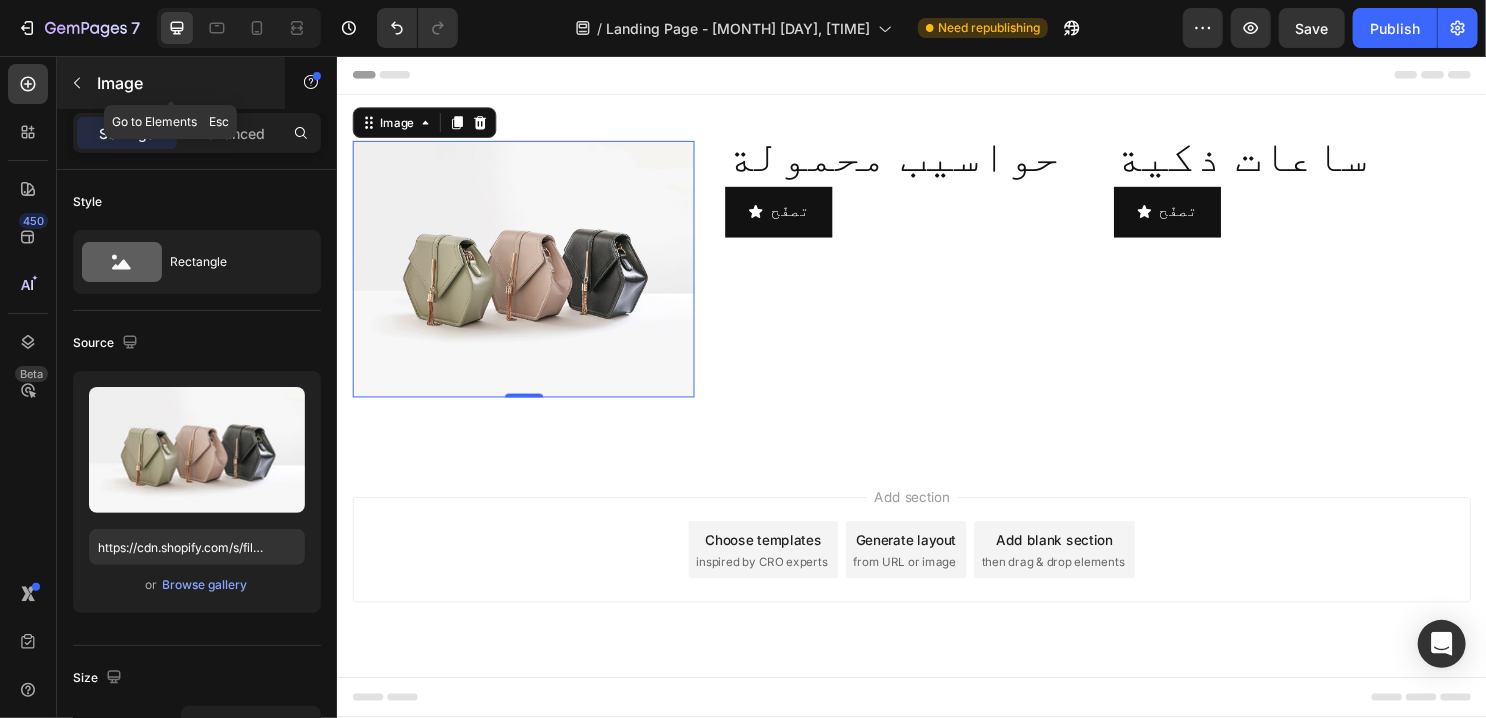 click 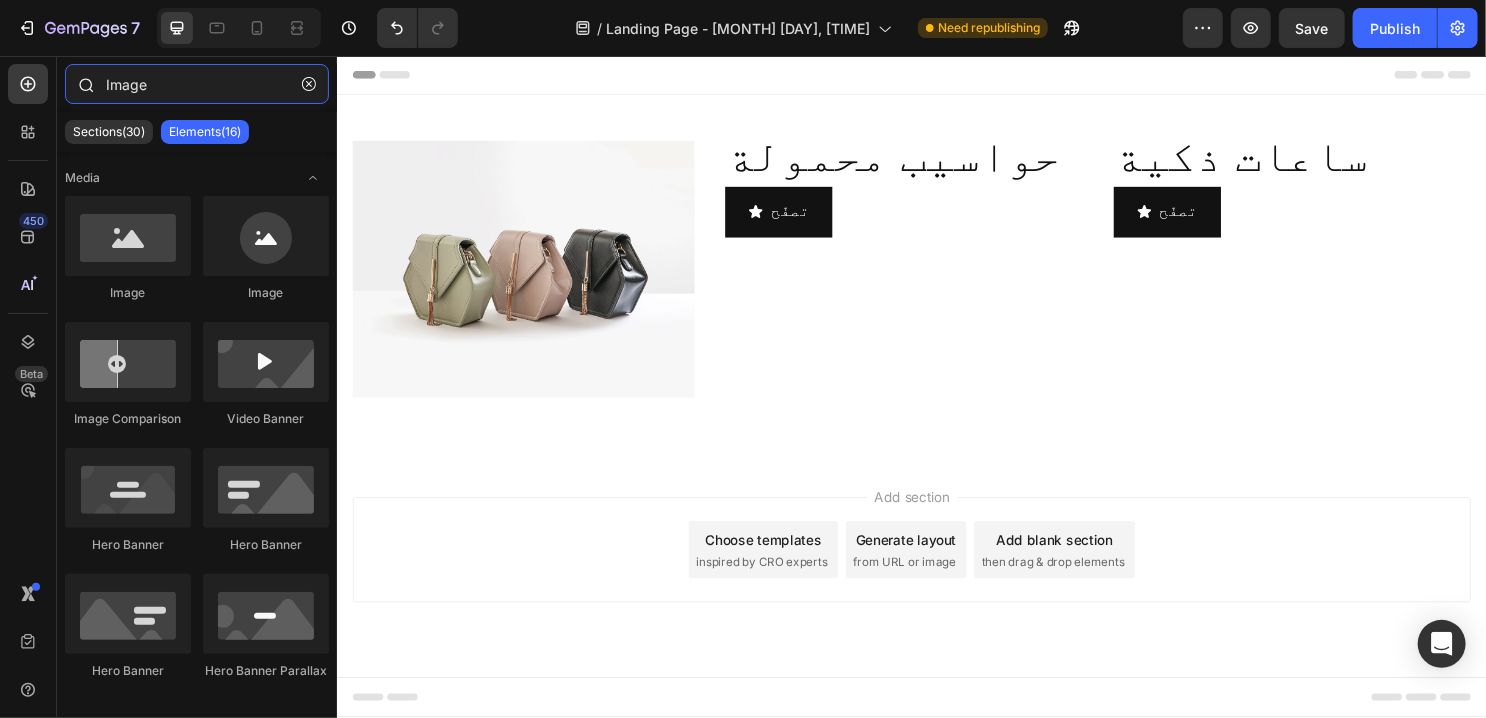 click on "Image" at bounding box center (197, 84) 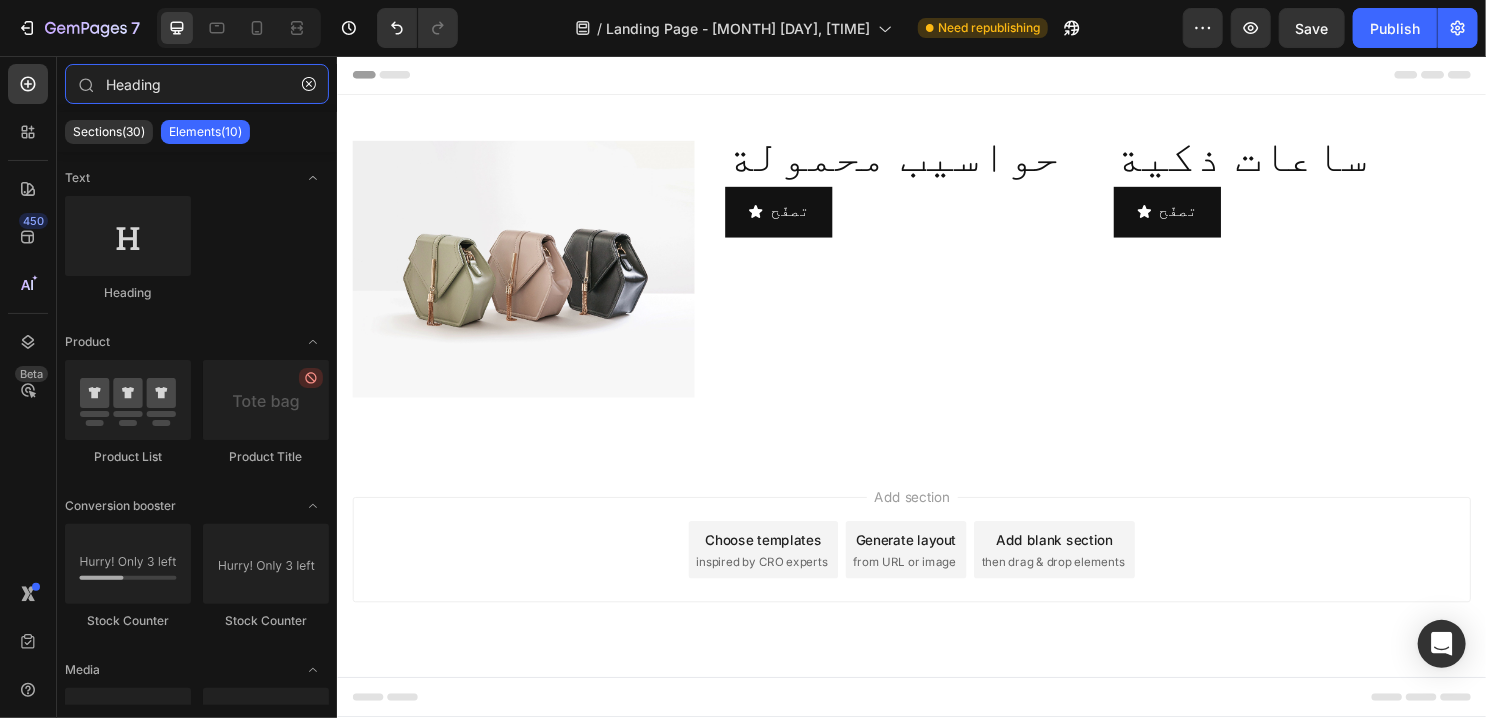 type on "Heading" 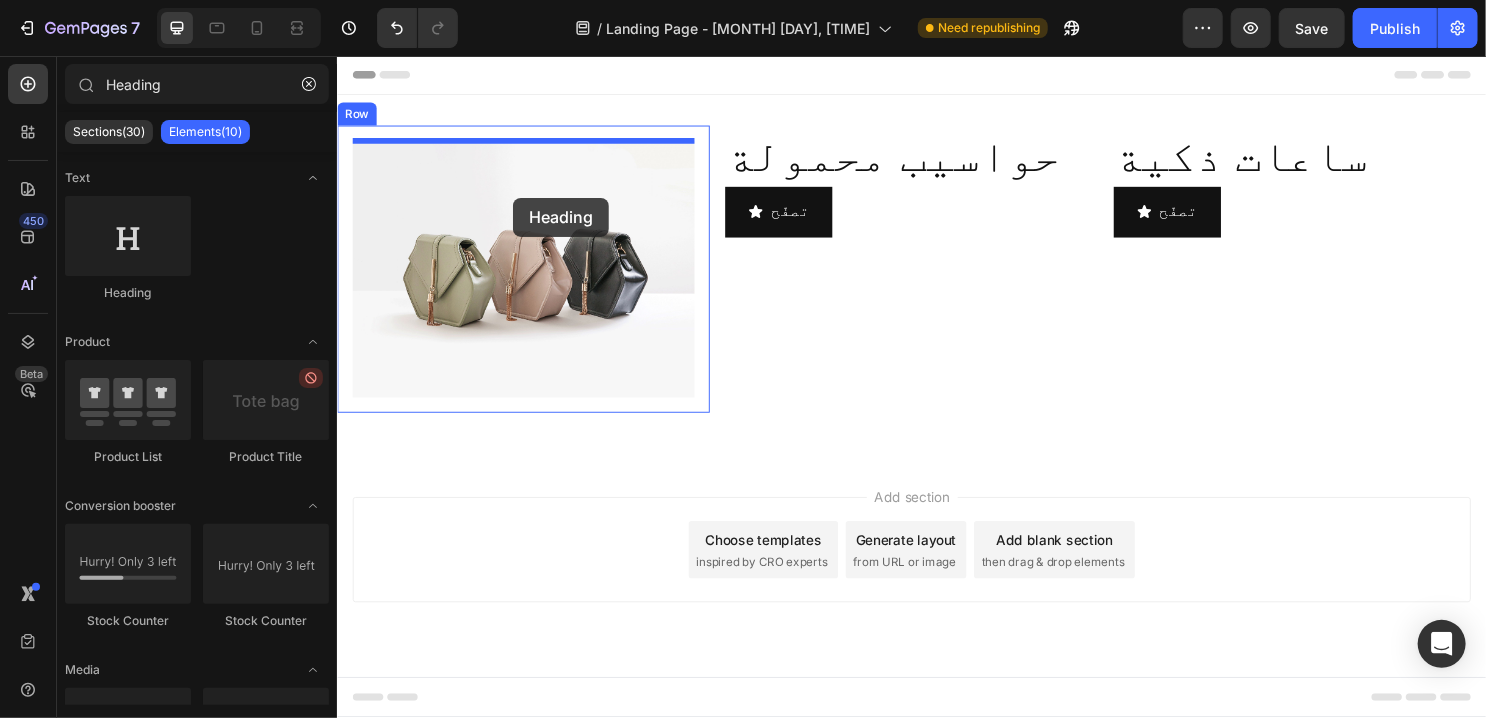 drag, startPoint x: 482, startPoint y: 296, endPoint x: 520, endPoint y: 203, distance: 100.46392 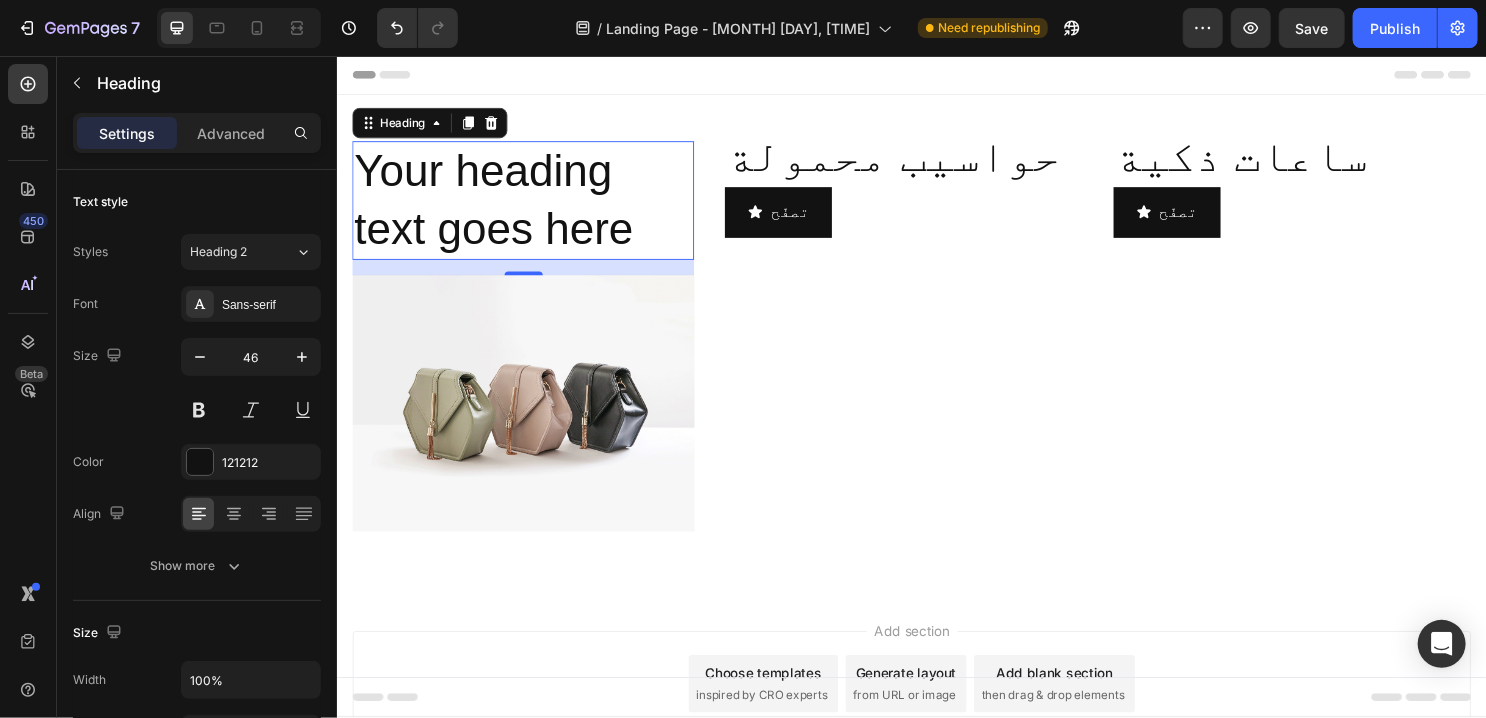 drag, startPoint x: 499, startPoint y: 283, endPoint x: 529, endPoint y: 198, distance: 90.13878 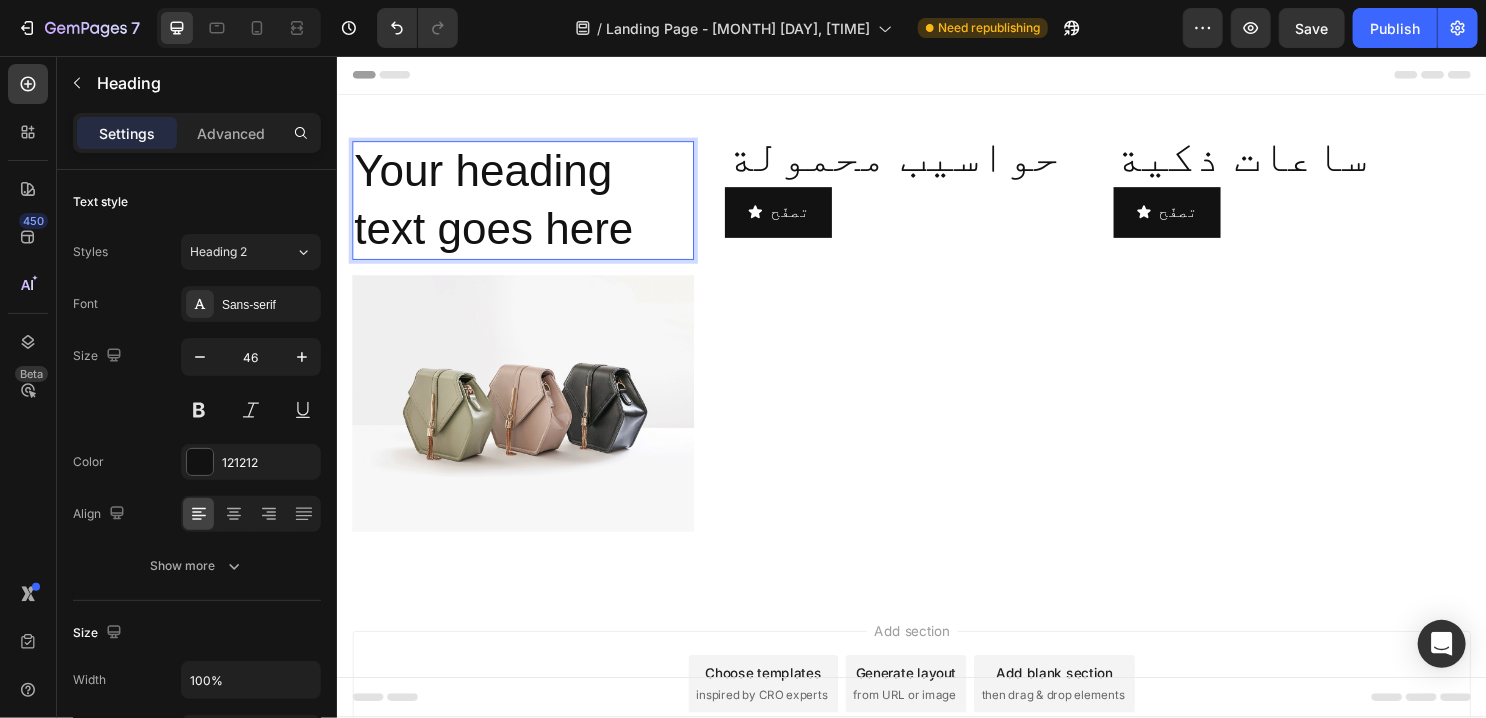 click on "Your heading text goes here" at bounding box center [530, 206] 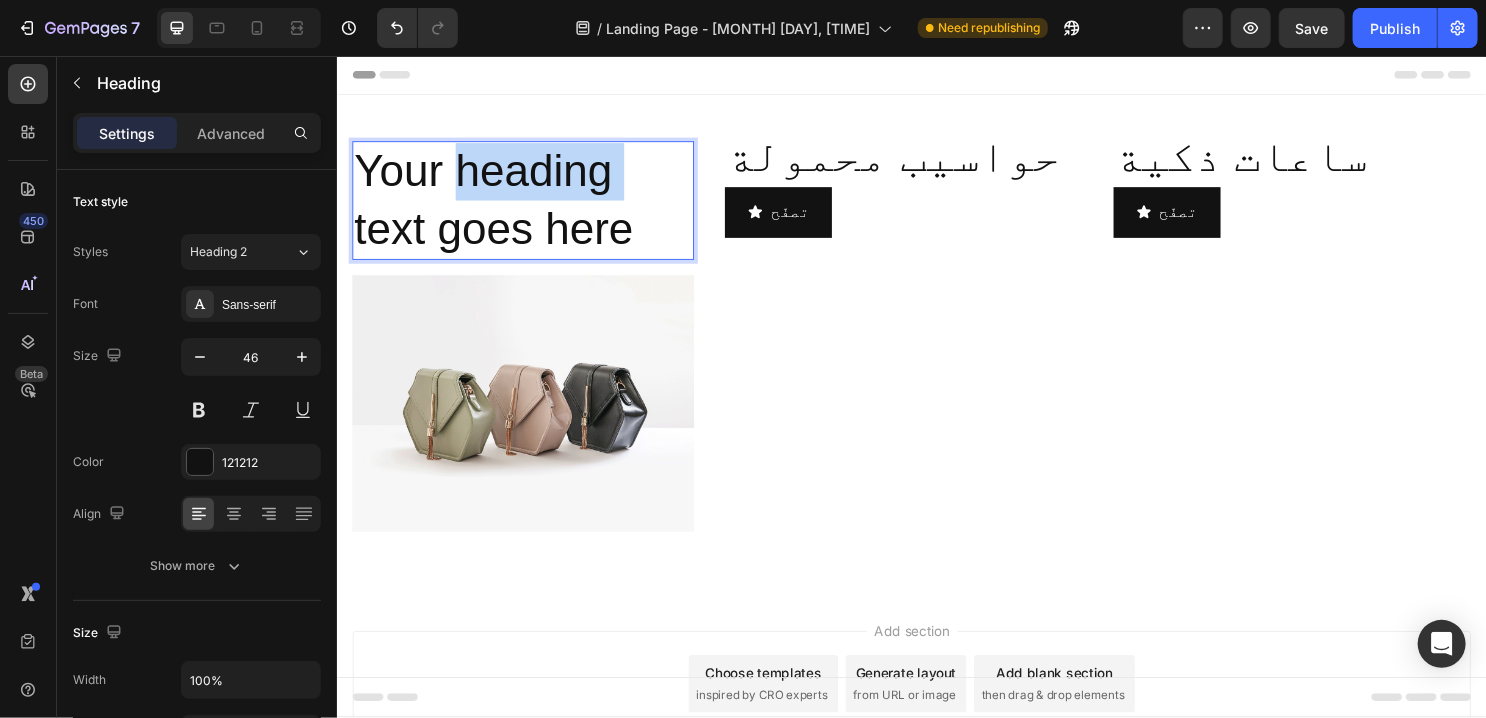 click on "Your heading text goes here" at bounding box center (530, 206) 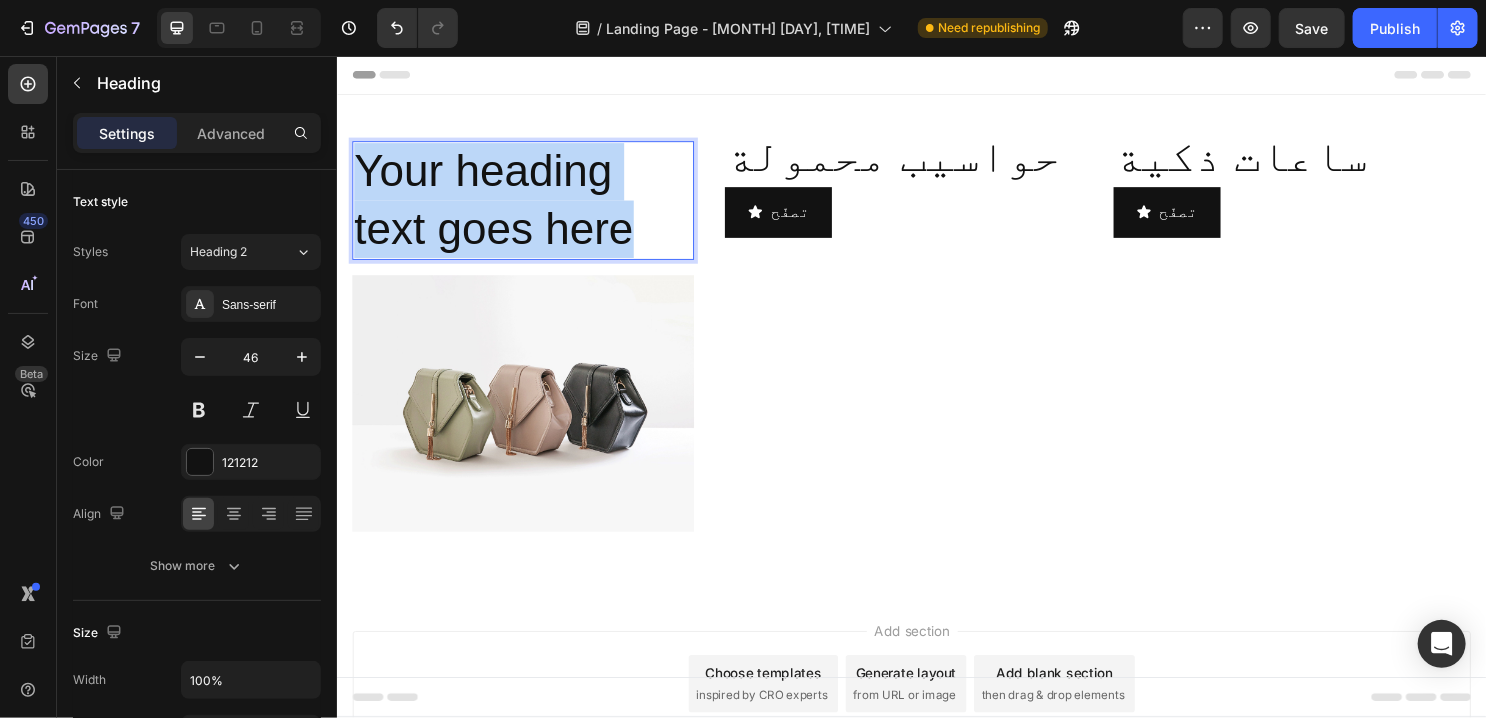 click on "Your heading text goes here" at bounding box center [530, 206] 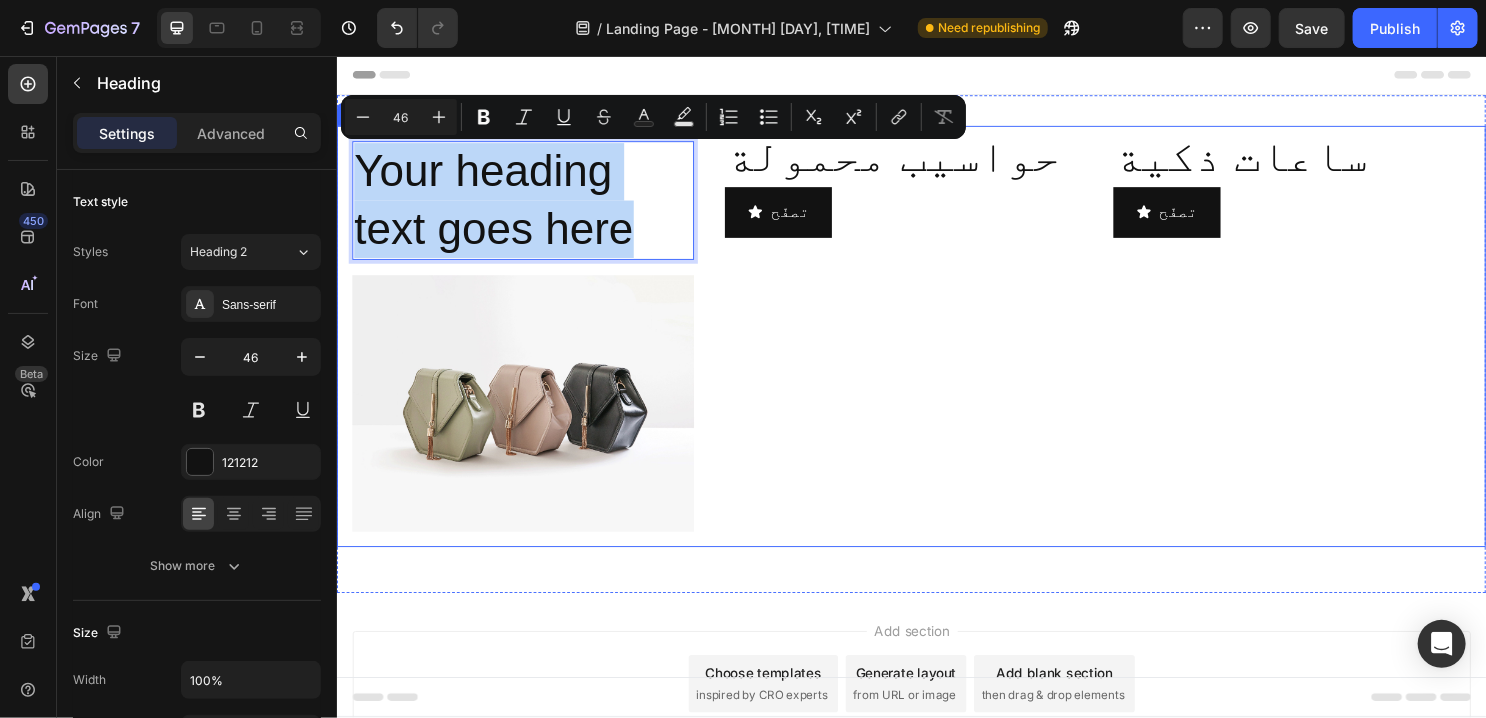 click on "حواسيب محمولة Heading تصفّح Button" at bounding box center [935, 348] 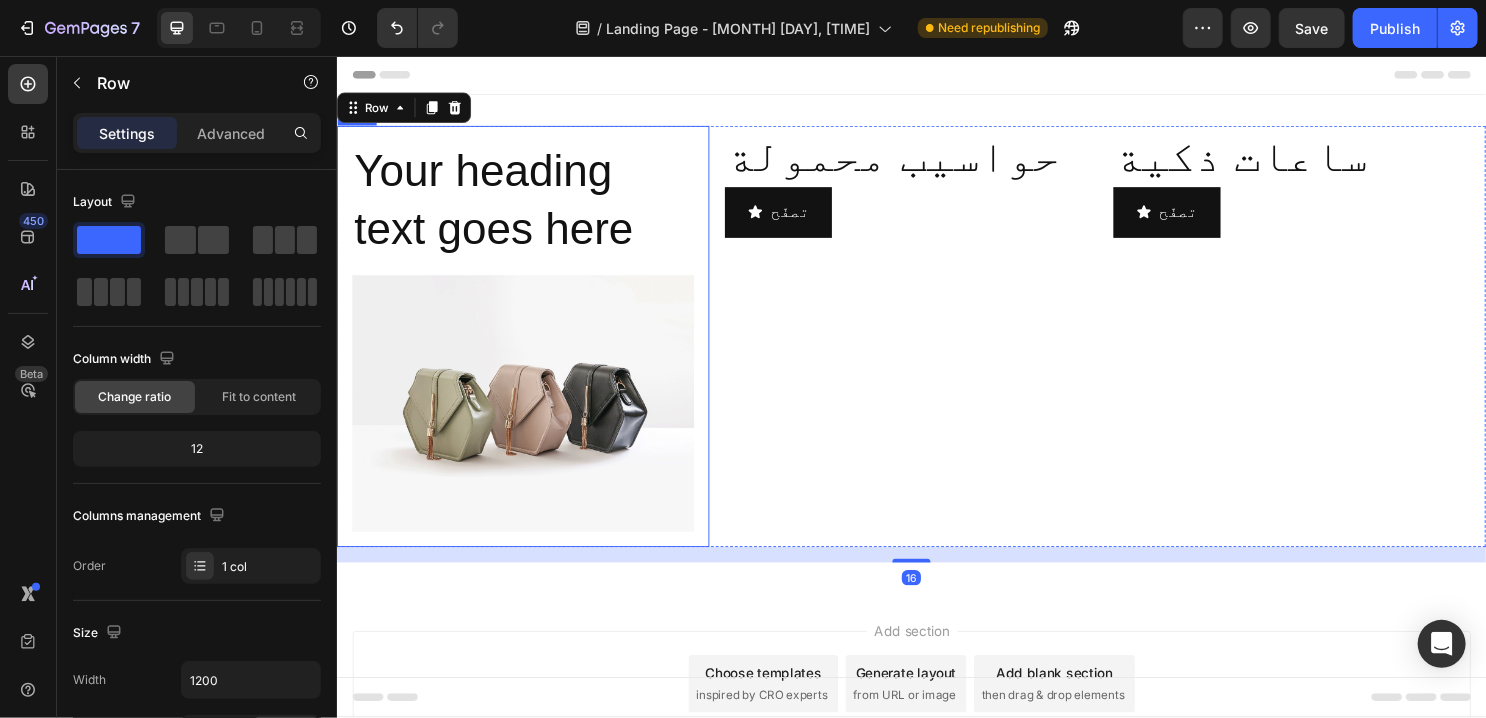 click on "Your heading text goes here Heading Image" at bounding box center (530, 348) 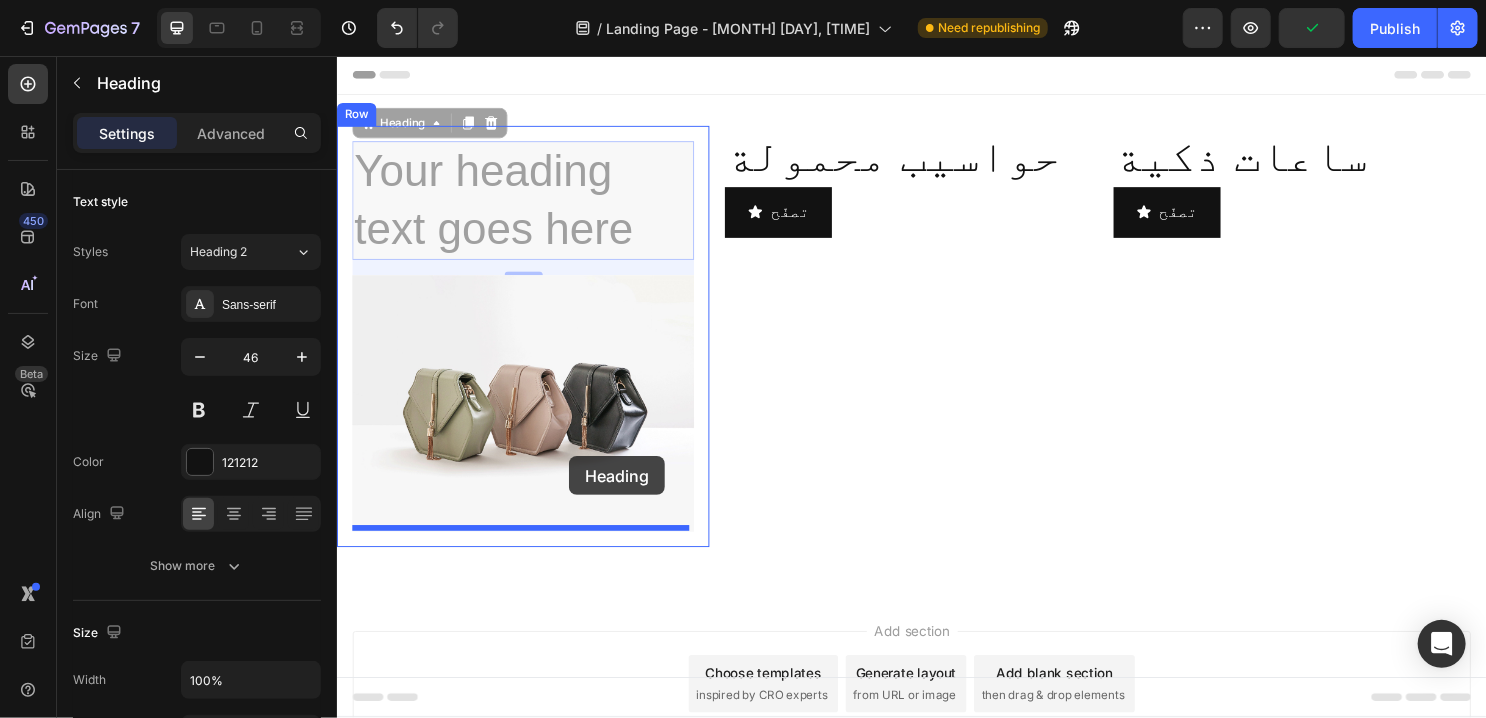 drag, startPoint x: 585, startPoint y: 251, endPoint x: 578, endPoint y: 473, distance: 222.11034 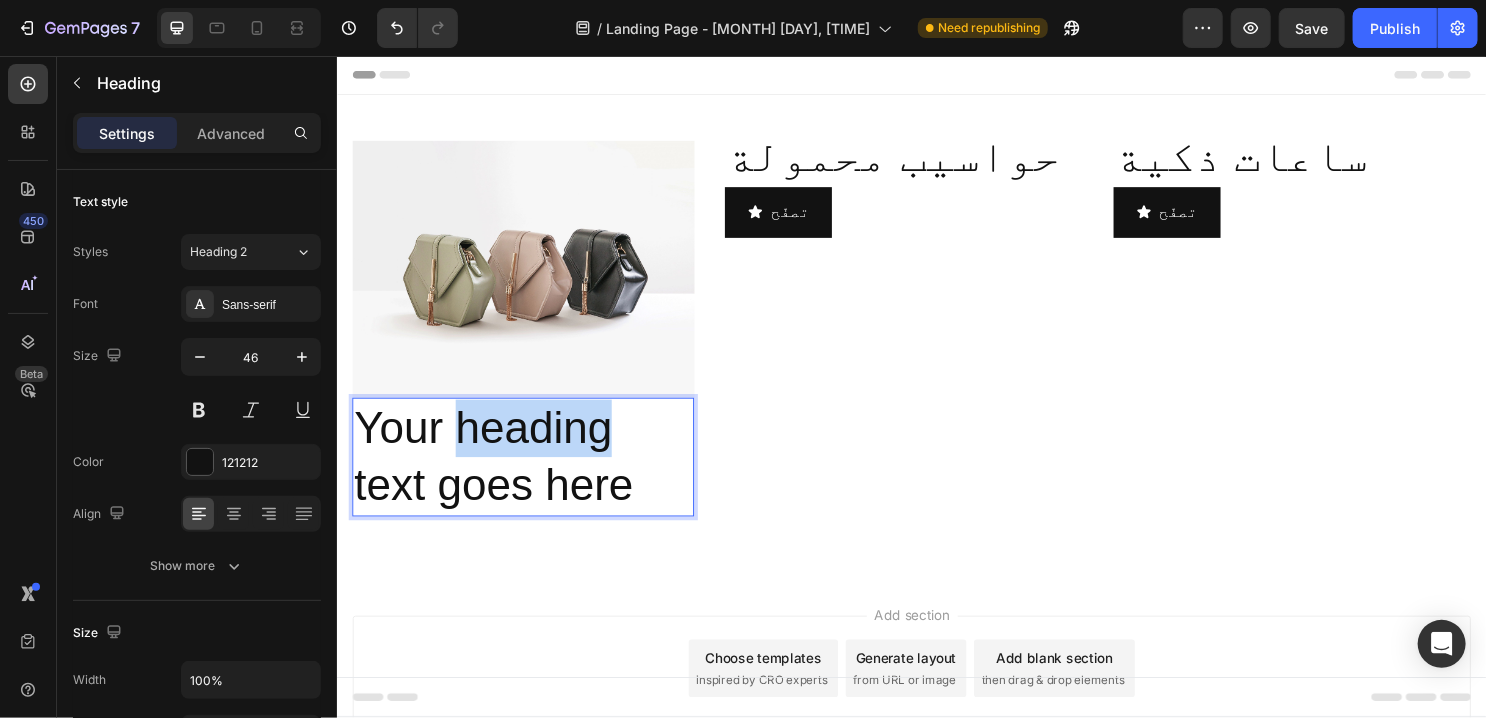 click on "Your heading text goes here" at bounding box center (530, 474) 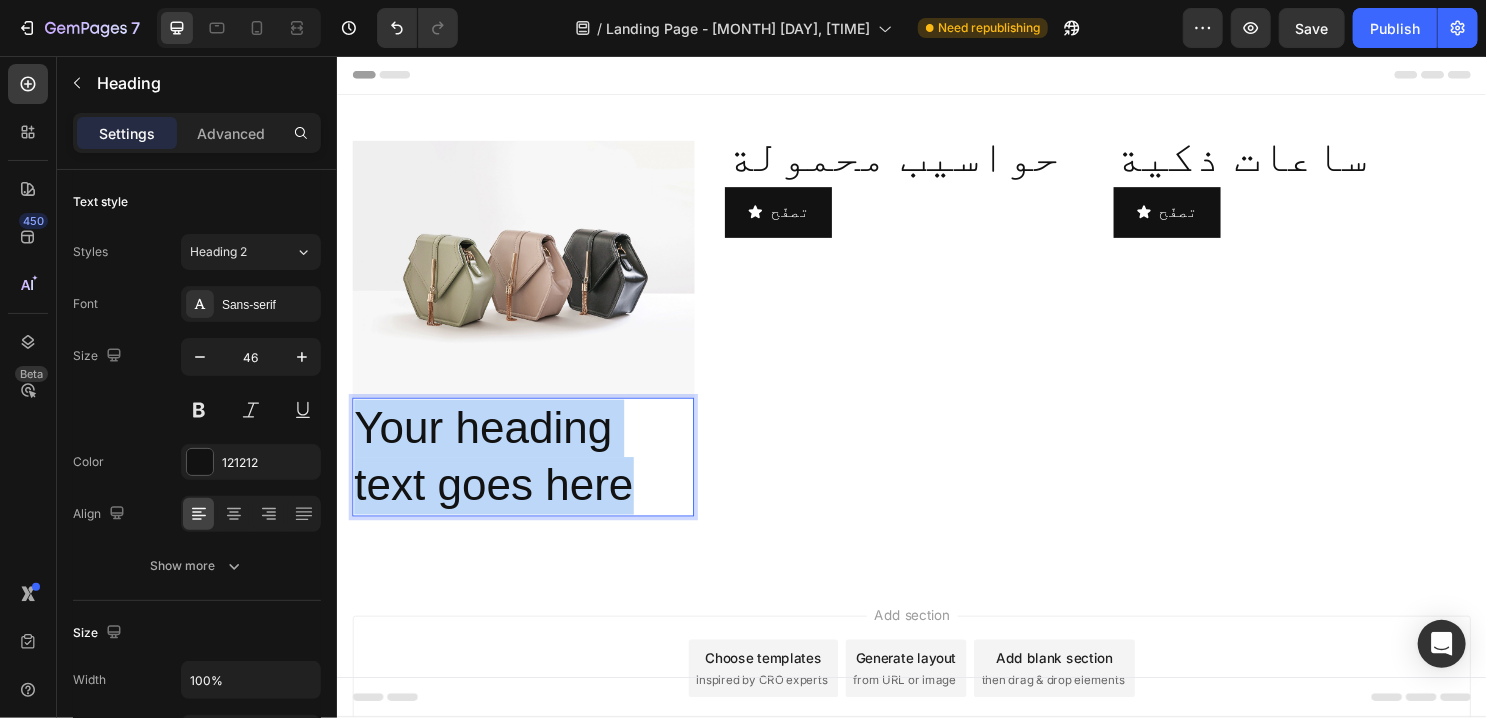 click on "Your heading text goes here" at bounding box center [530, 474] 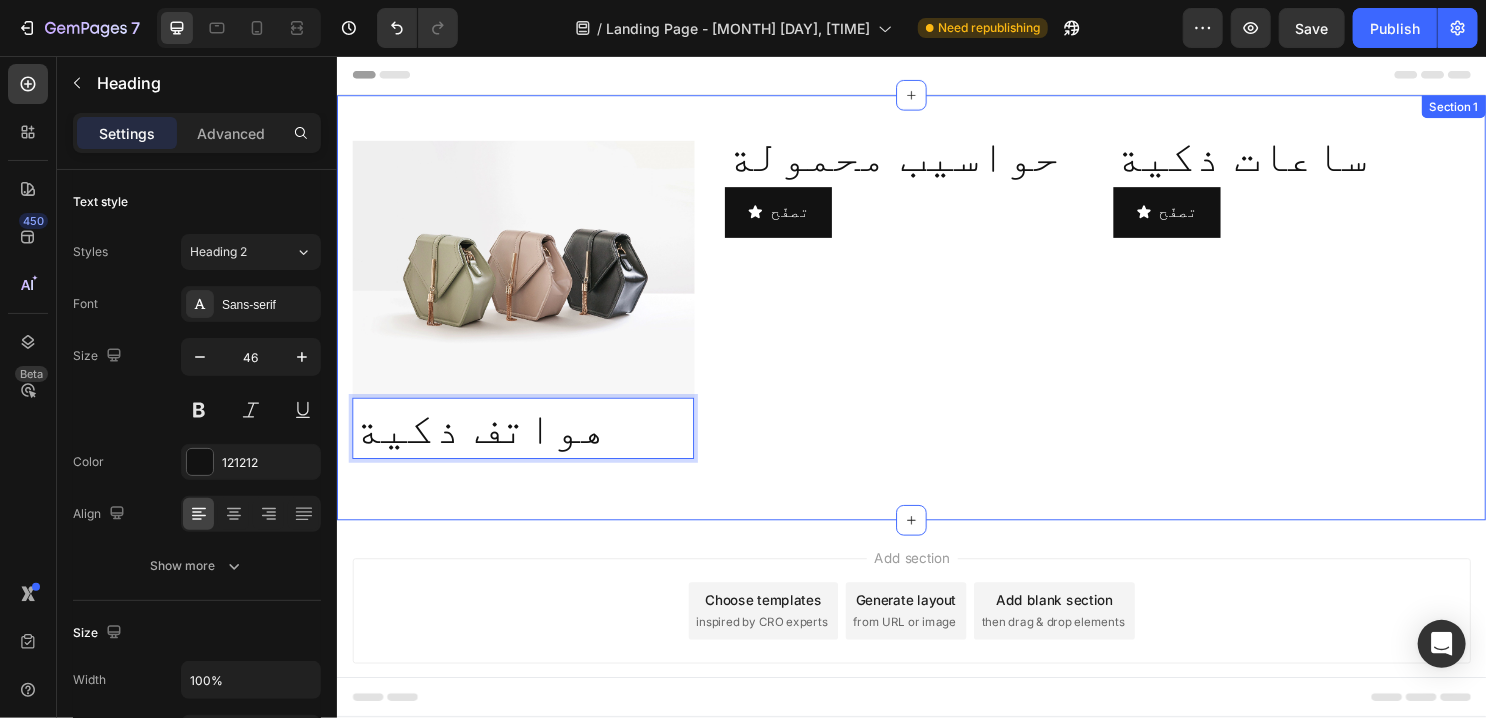 click on "Image هواتف ذكية Heading   16 Row حواسيب محمولة Heading تصفّح Button ساعات ذكية Heading تصفّح Button Row Section 1" at bounding box center [936, 318] 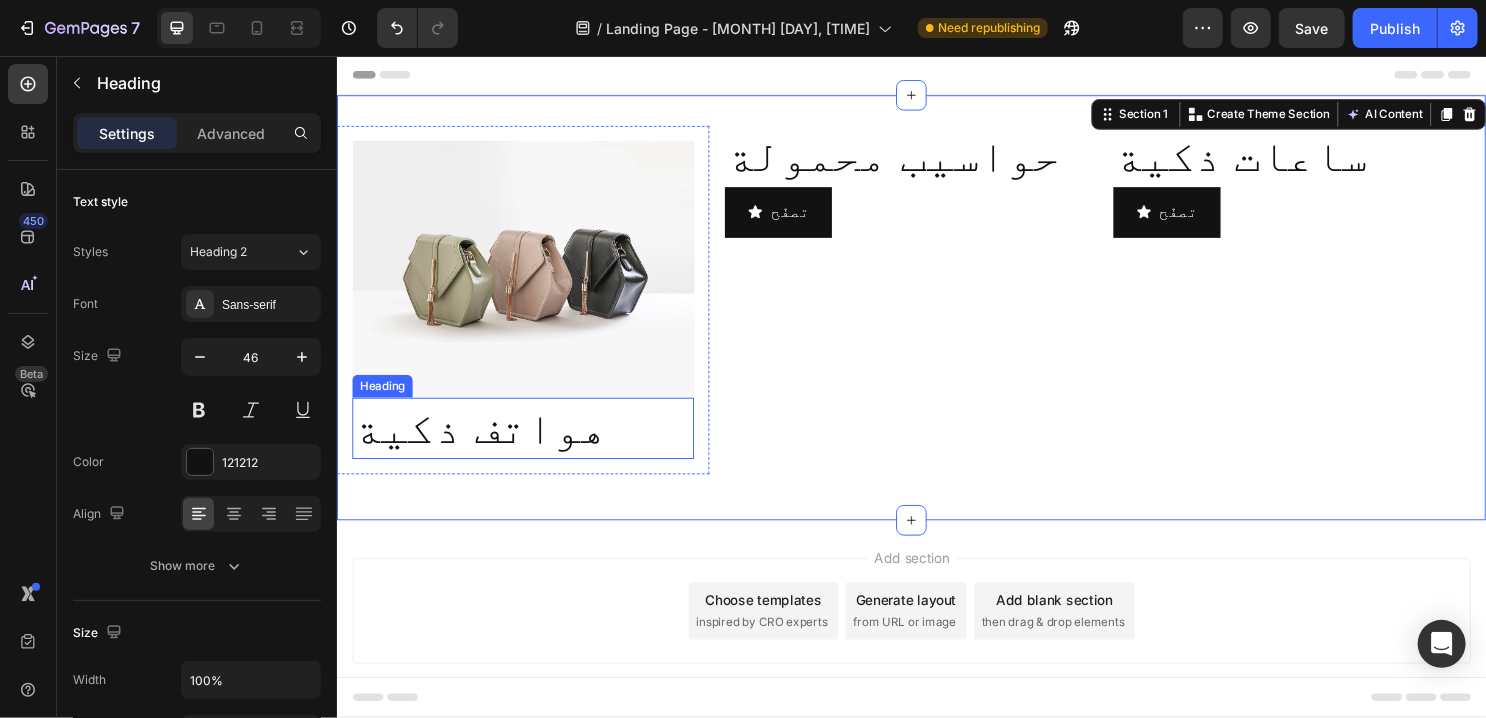 click on "هواتف ذكية" at bounding box center [530, 444] 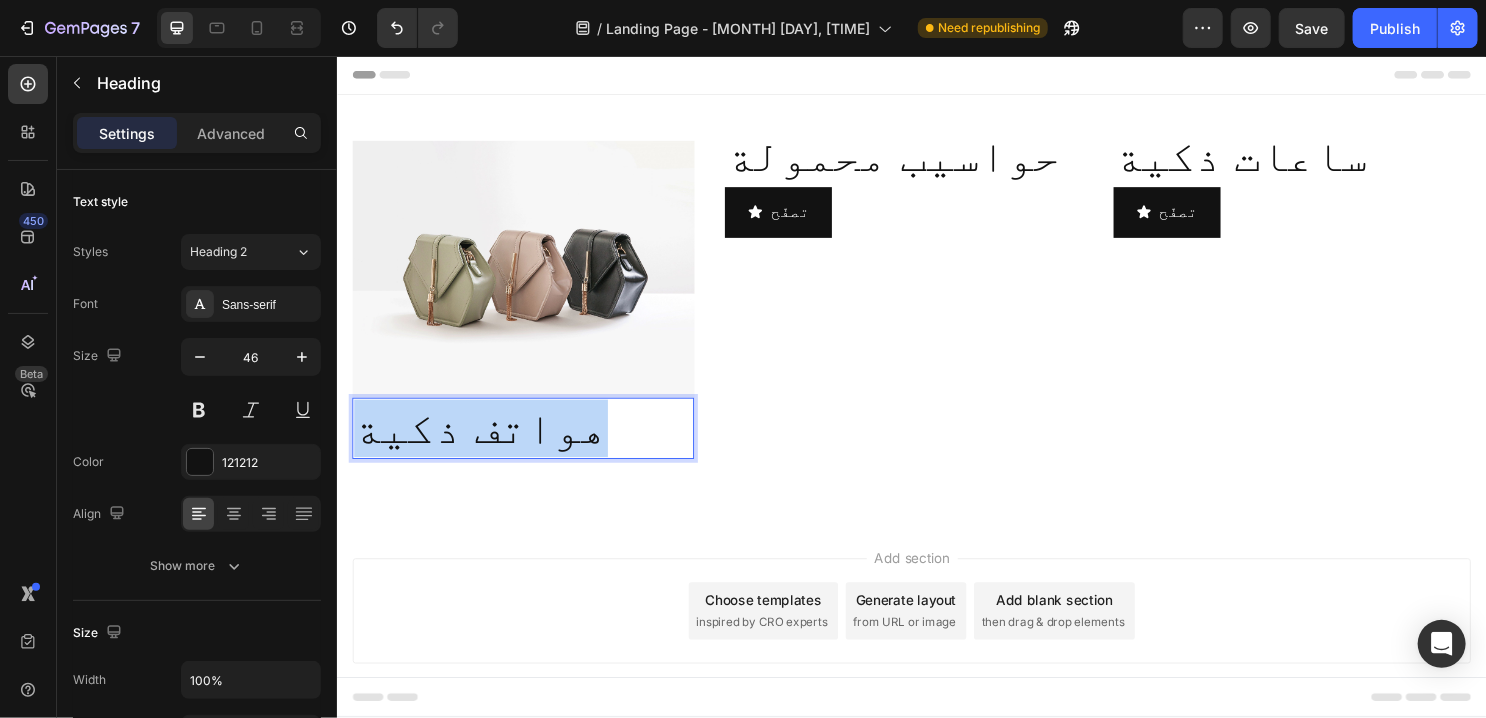 click on "هواتف ذكية" at bounding box center (530, 444) 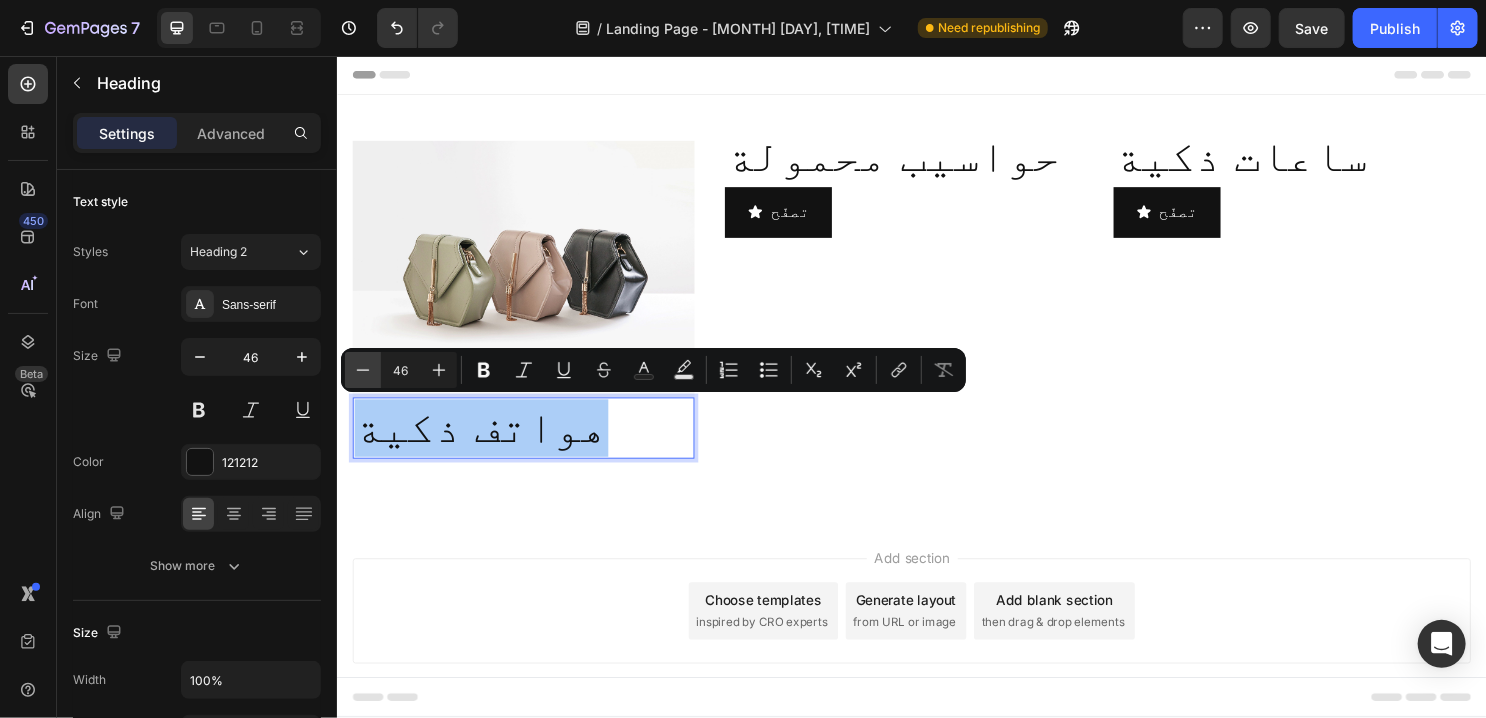 click 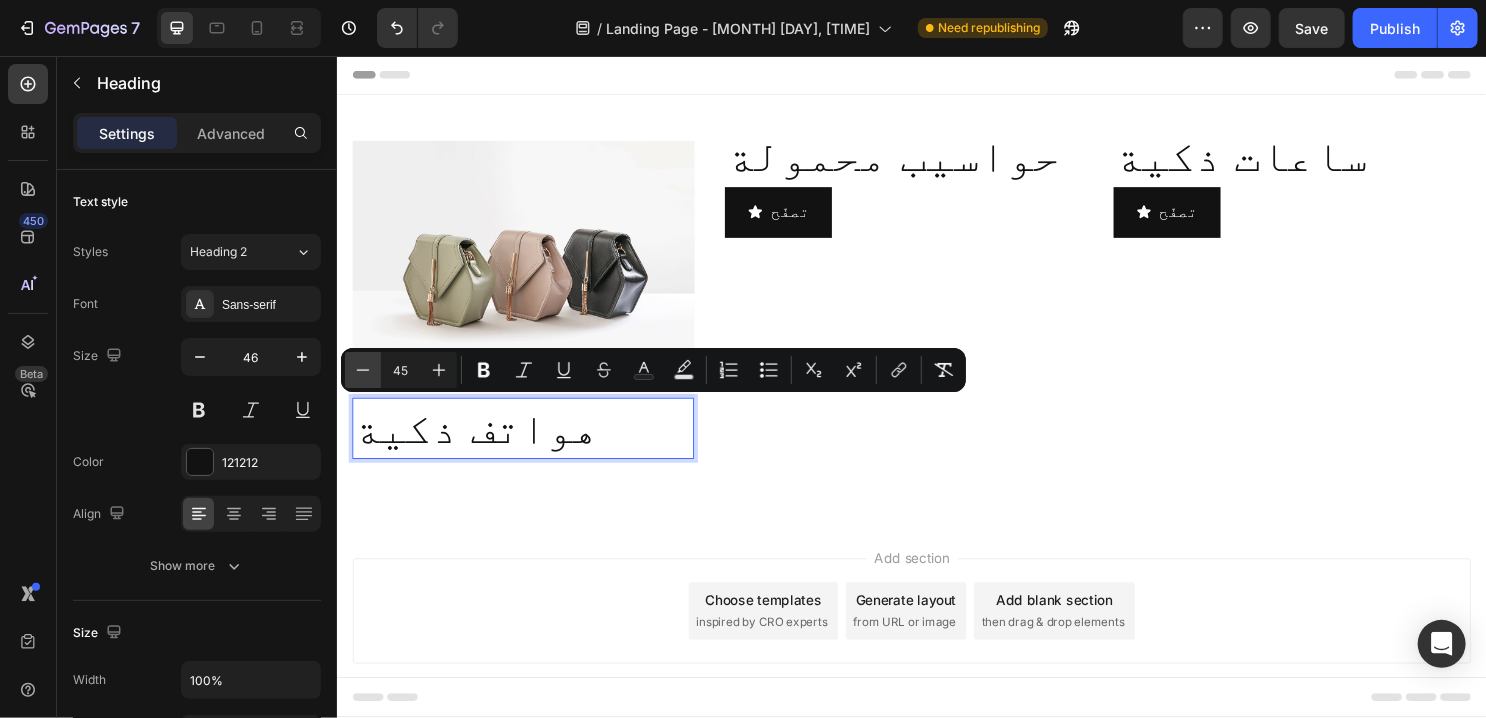 click 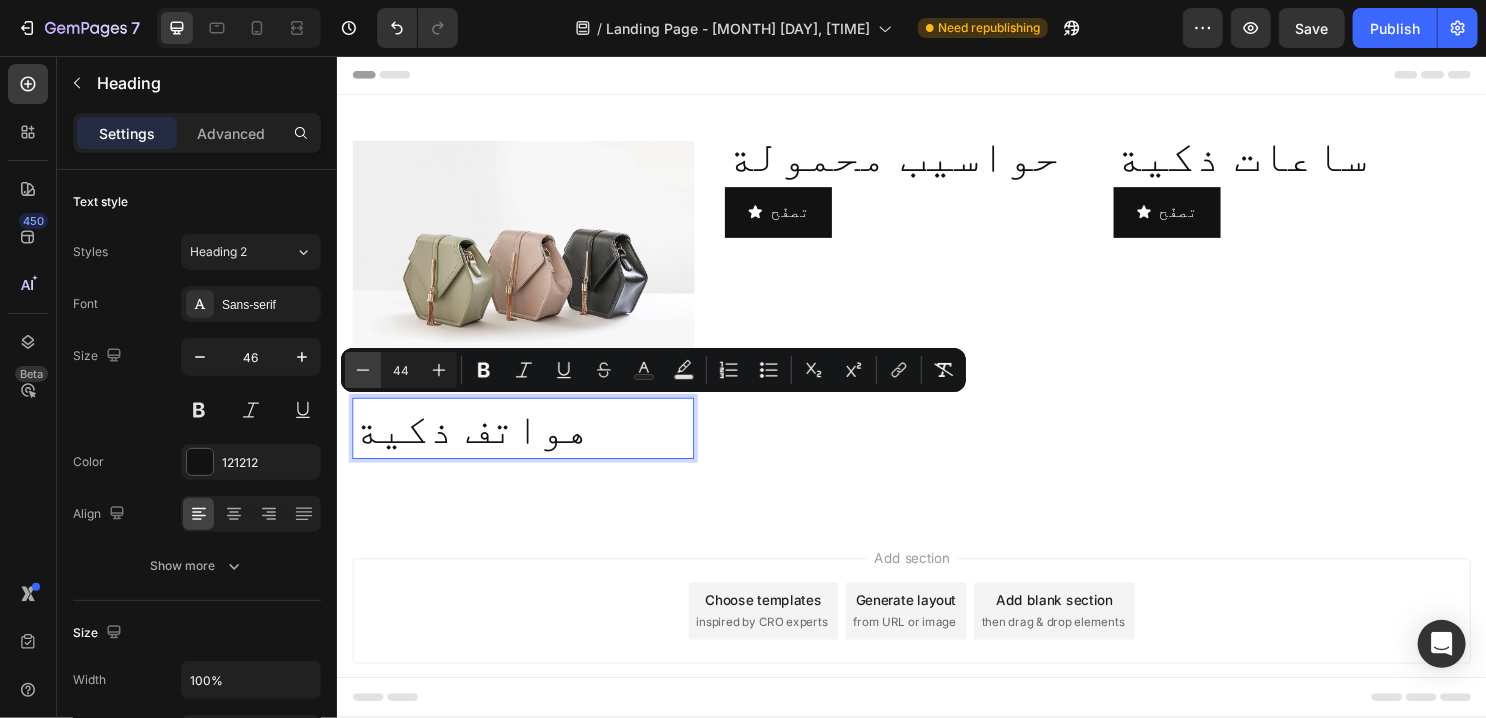 click 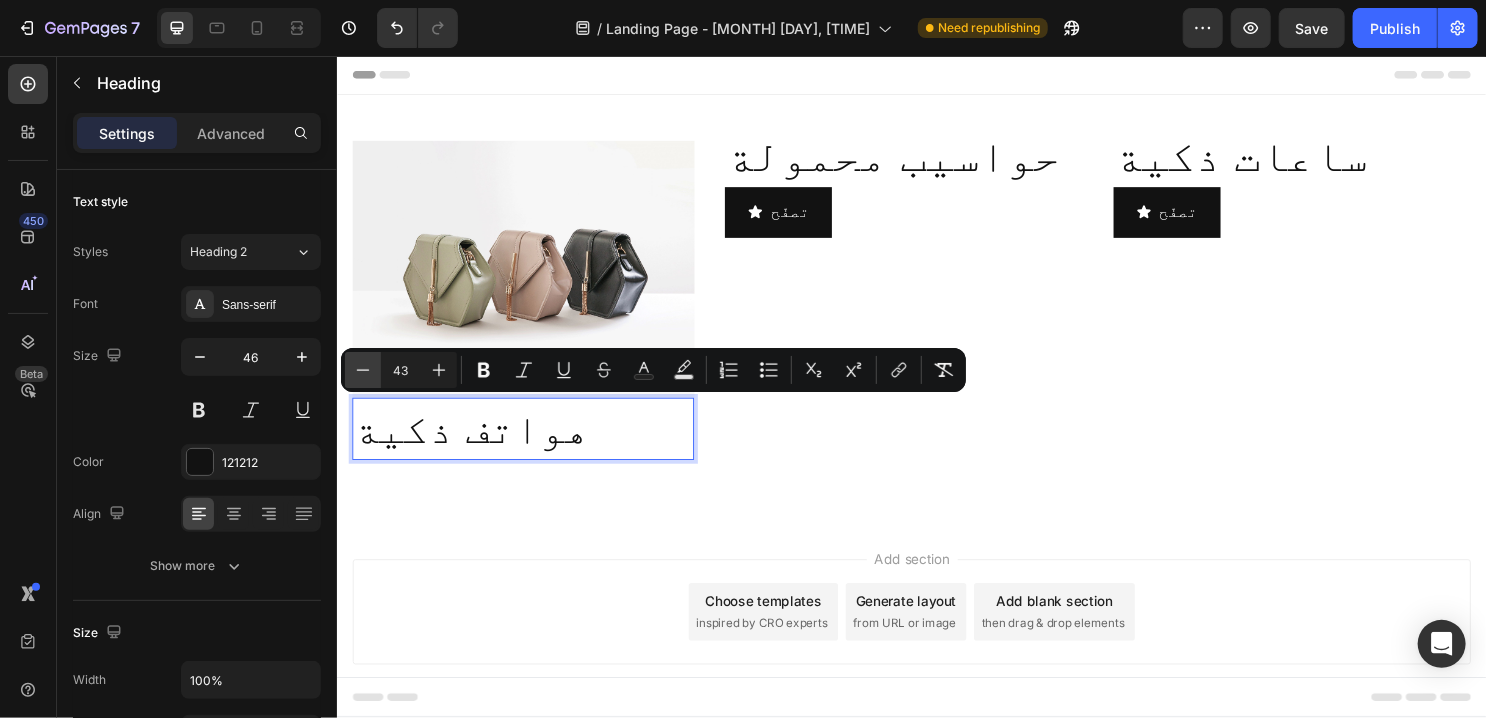 click 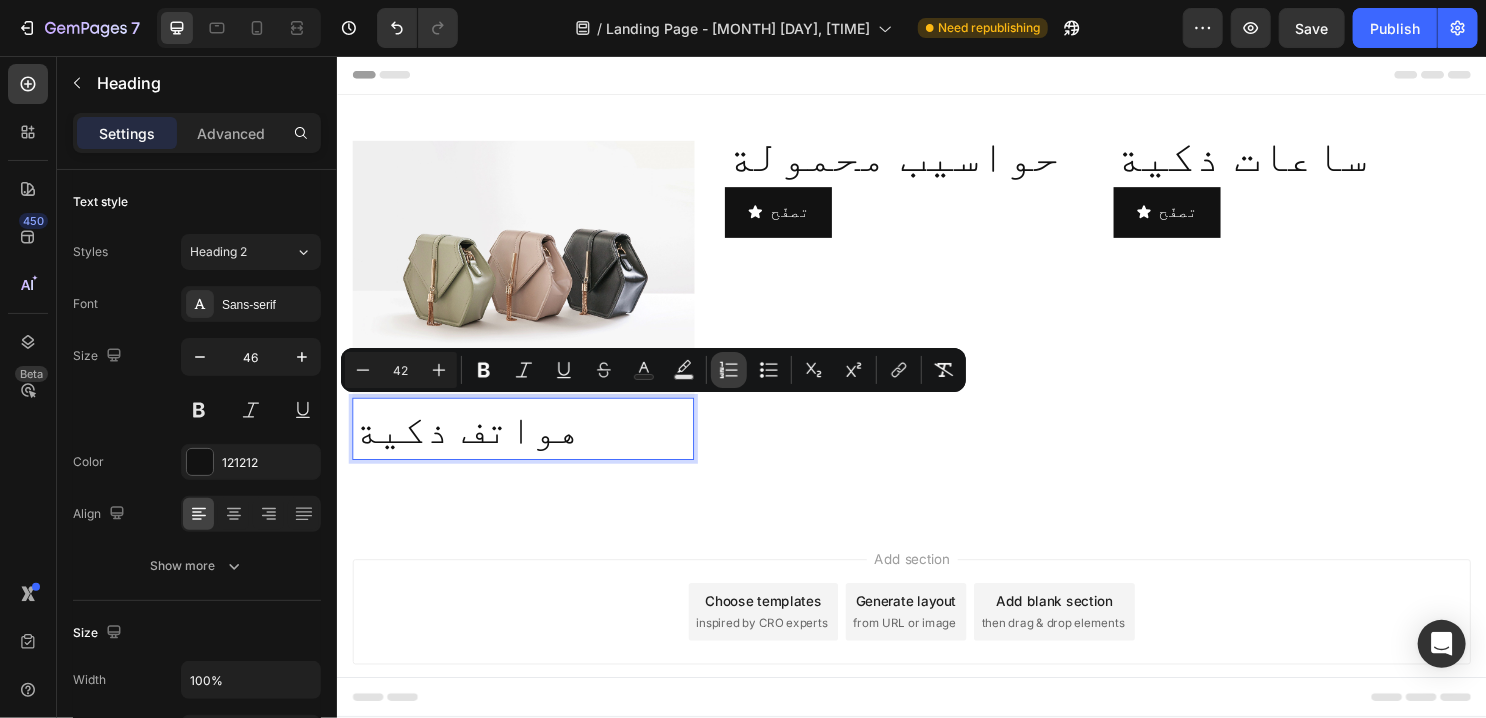 click 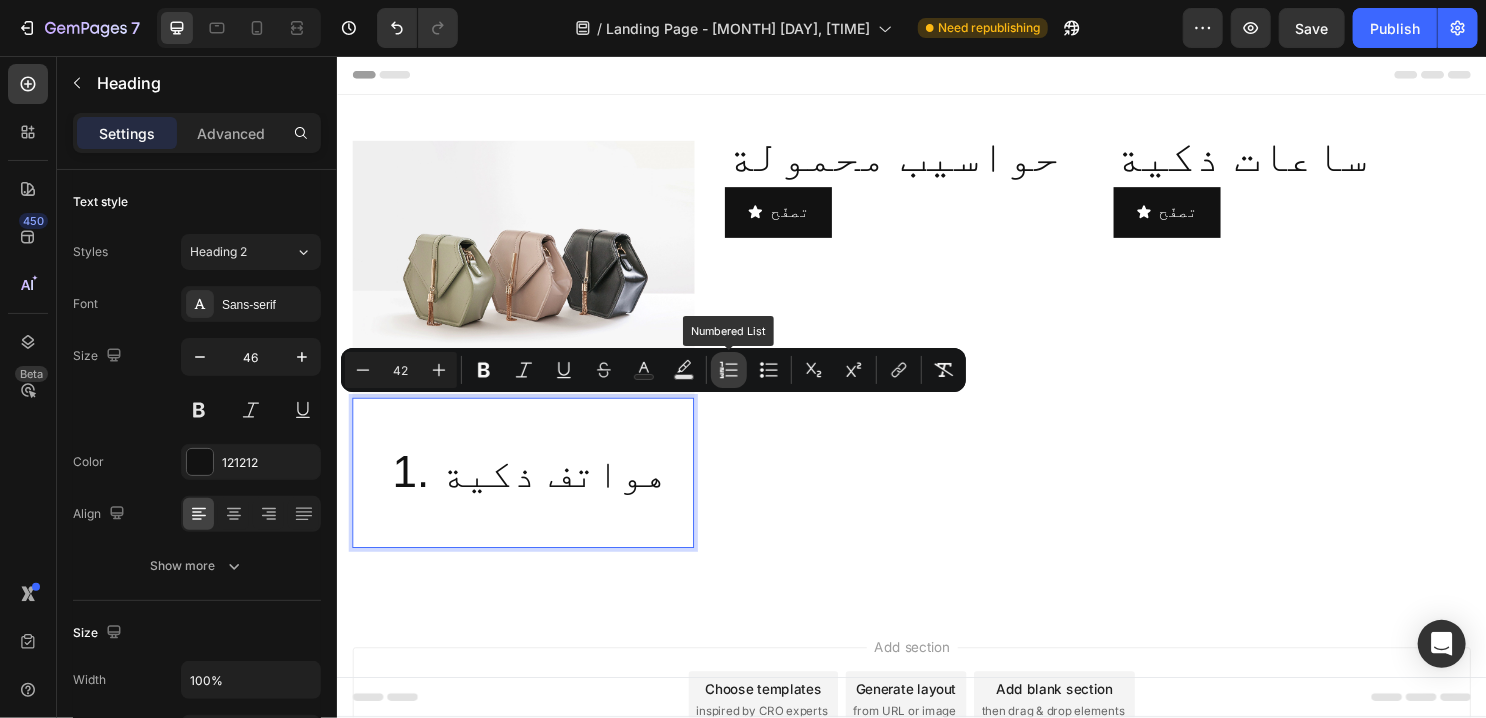 click 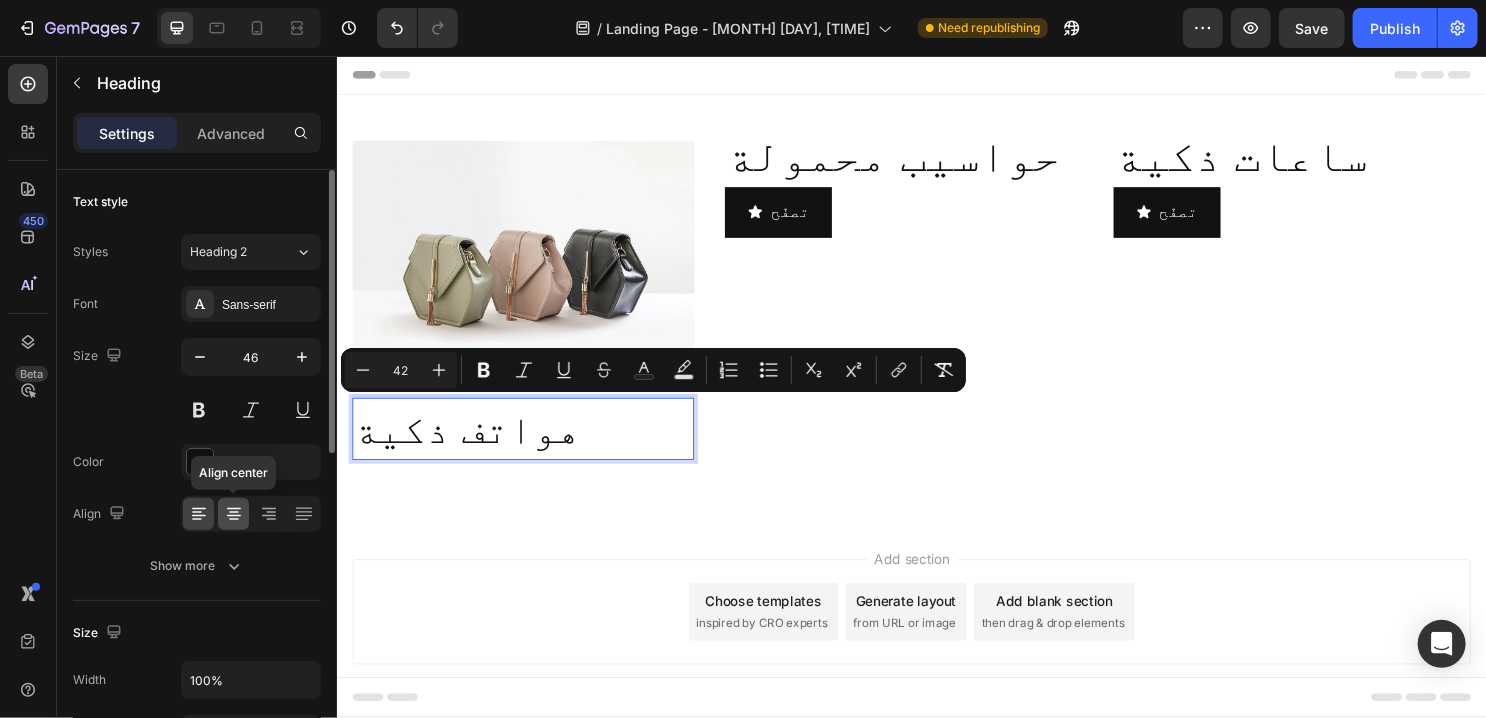 click 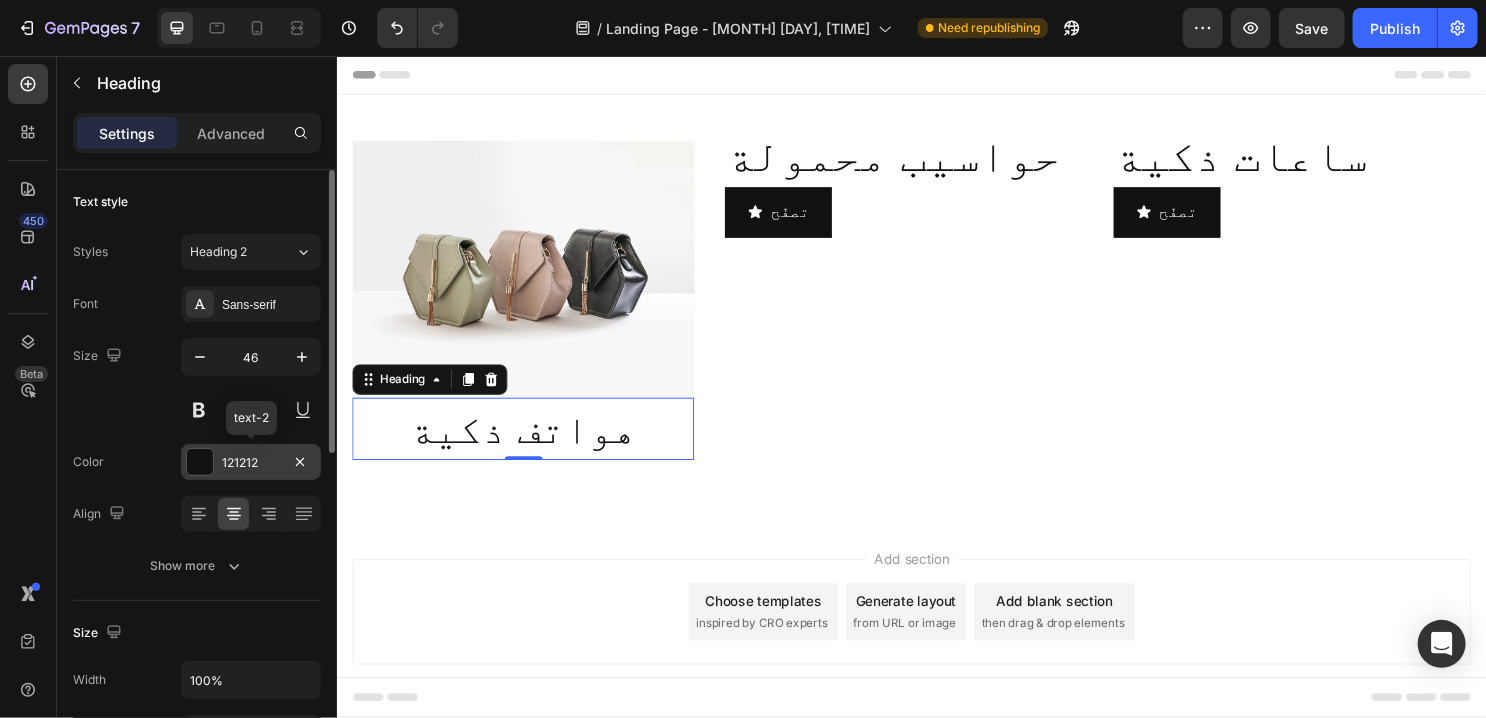 click on "121212" at bounding box center (251, 463) 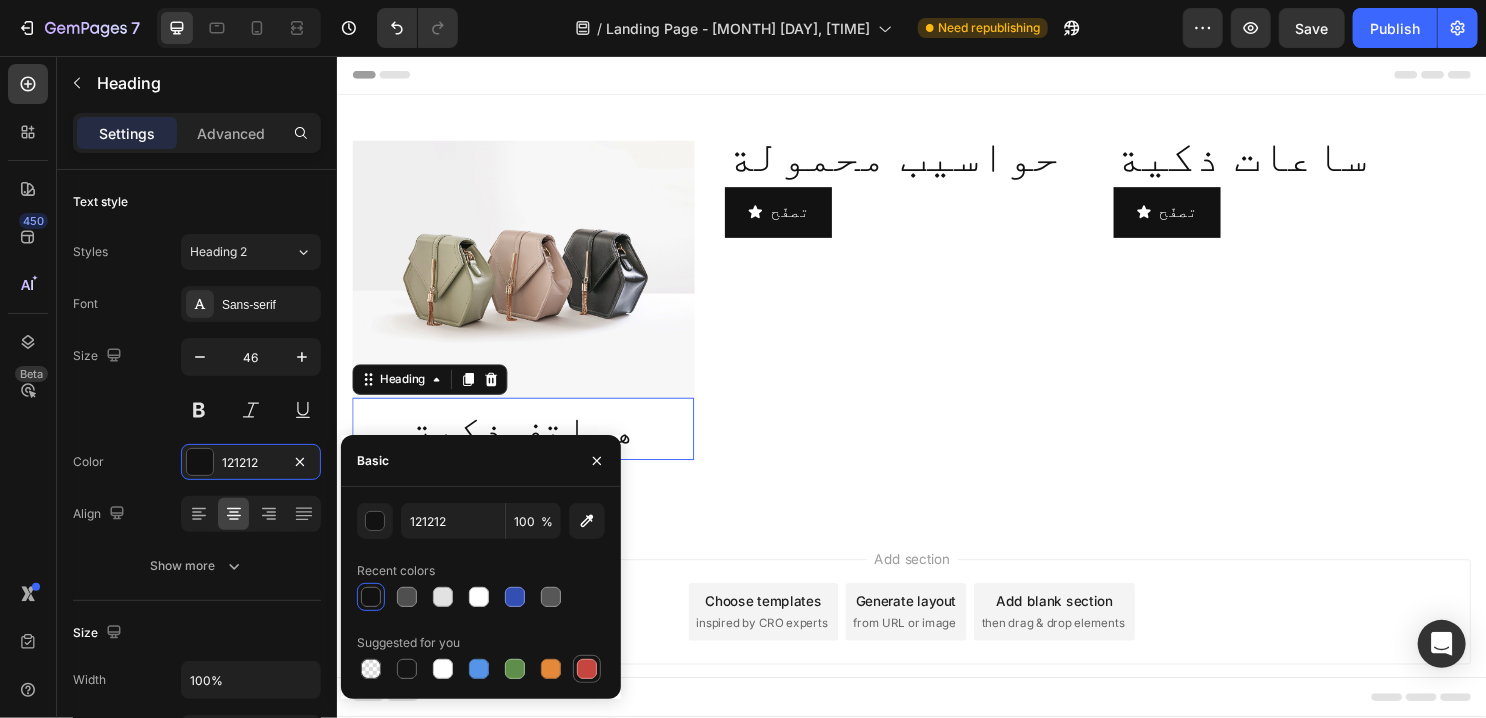 click at bounding box center [587, 669] 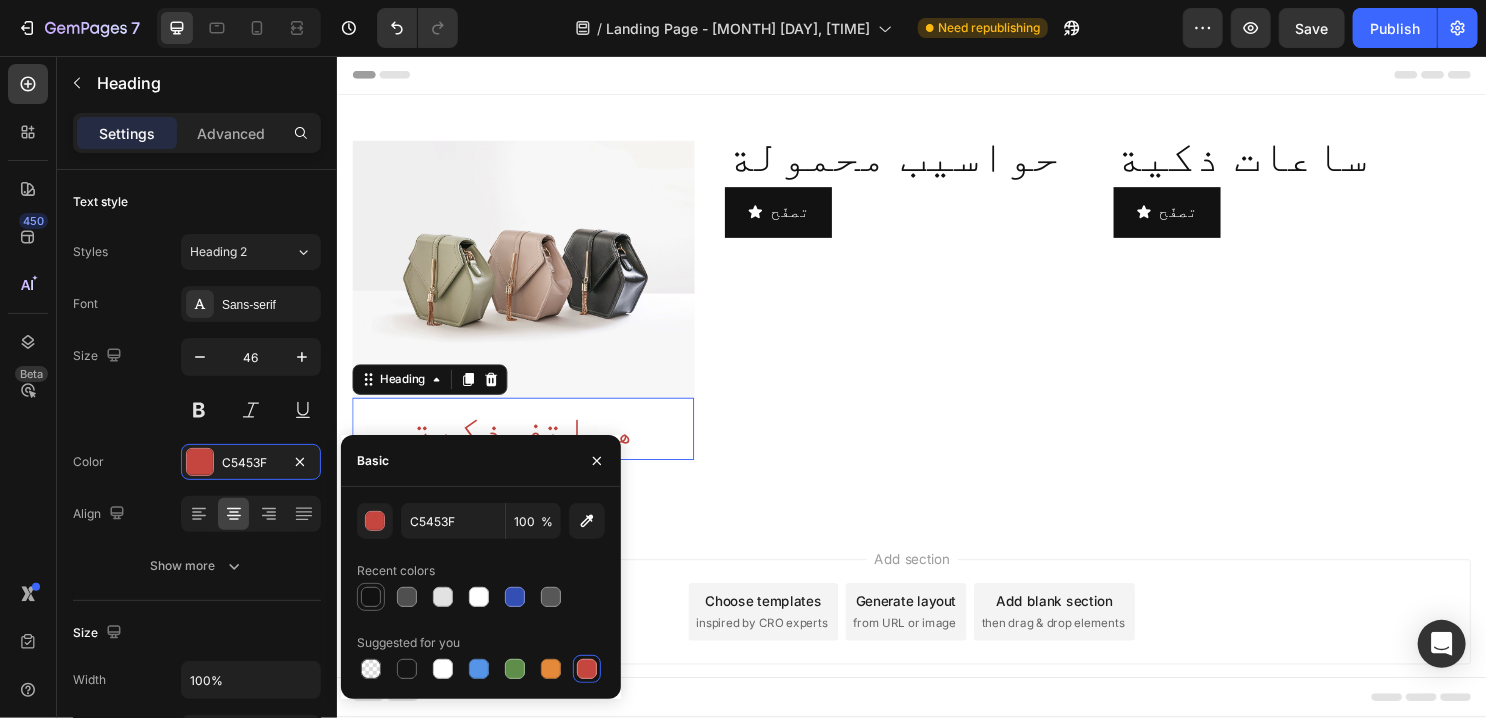 click at bounding box center (371, 597) 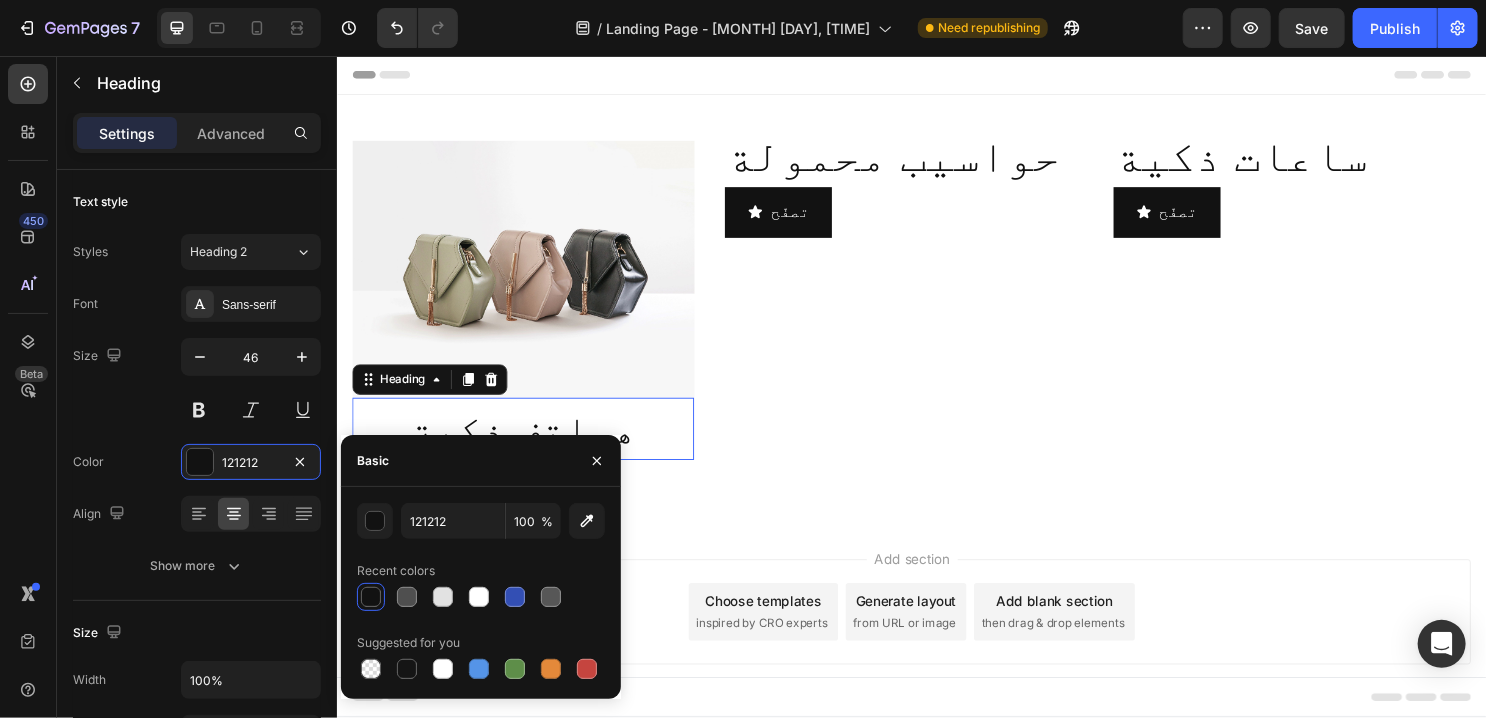 click on "Add section Choose templates inspired by CRO experts Generate layout from URL or image Add blank section then drag & drop elements" at bounding box center [936, 664] 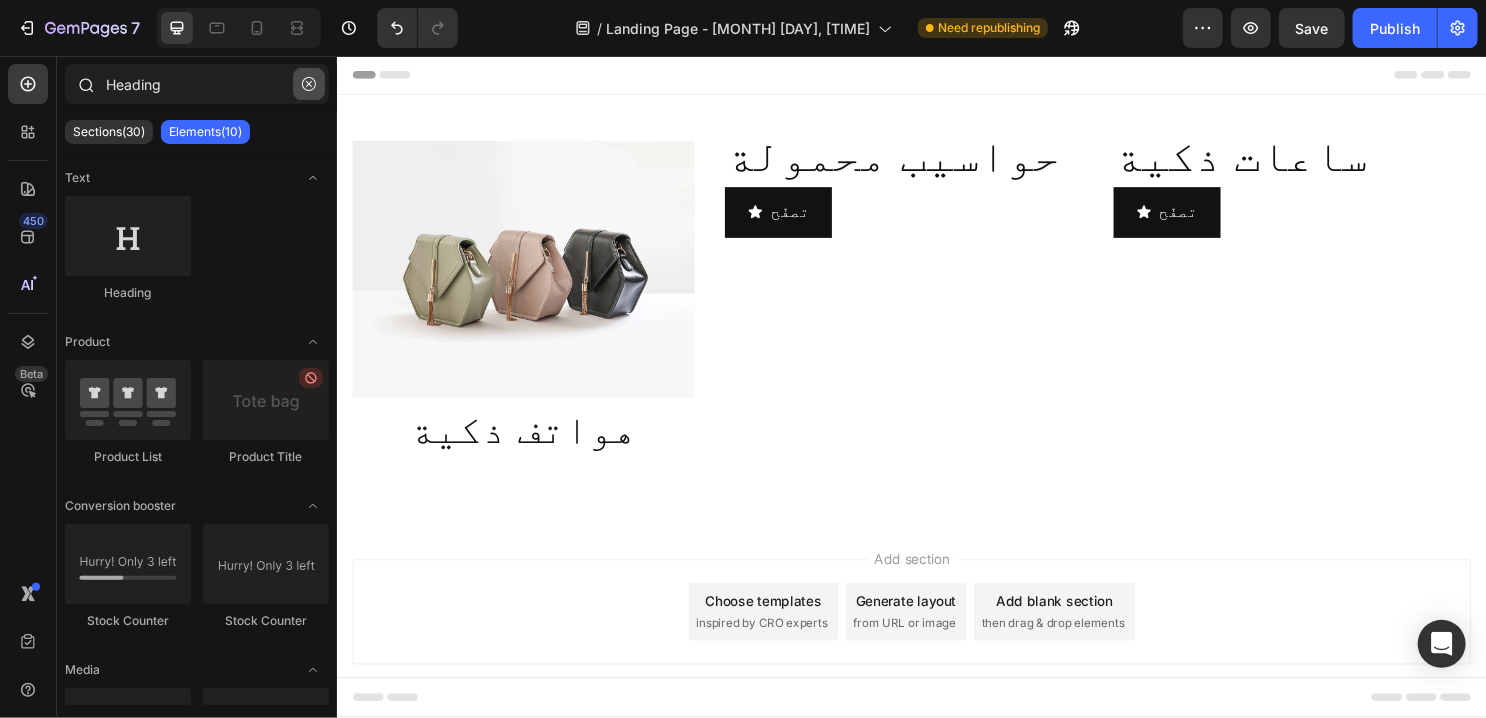 click 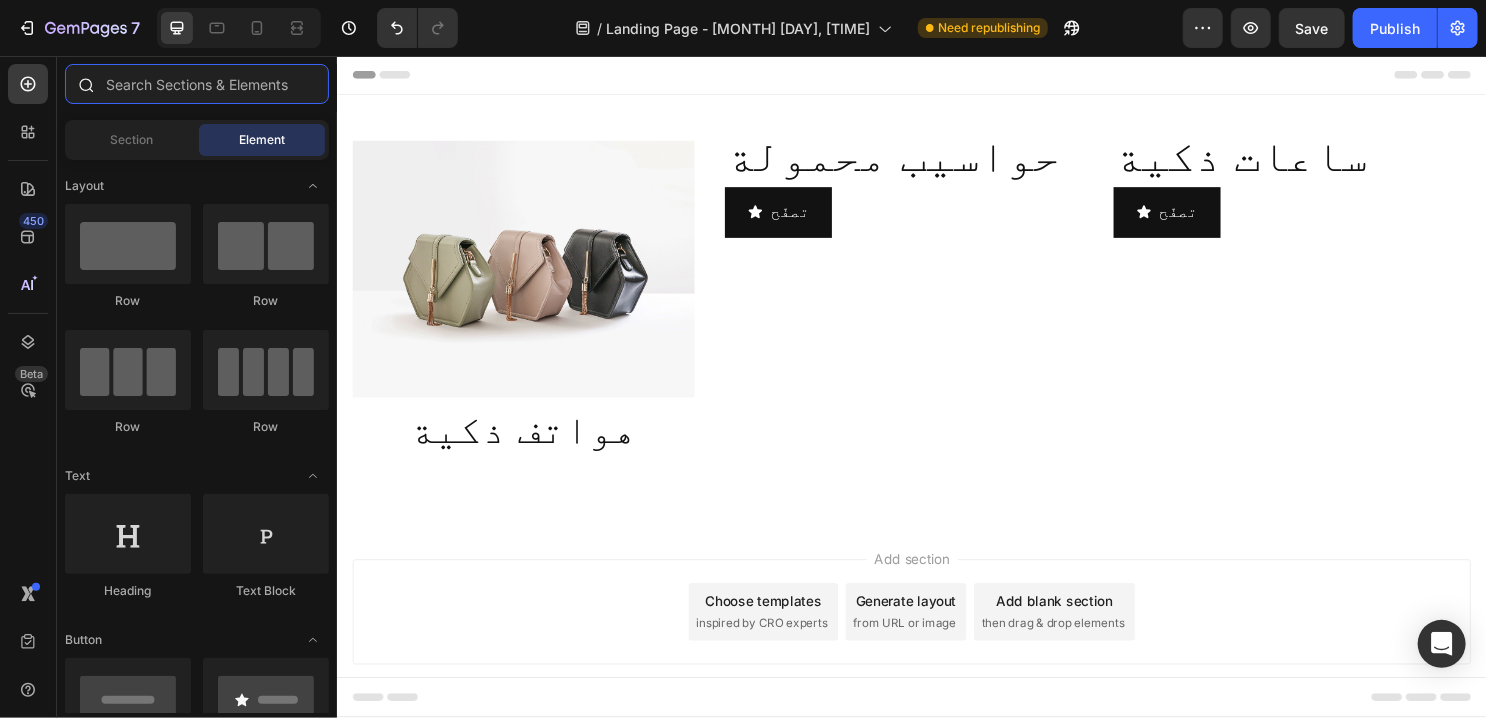 paste on "Button" 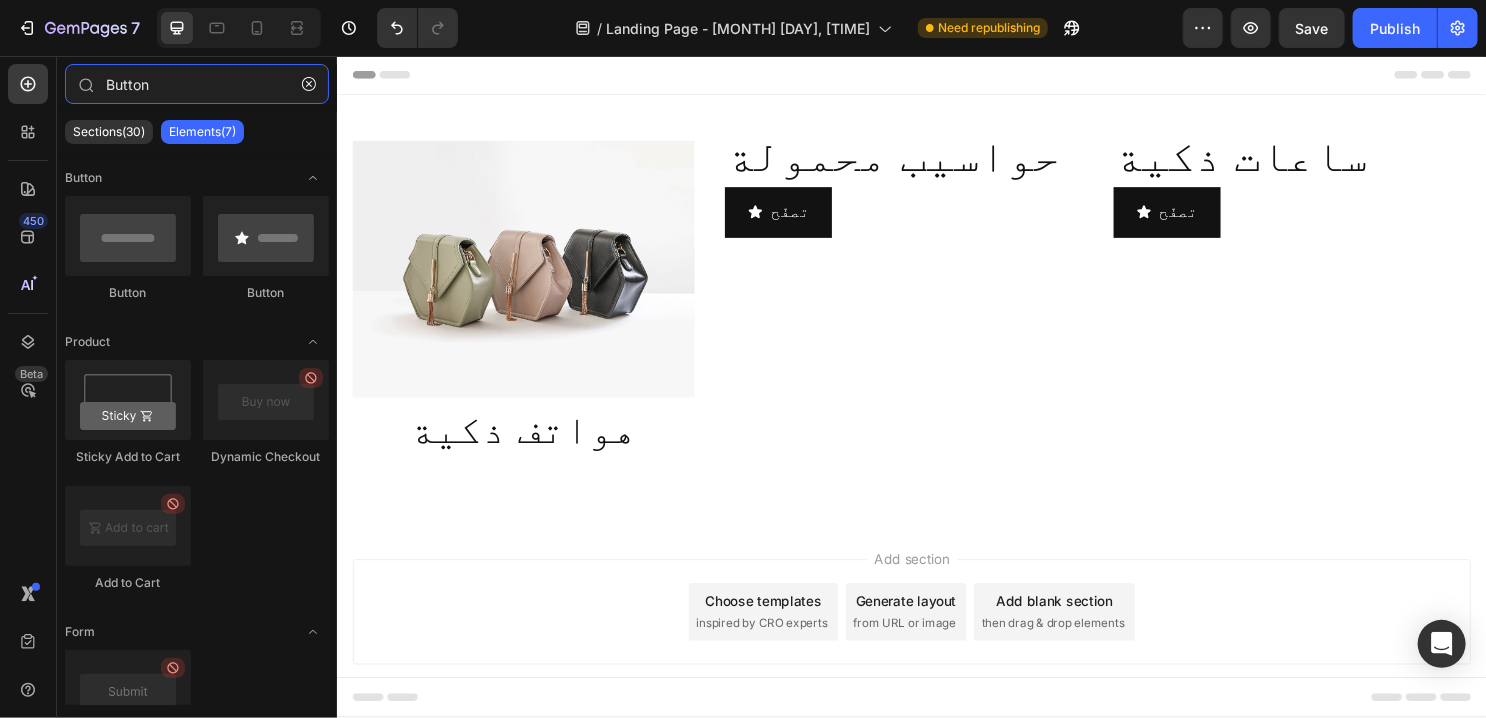 type on "Button" 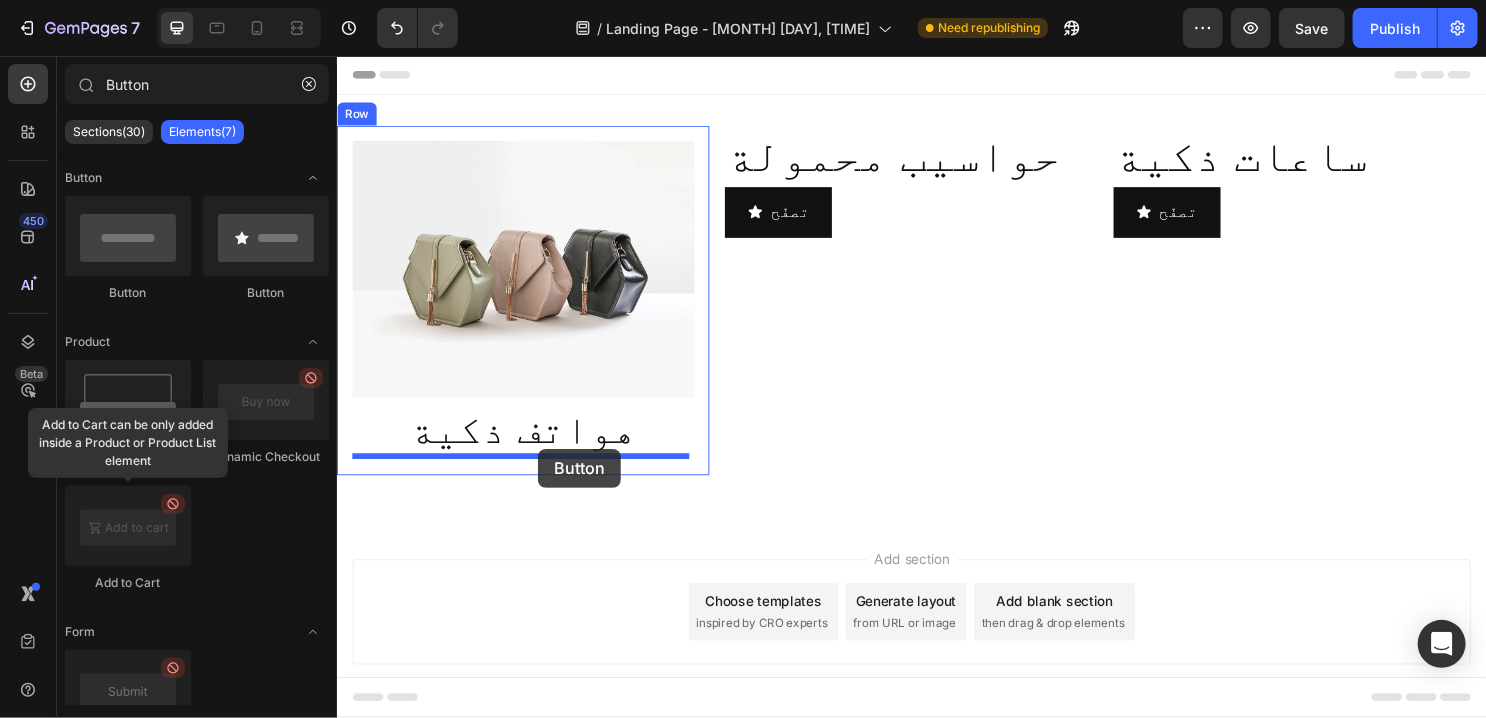 drag, startPoint x: 608, startPoint y: 294, endPoint x: 546, endPoint y: 465, distance: 181.89282 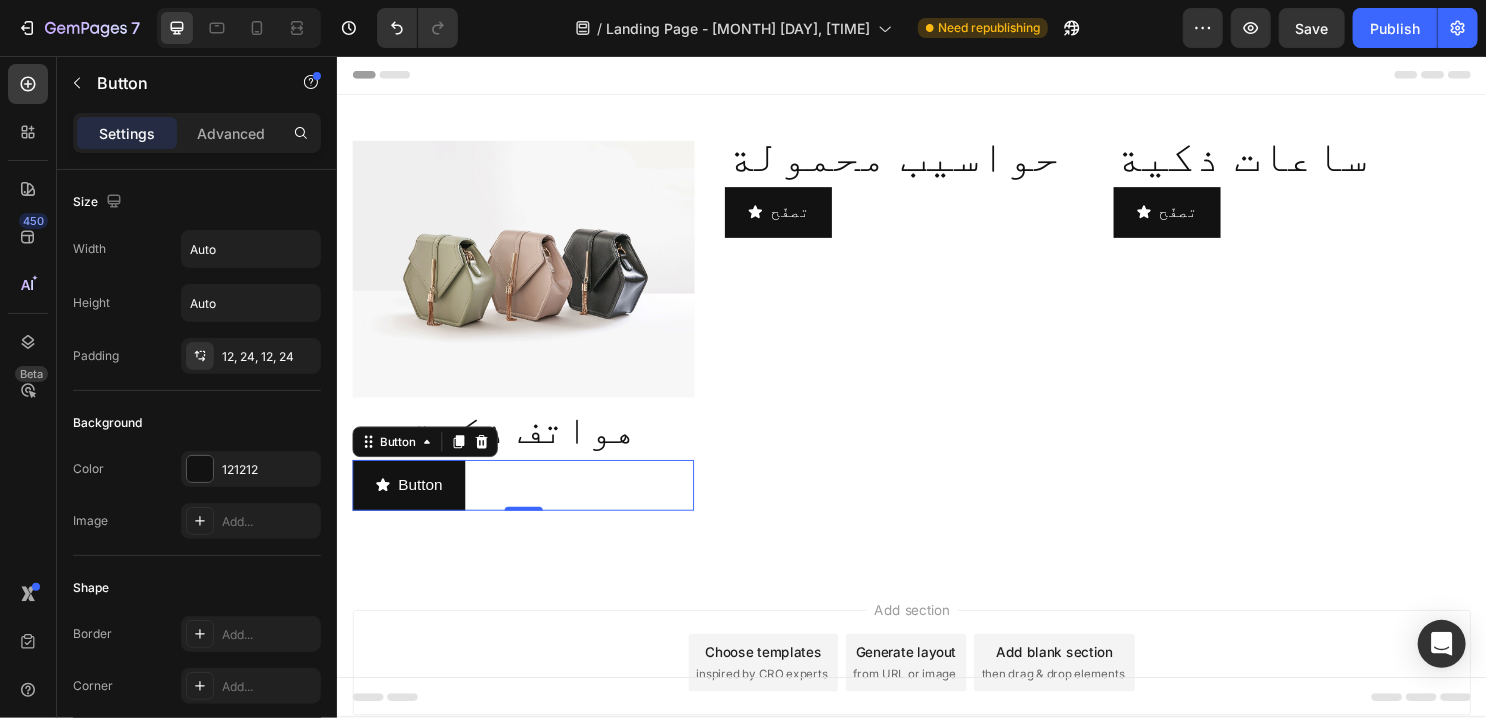click on "Button Button   0" at bounding box center [530, 503] 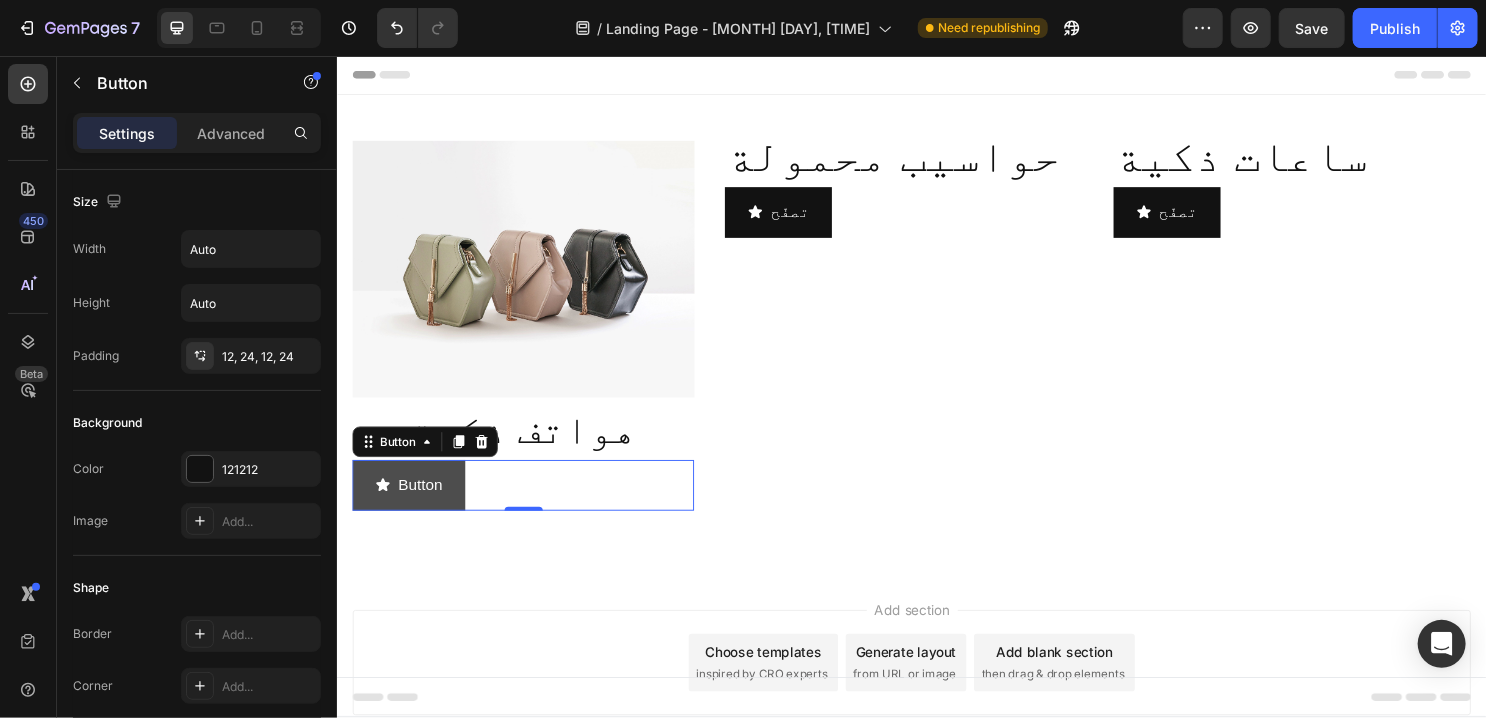 click on "Button" at bounding box center [411, 503] 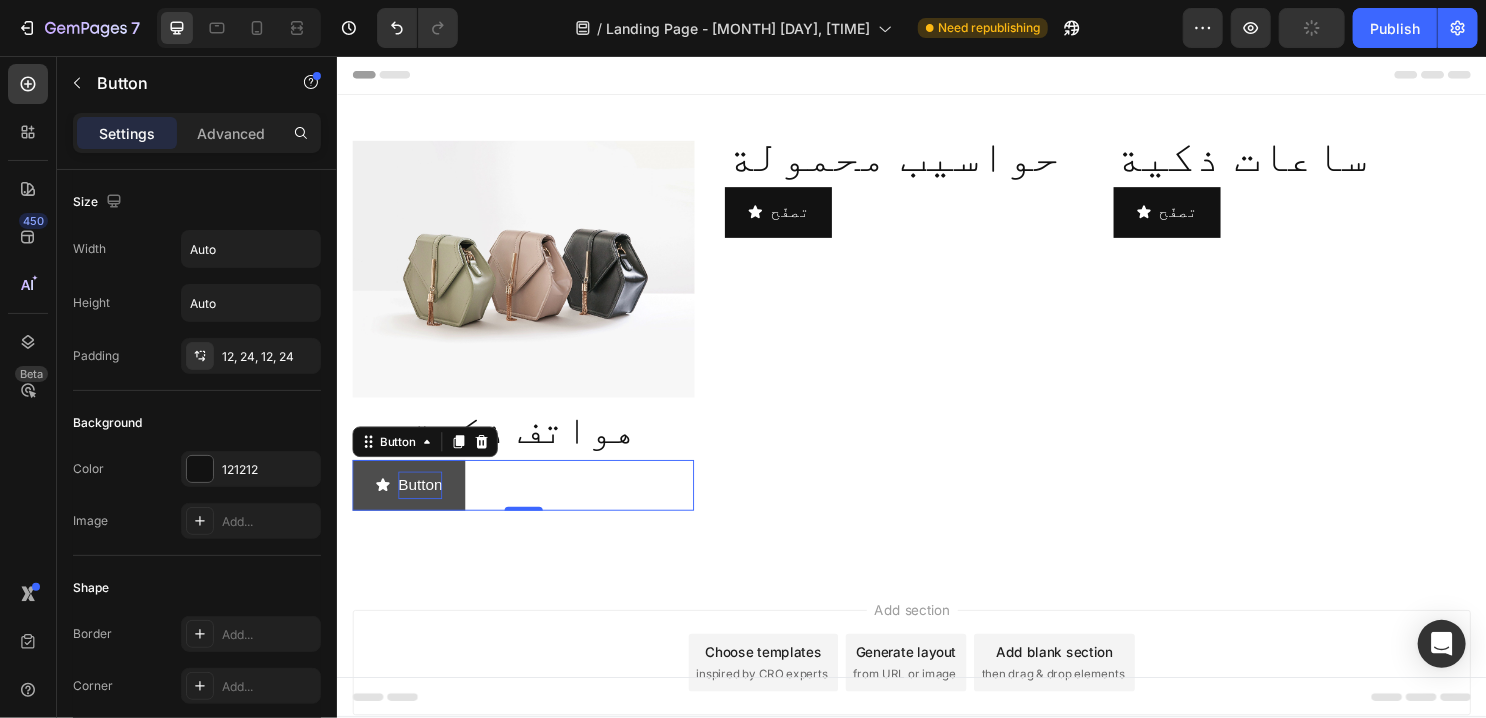 click on "Button" at bounding box center [423, 503] 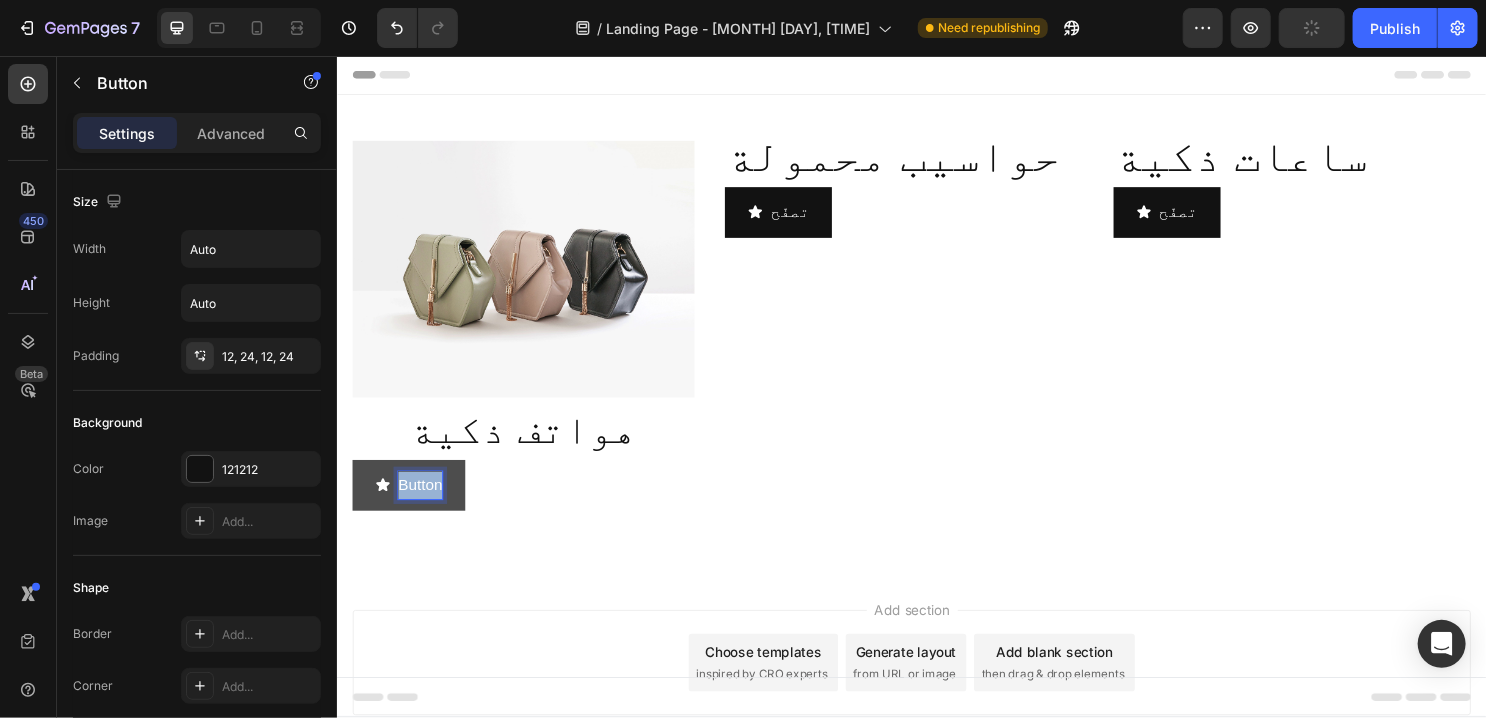 click on "Button" at bounding box center [423, 503] 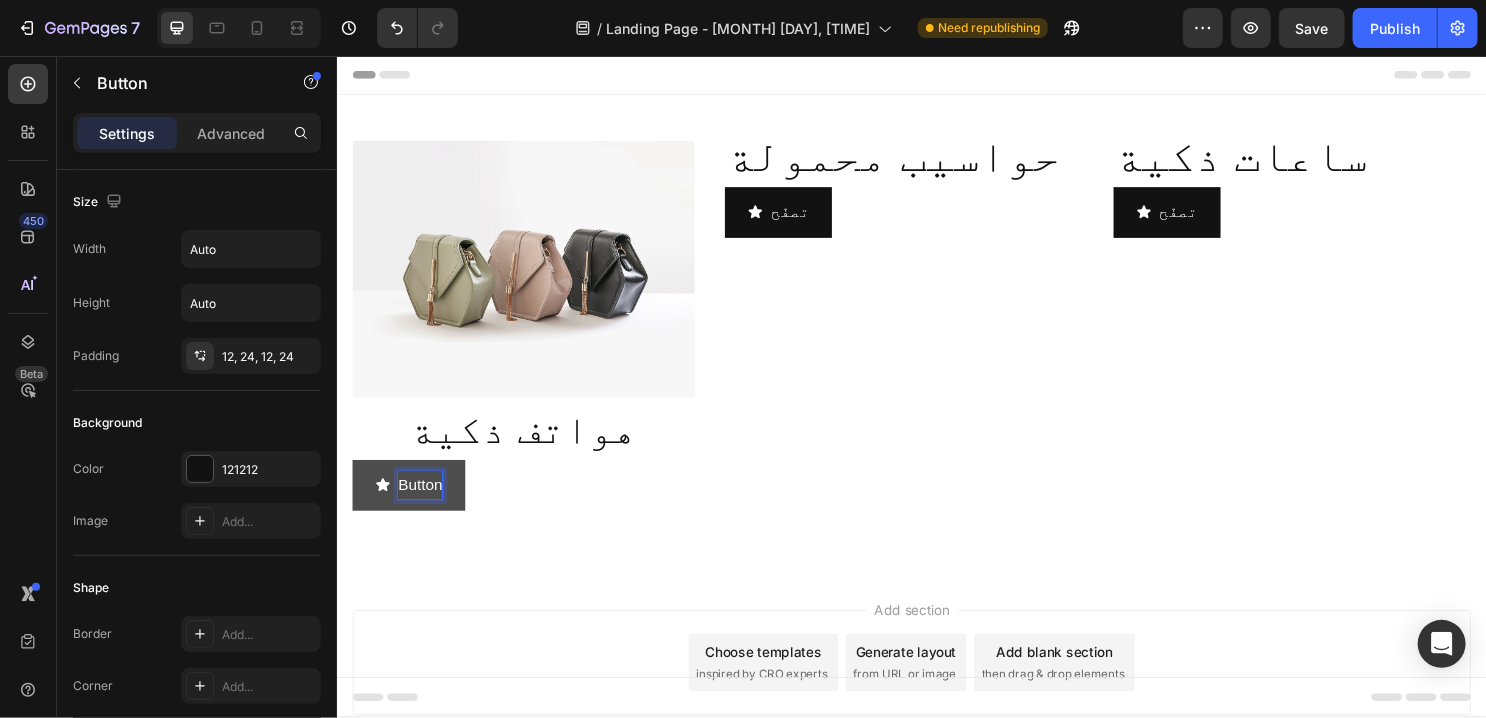 click on "Button" at bounding box center (423, 503) 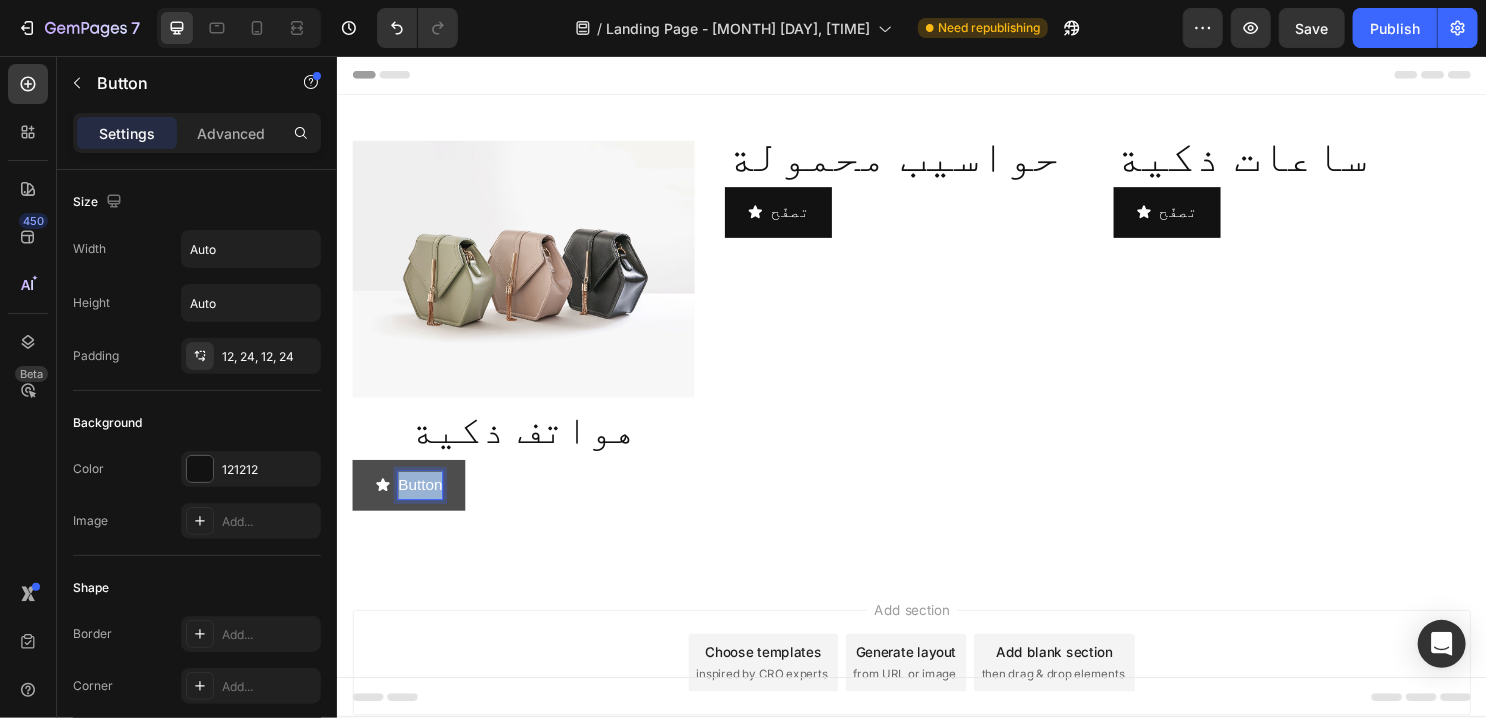 click on "Button" at bounding box center (423, 503) 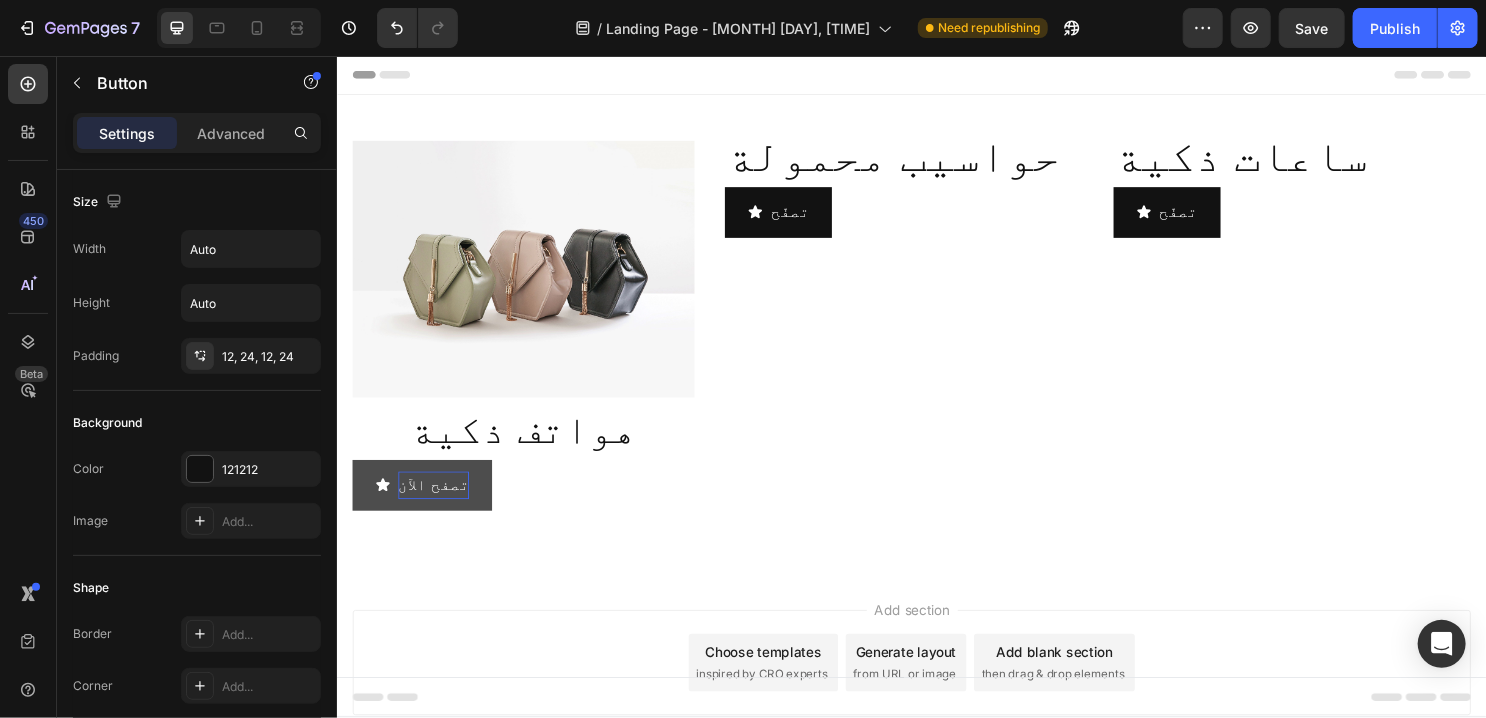 click on "تصفح الآن Button   0" at bounding box center (530, 503) 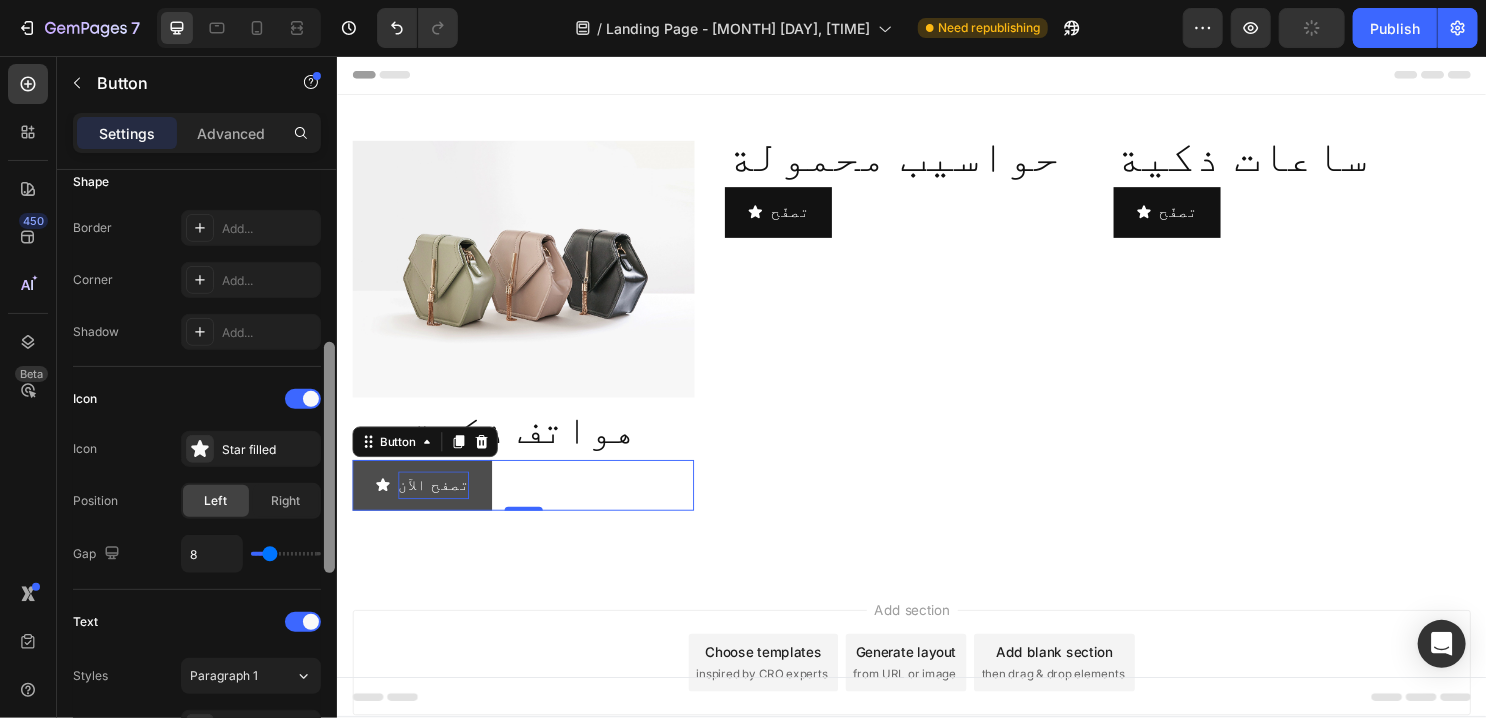 scroll, scrollTop: 419, scrollLeft: 0, axis: vertical 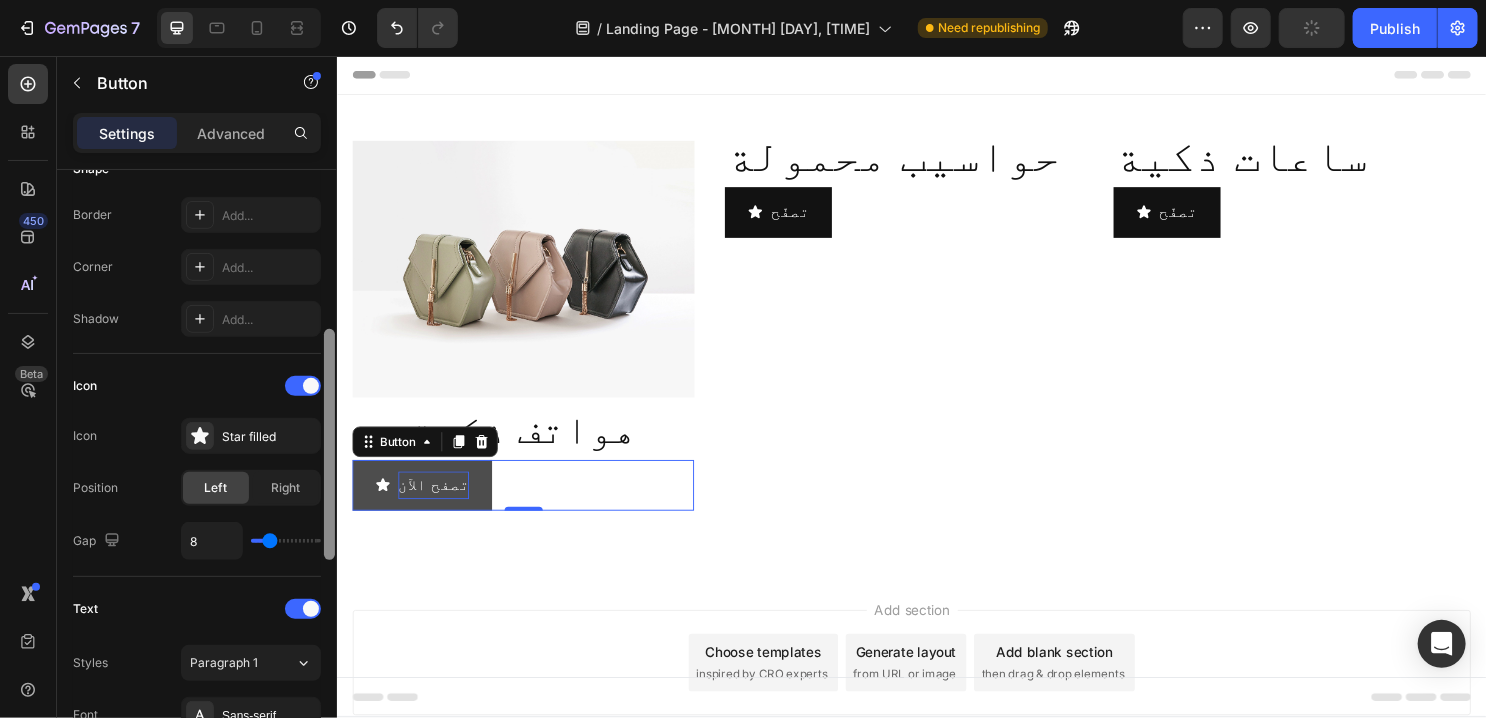 drag, startPoint x: 329, startPoint y: 305, endPoint x: 332, endPoint y: 465, distance: 160.02812 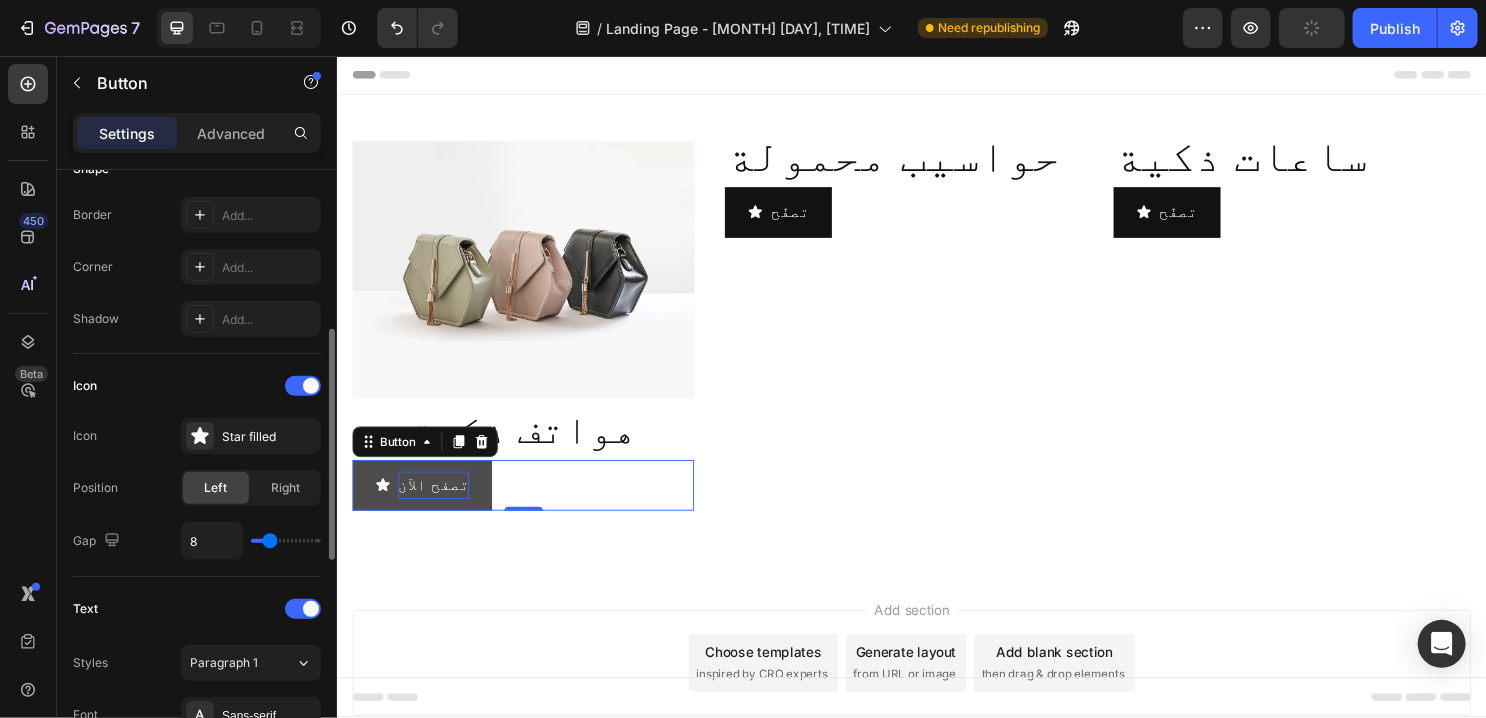 type on "11" 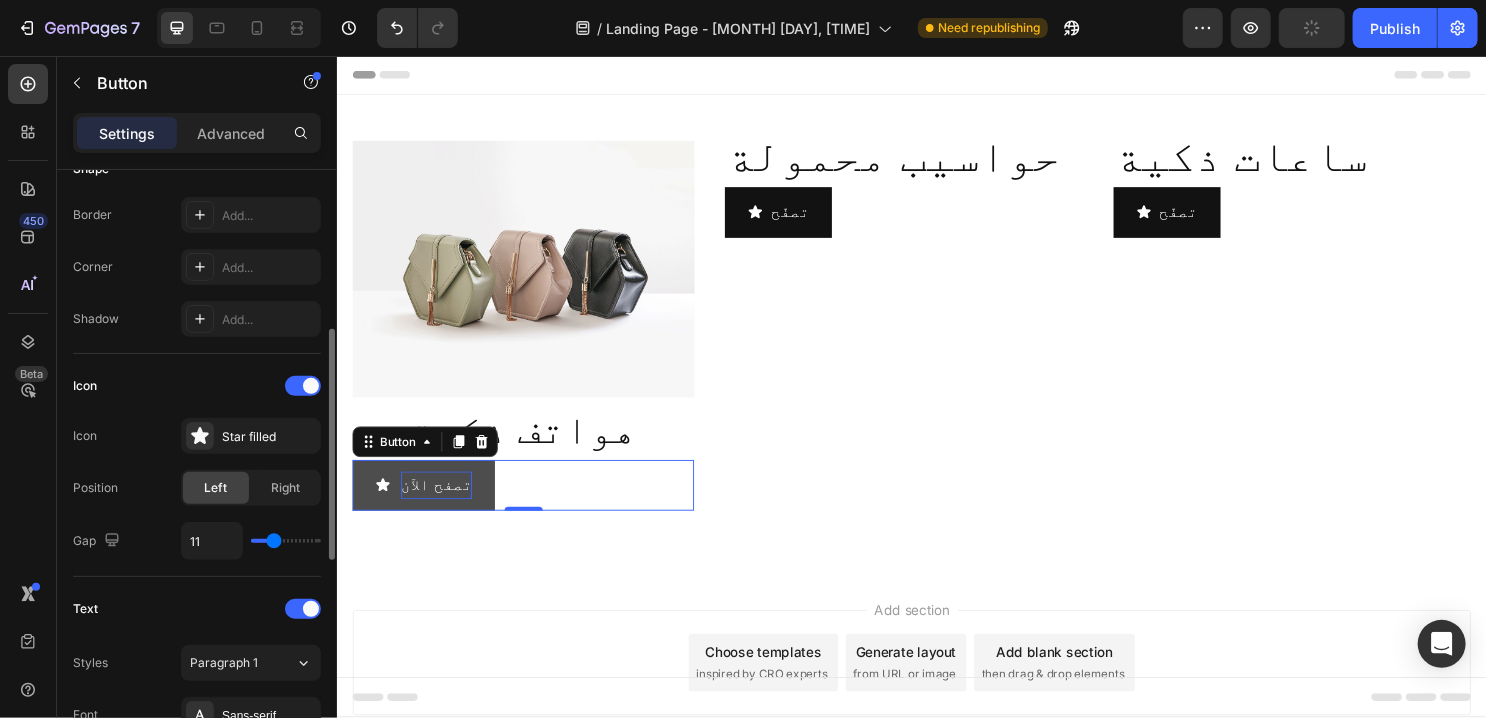 type on "13" 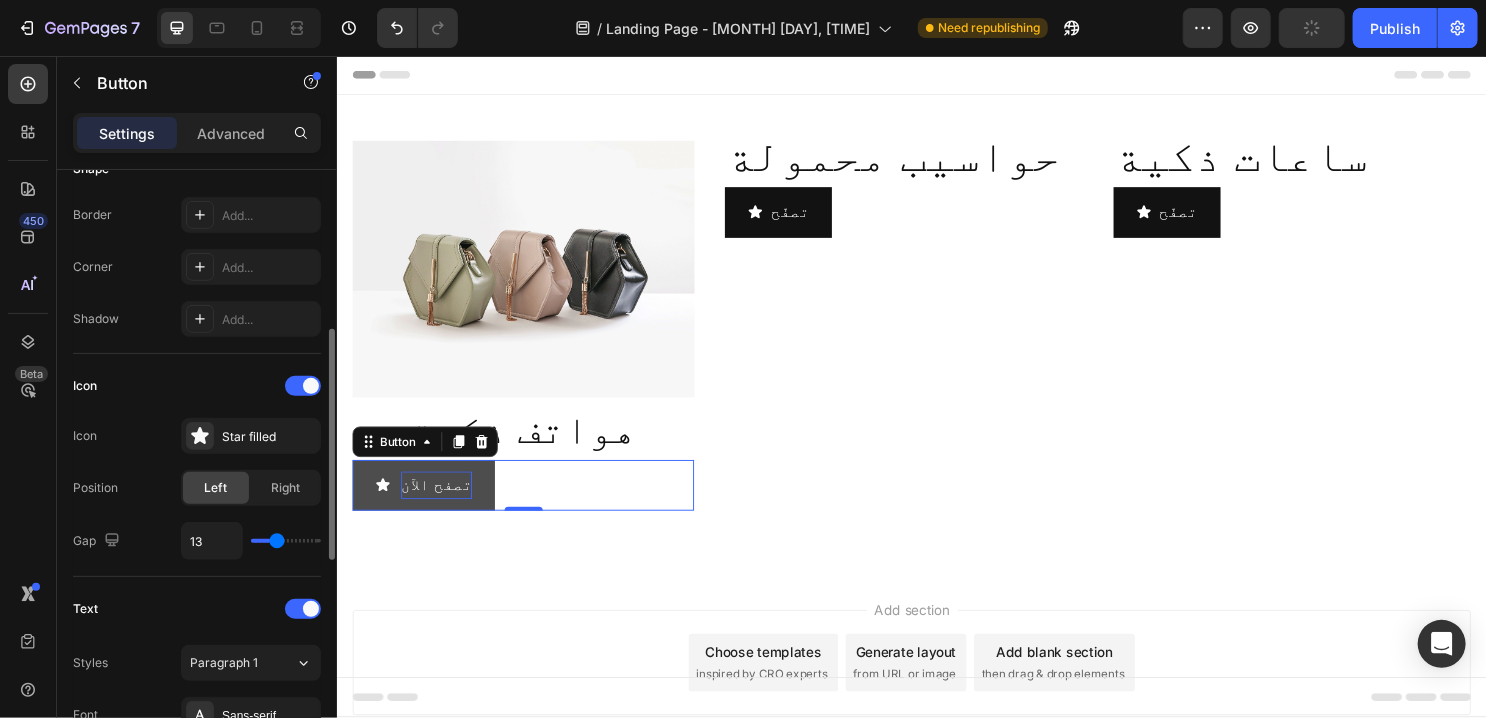 type on "14" 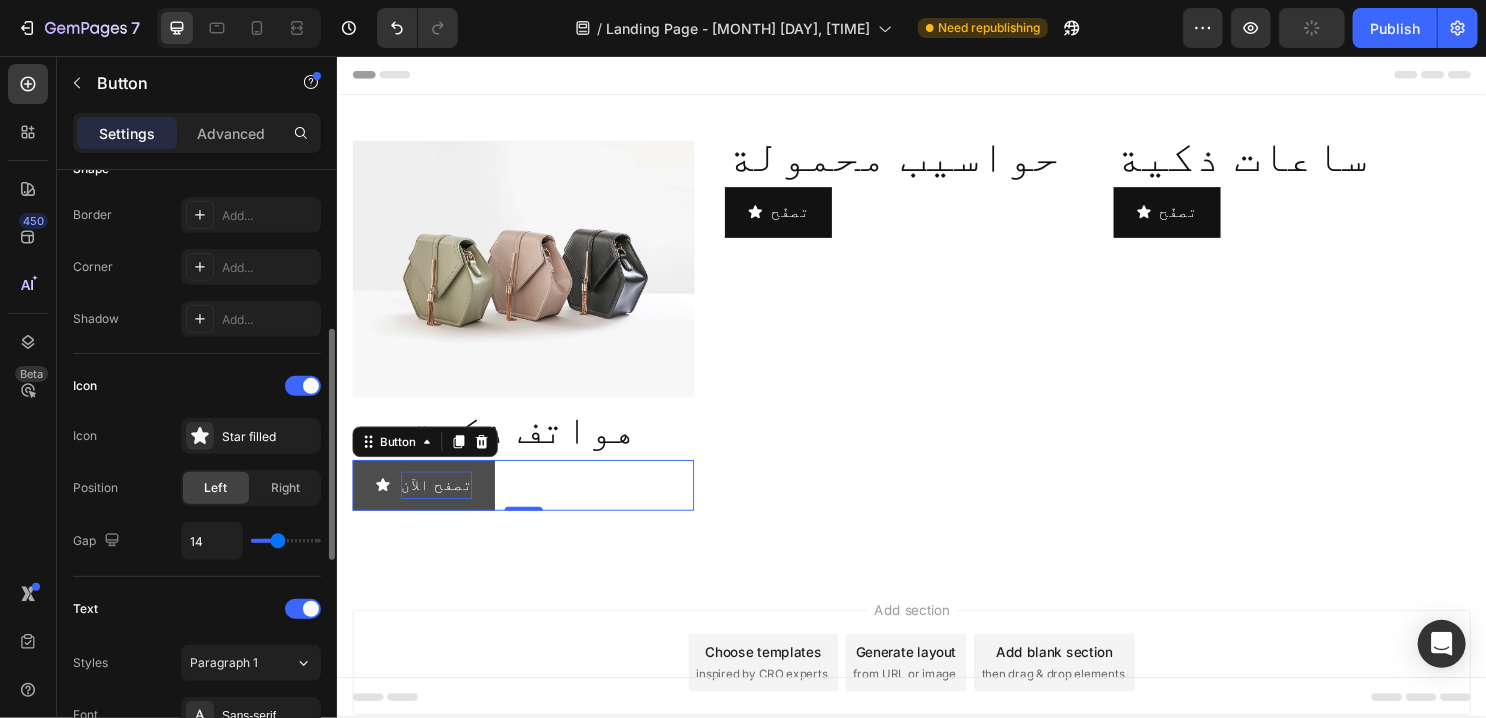 type on "15" 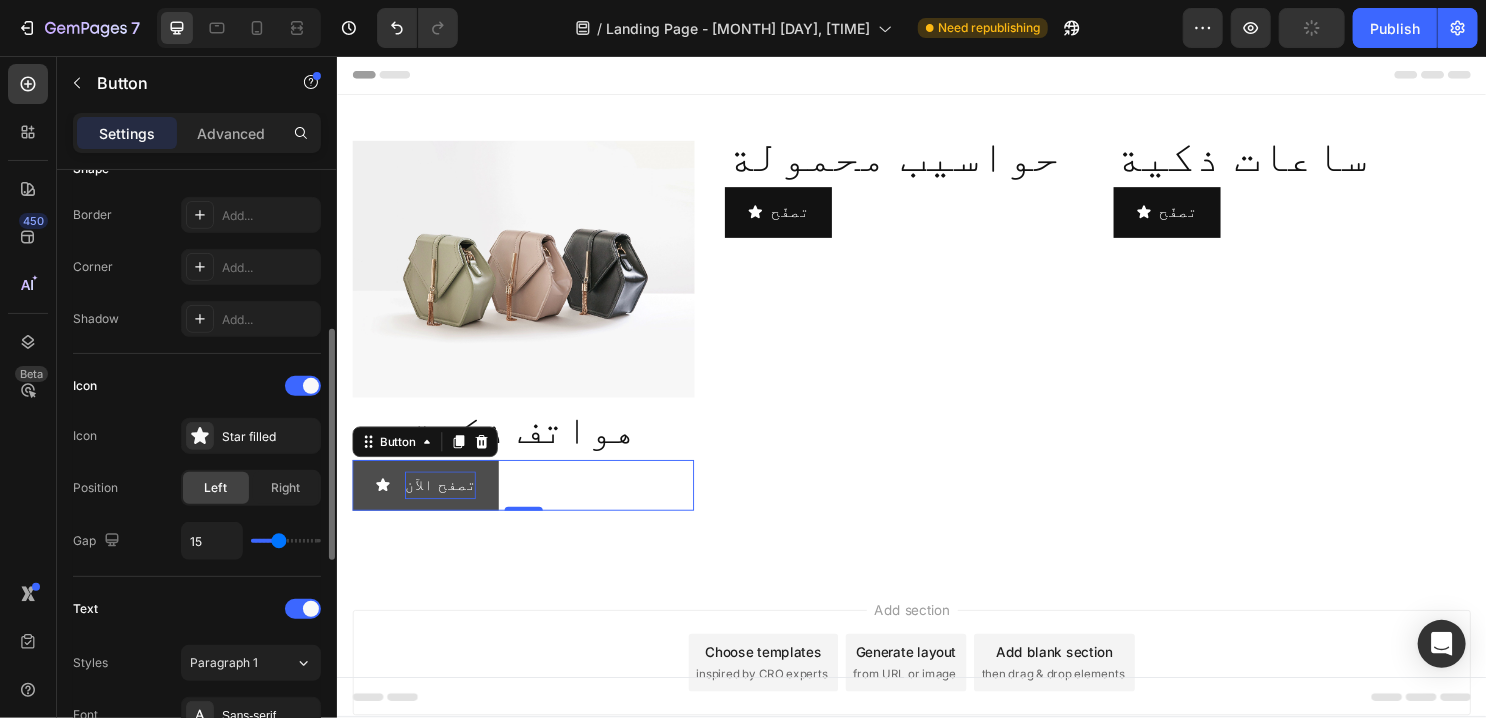 type on "16" 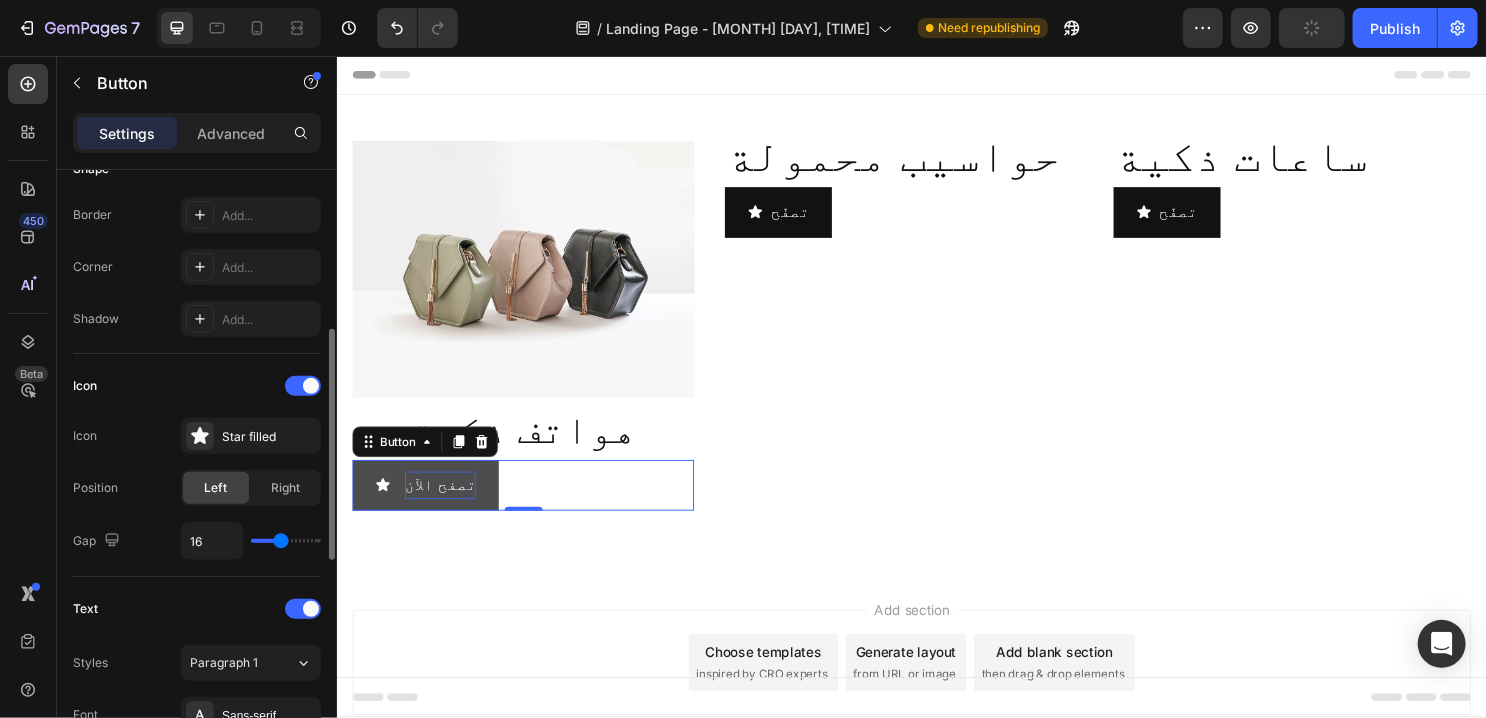 type on "17" 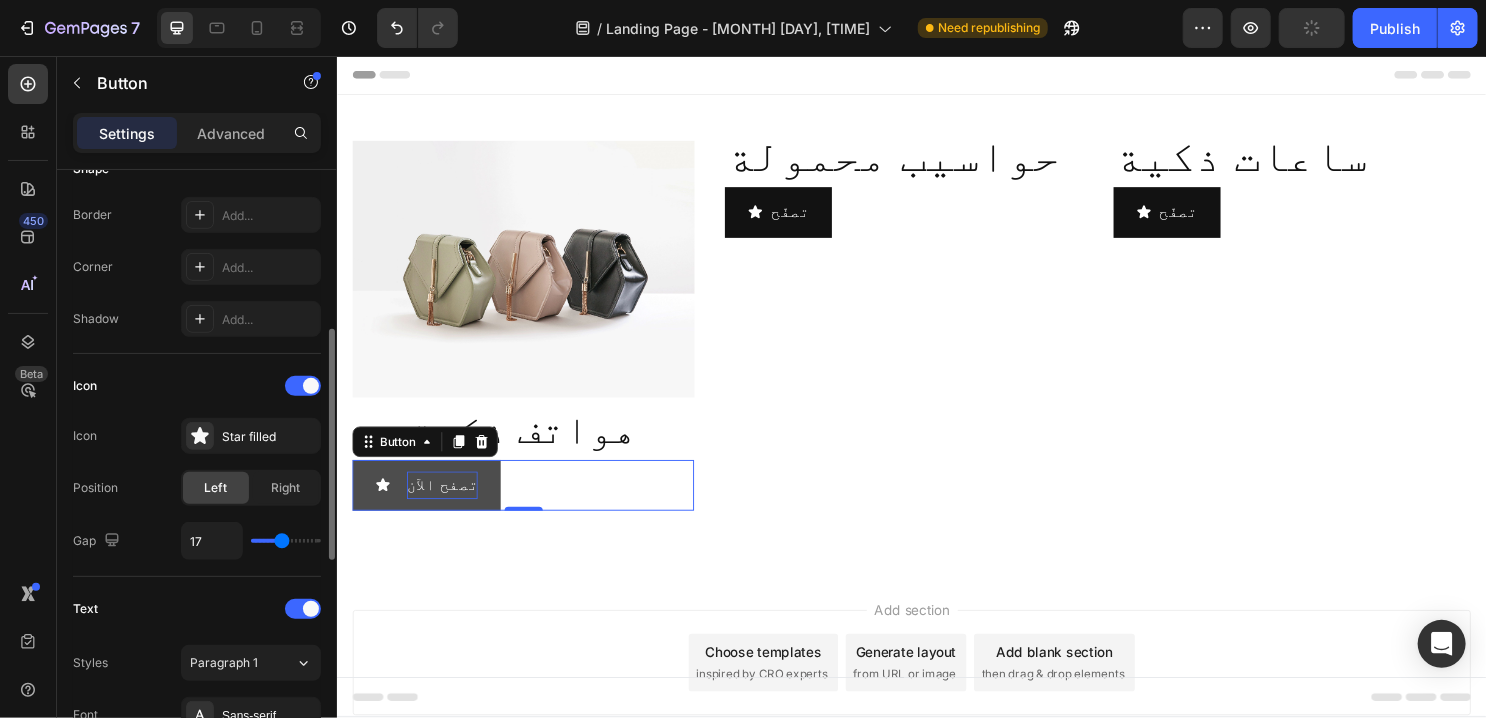 type on "19" 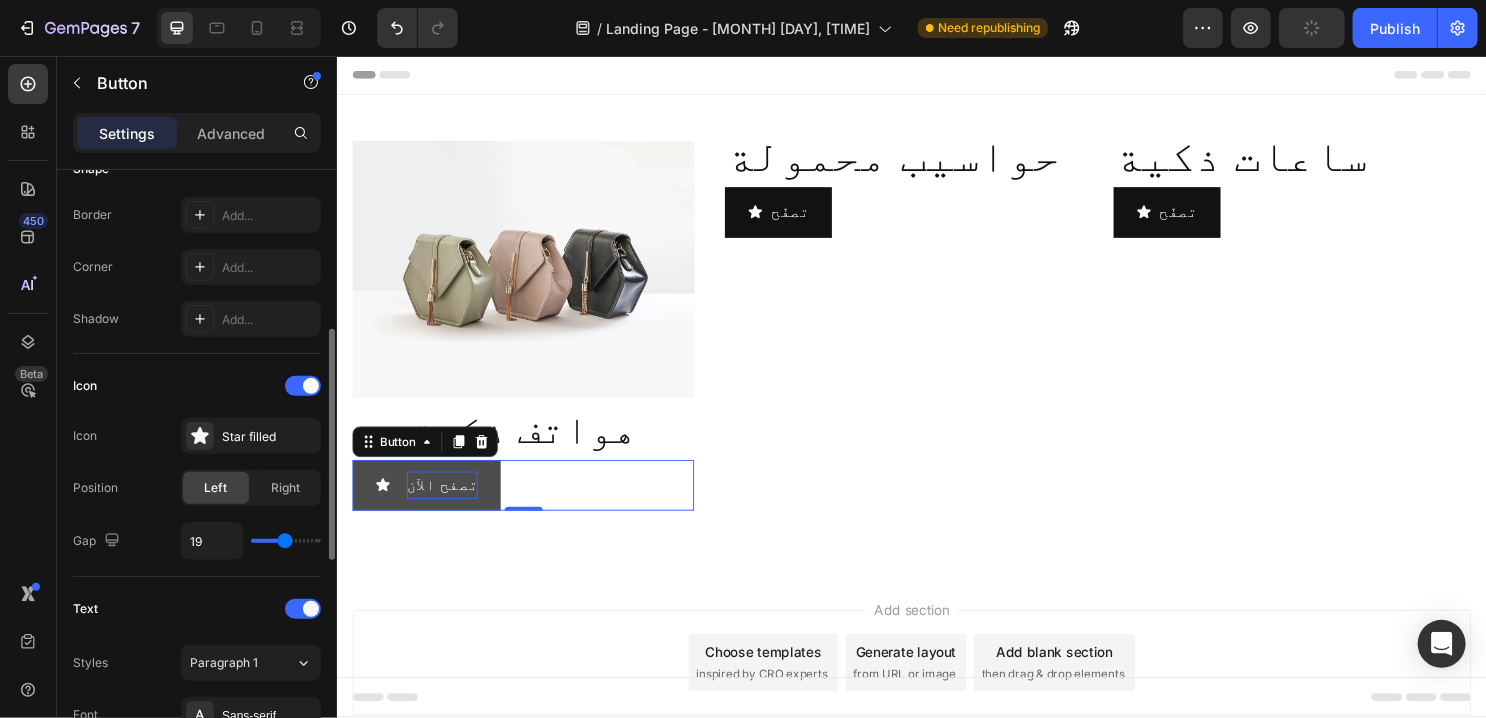 type on "20" 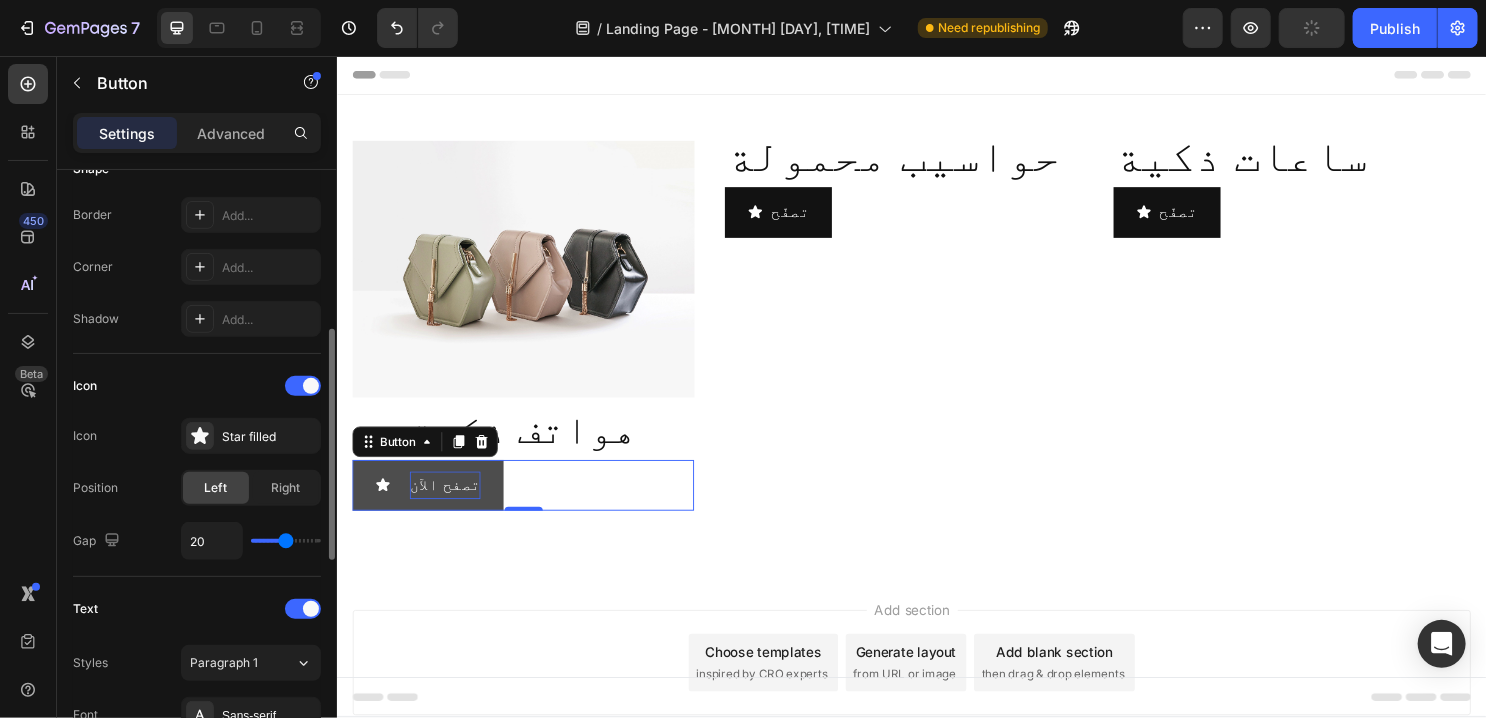 type on "21" 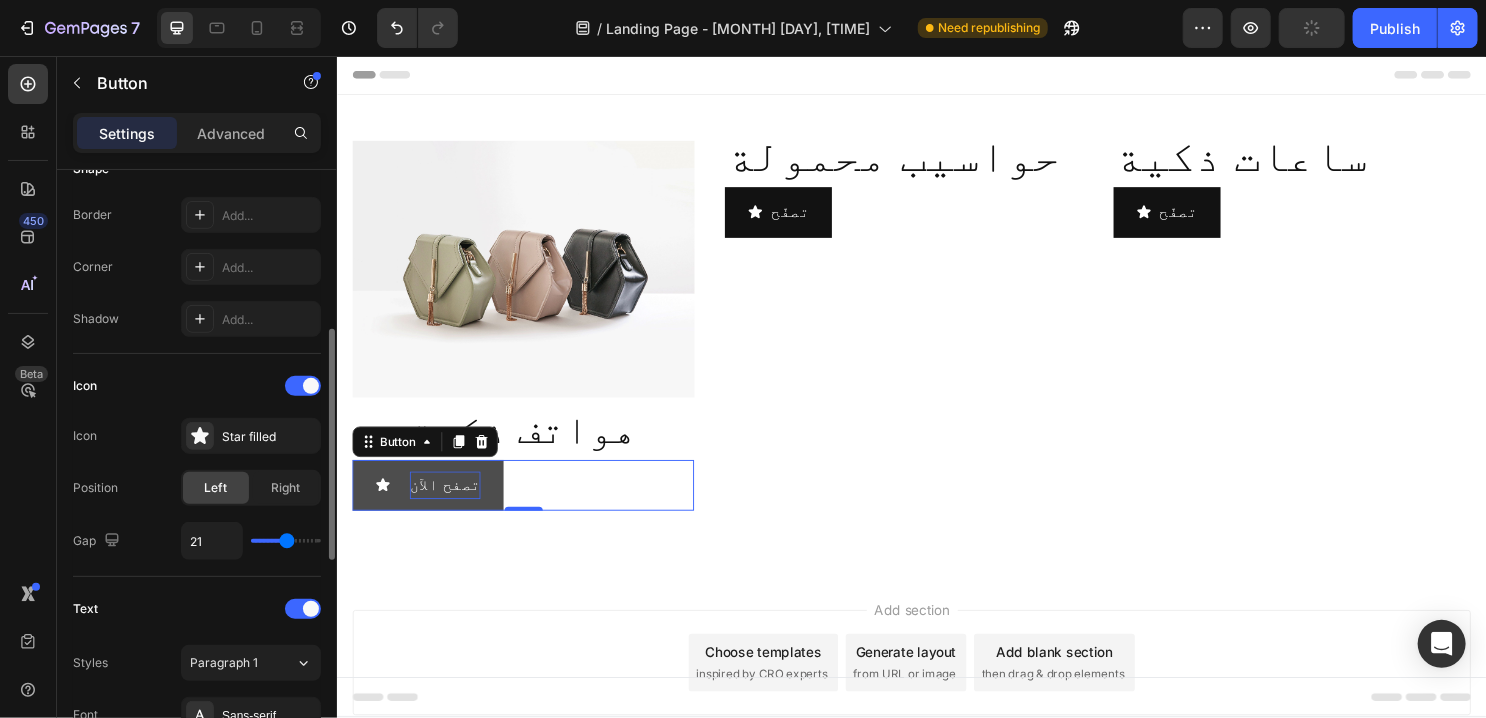 type on "24" 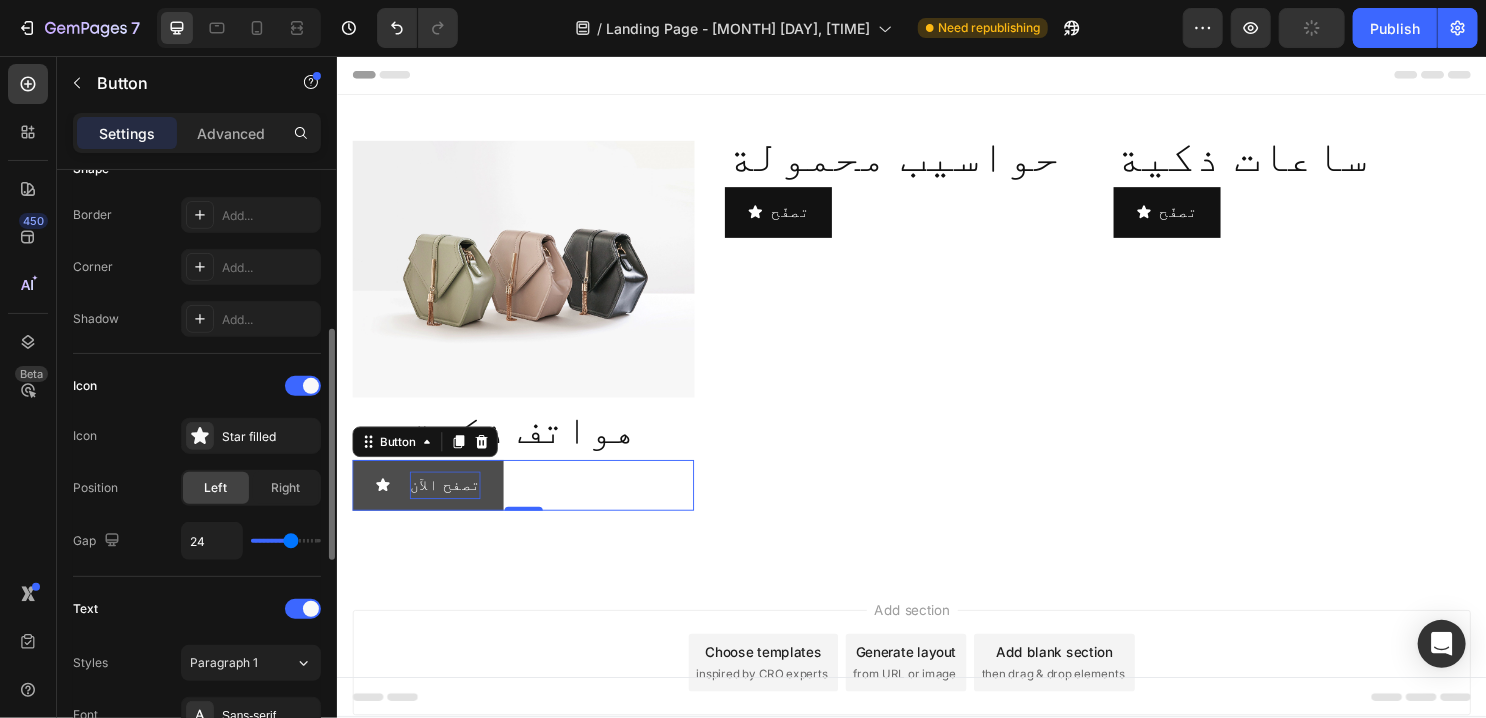 type on "26" 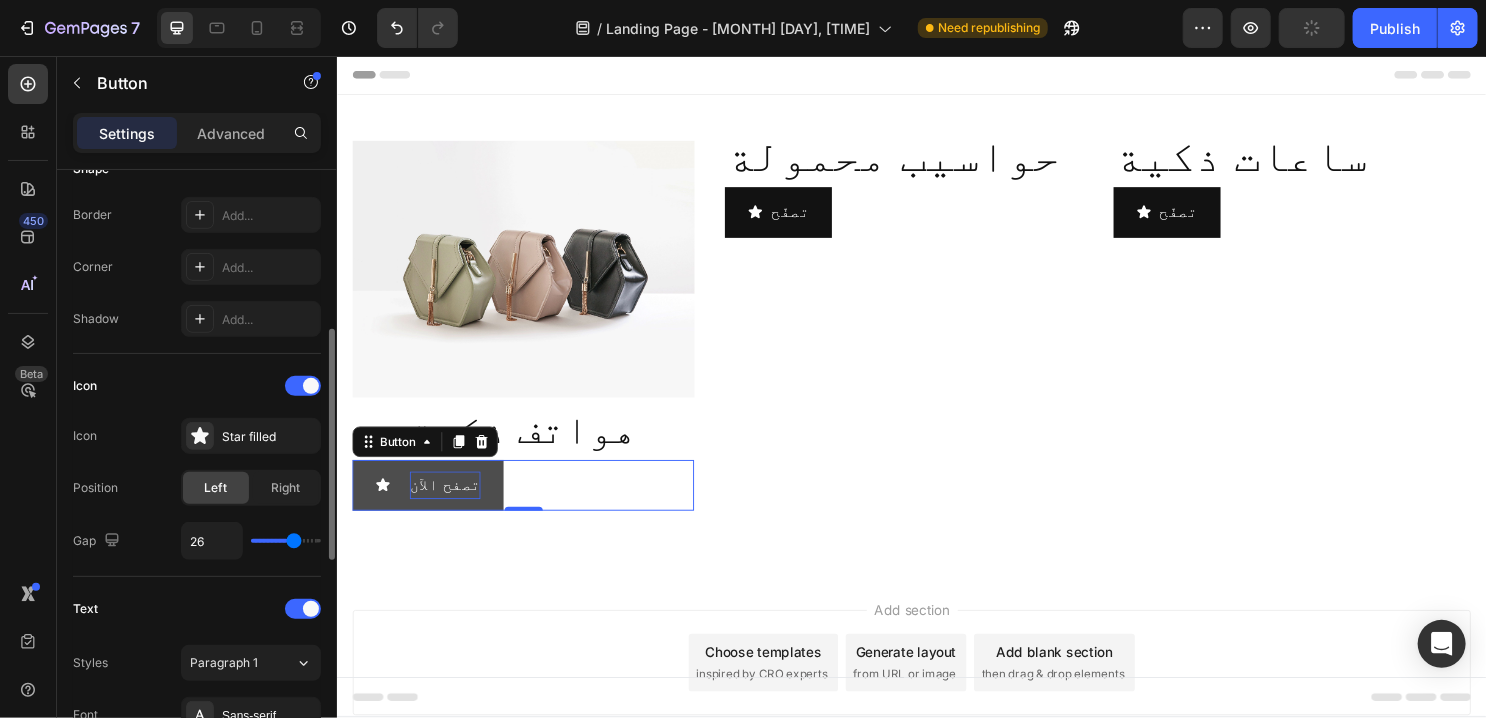 type on "27" 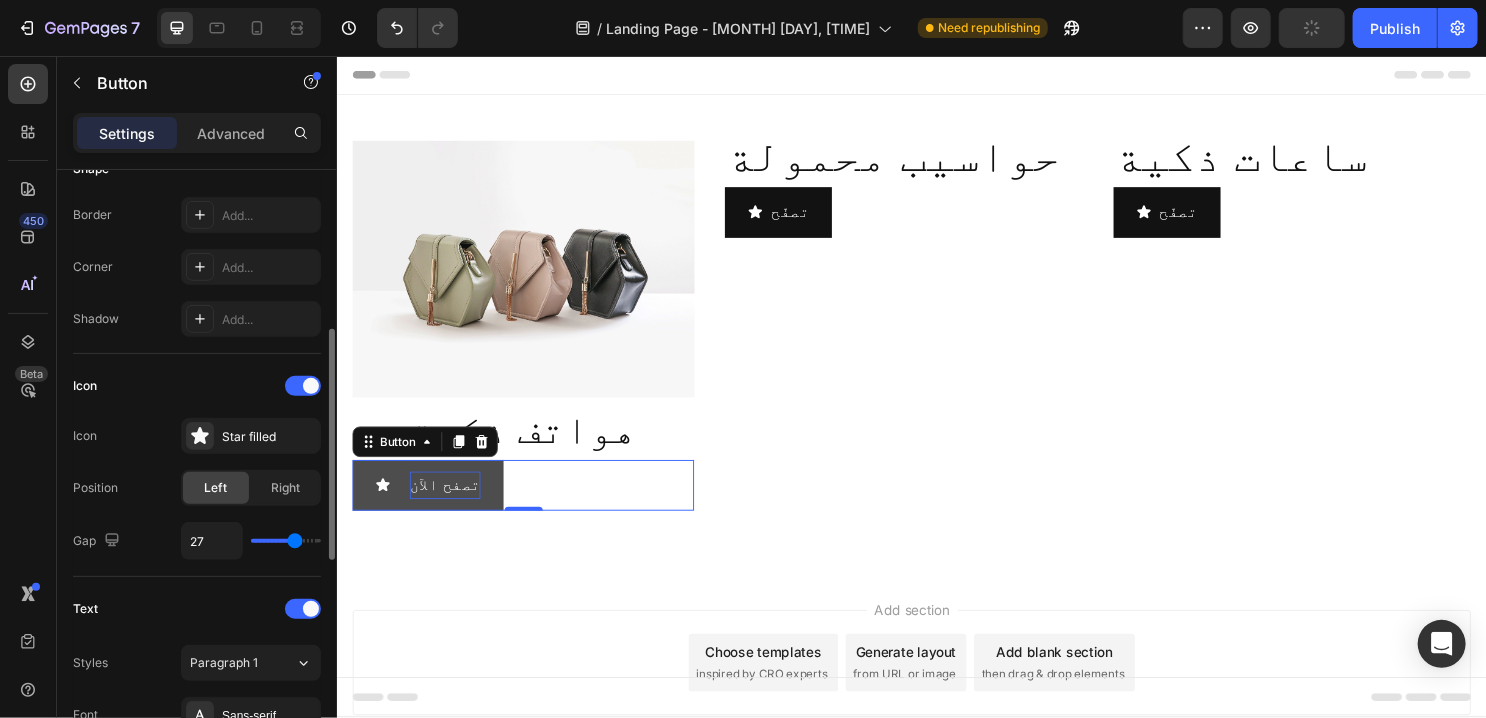 type on "28" 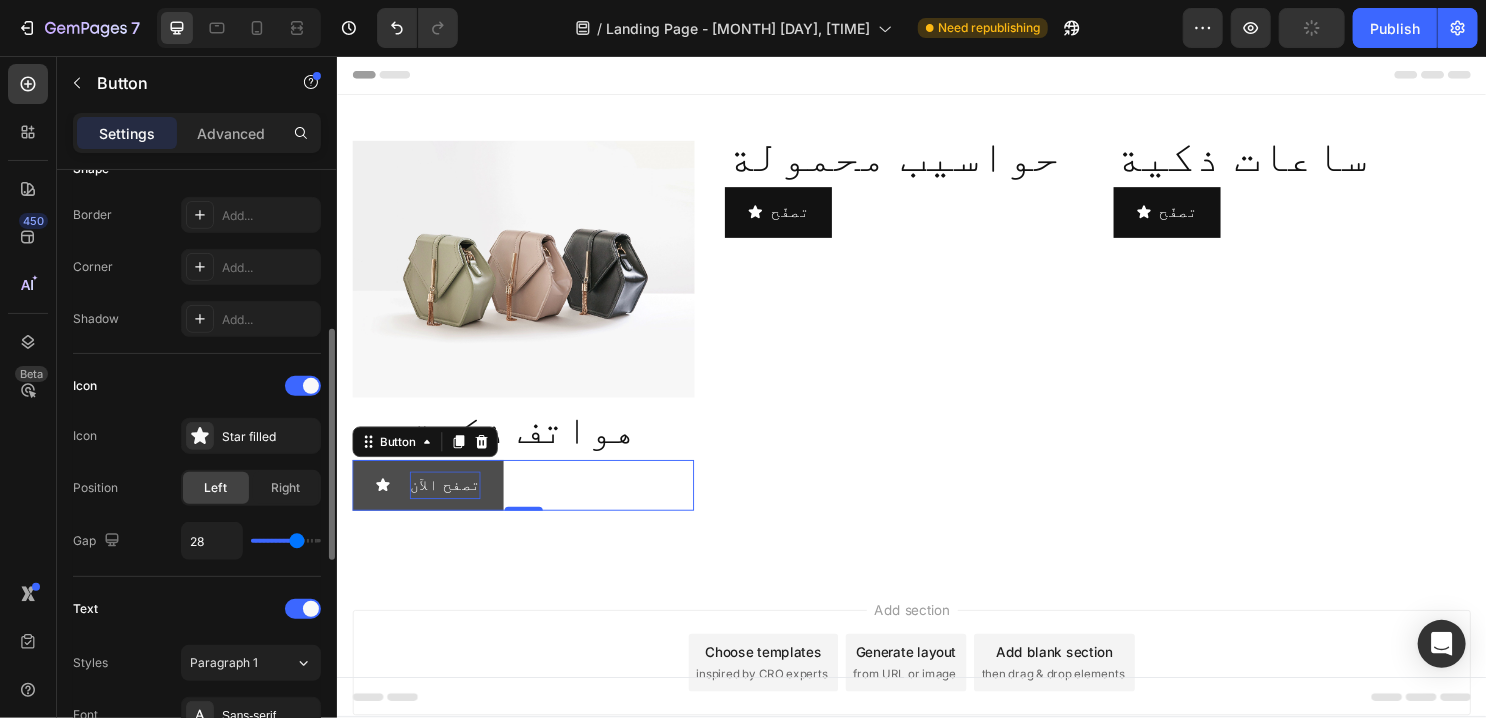 type on "29" 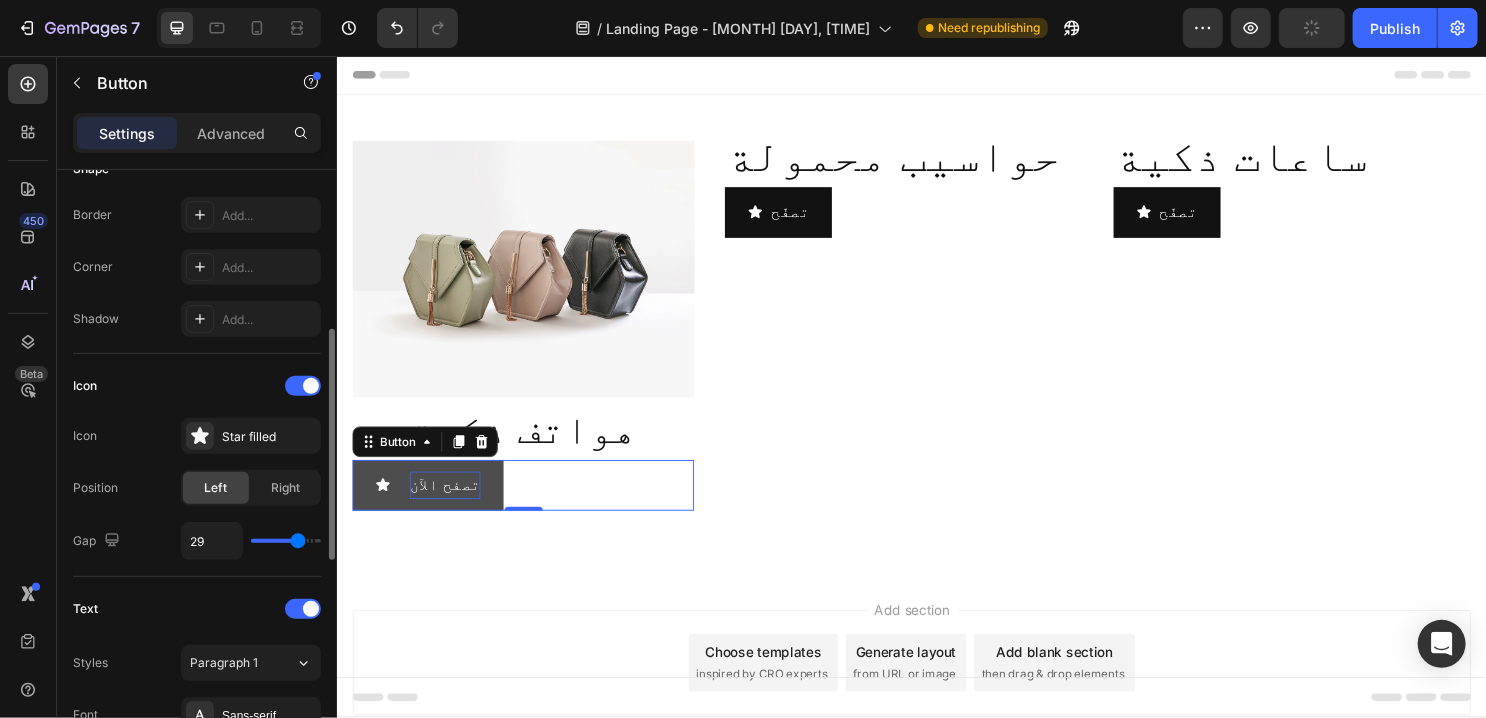 type on "30" 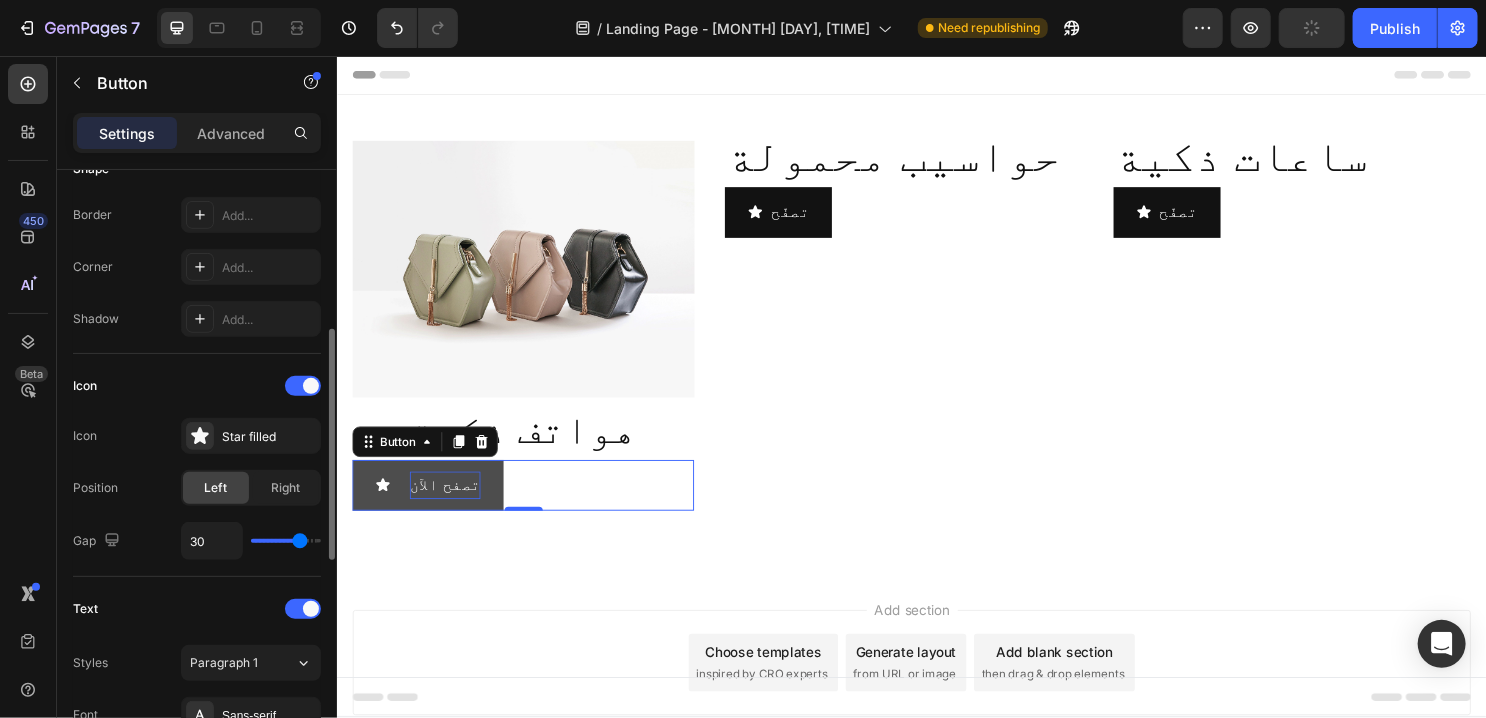 type on "31" 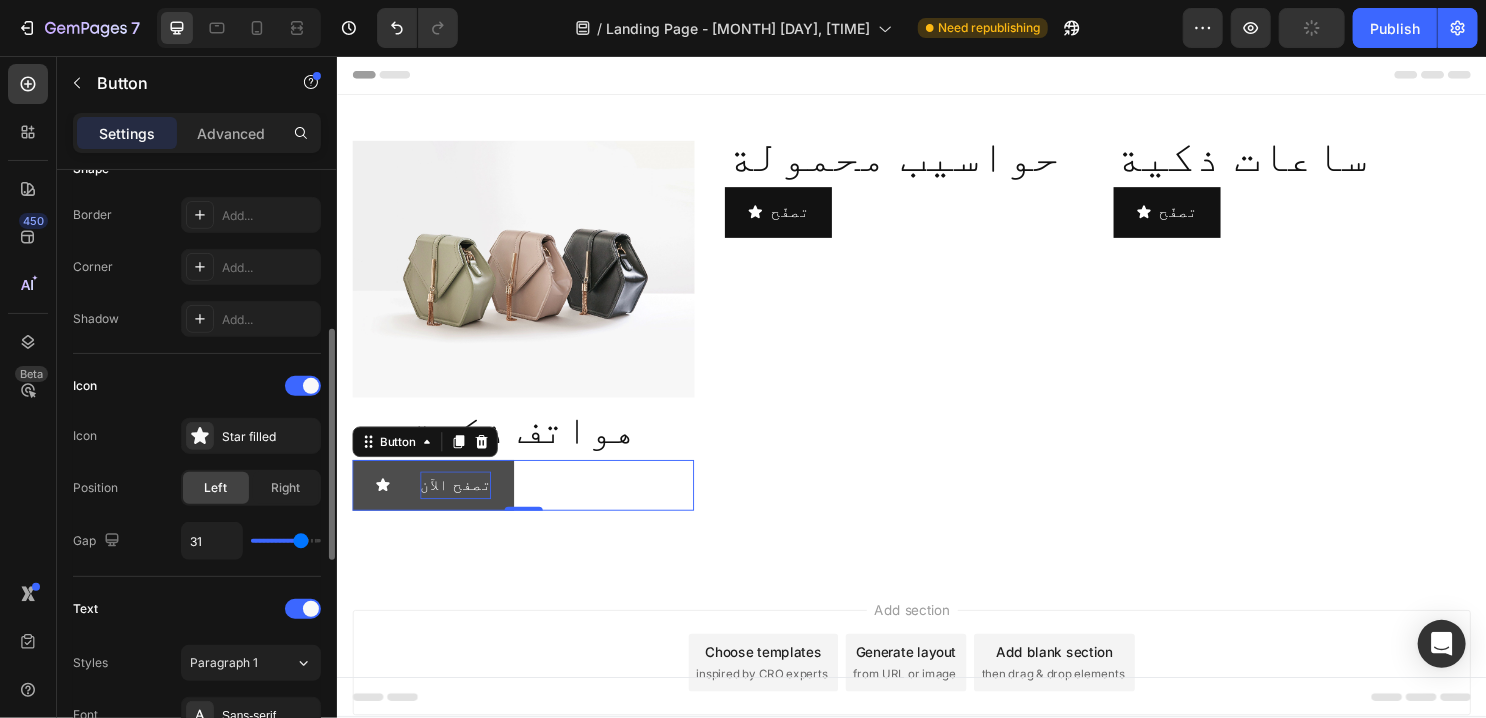 type on "33" 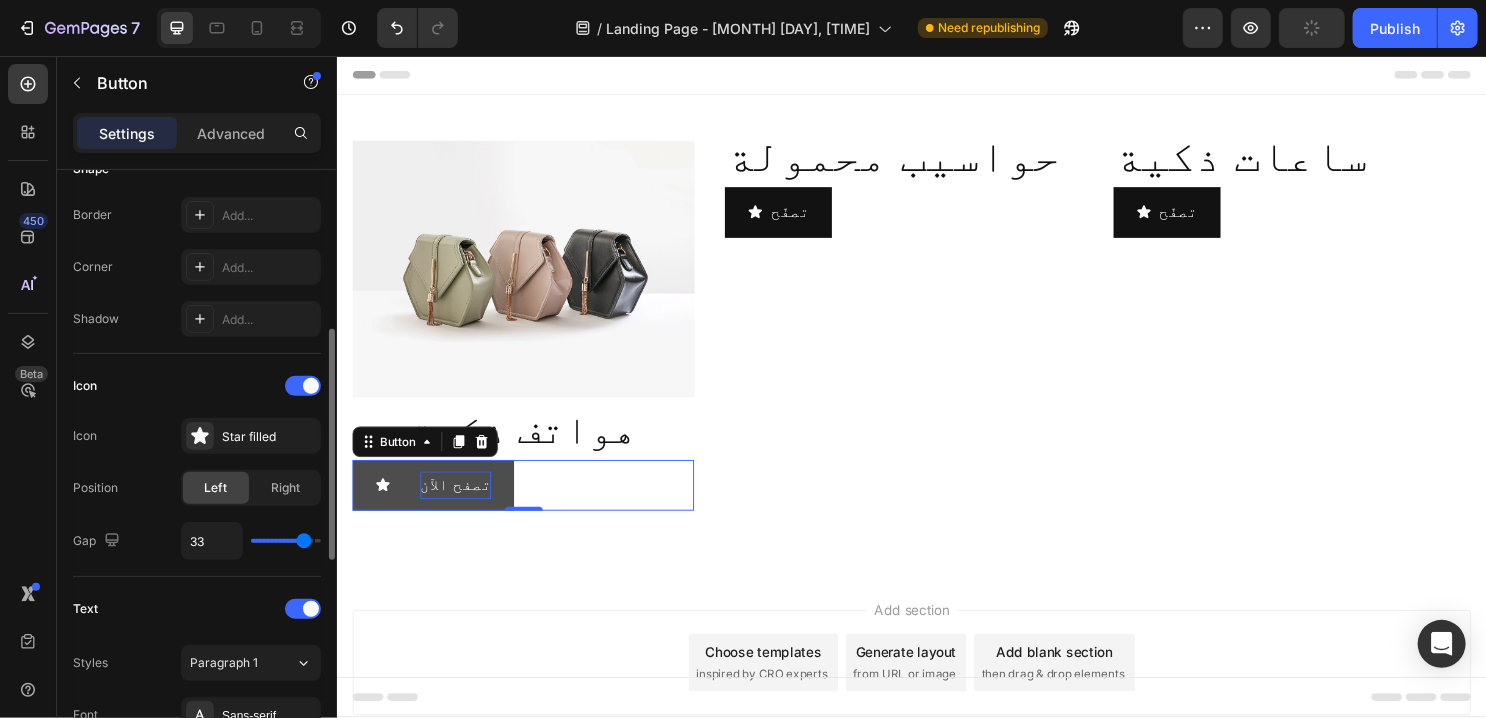 type on "34" 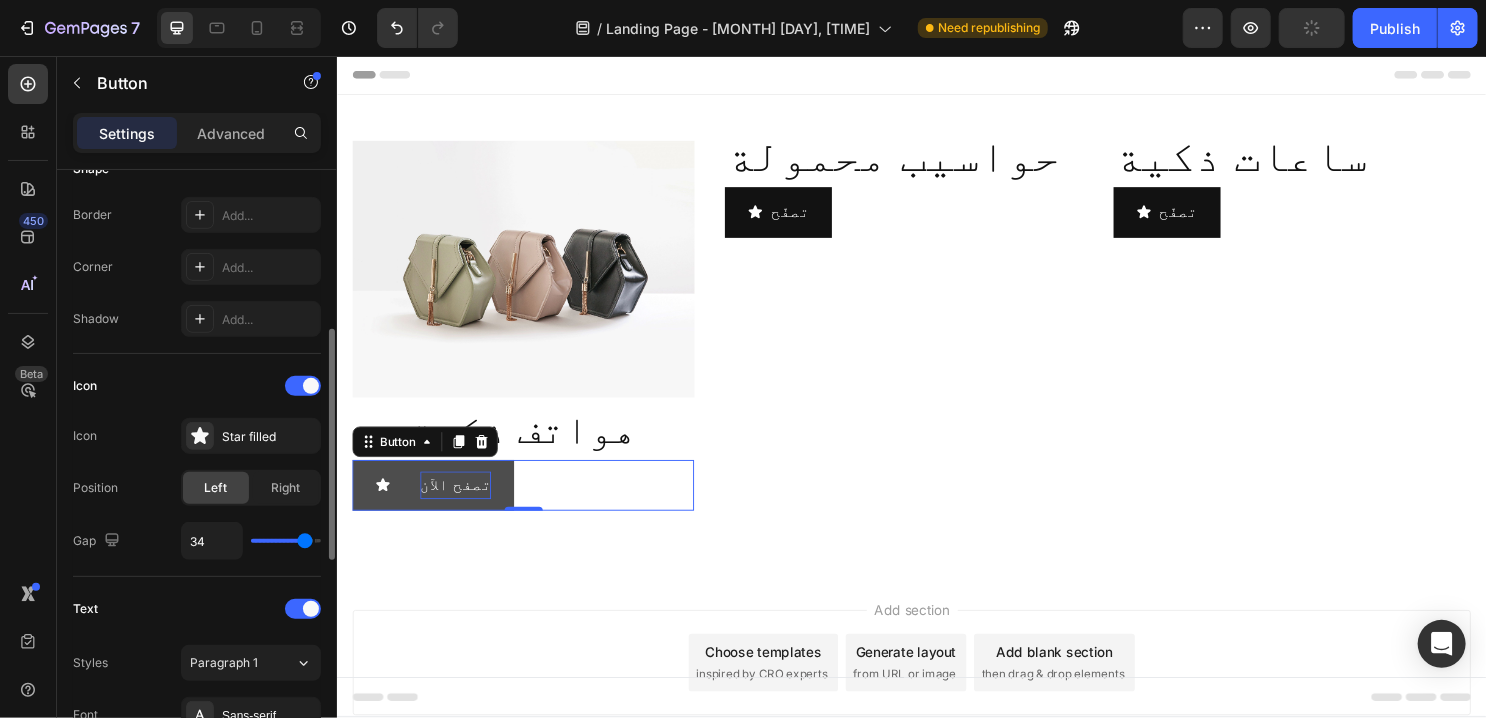 type on "35" 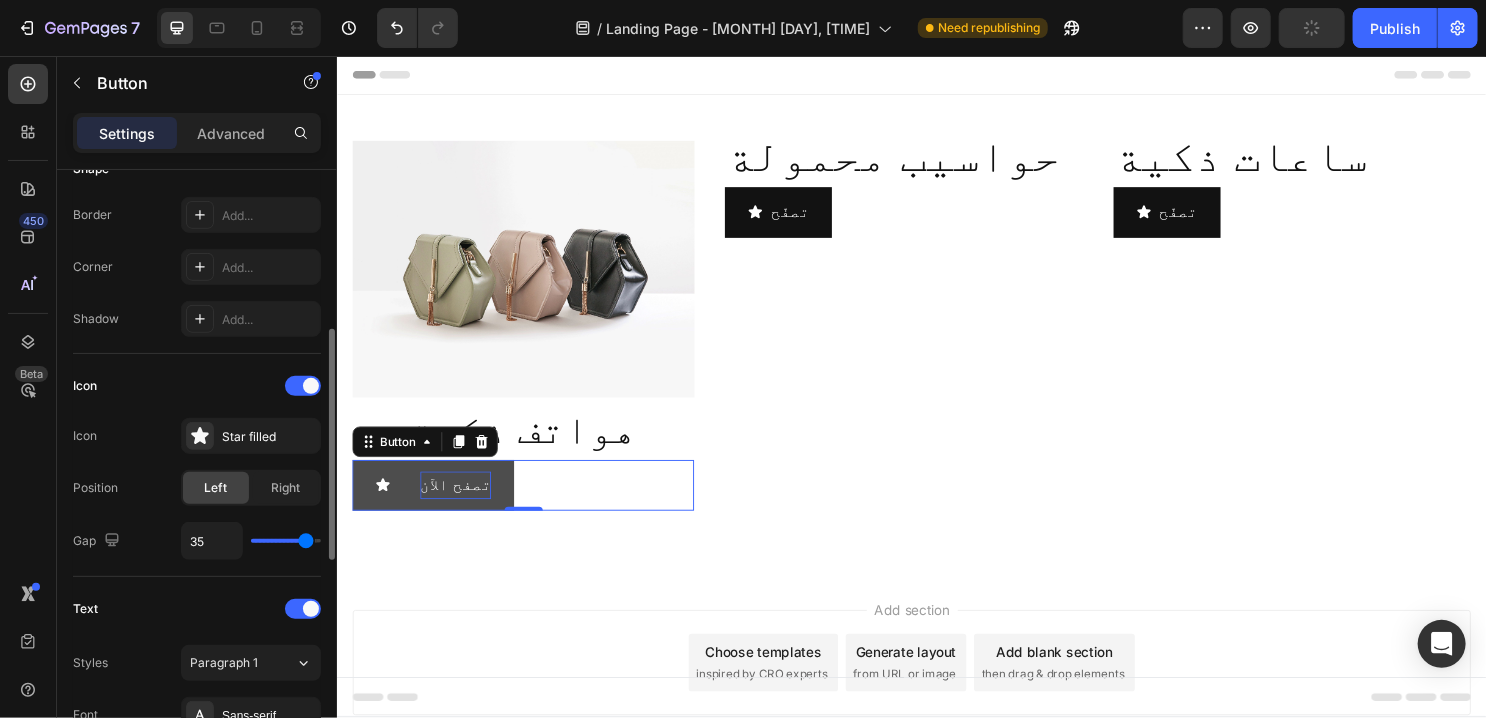 type on "36" 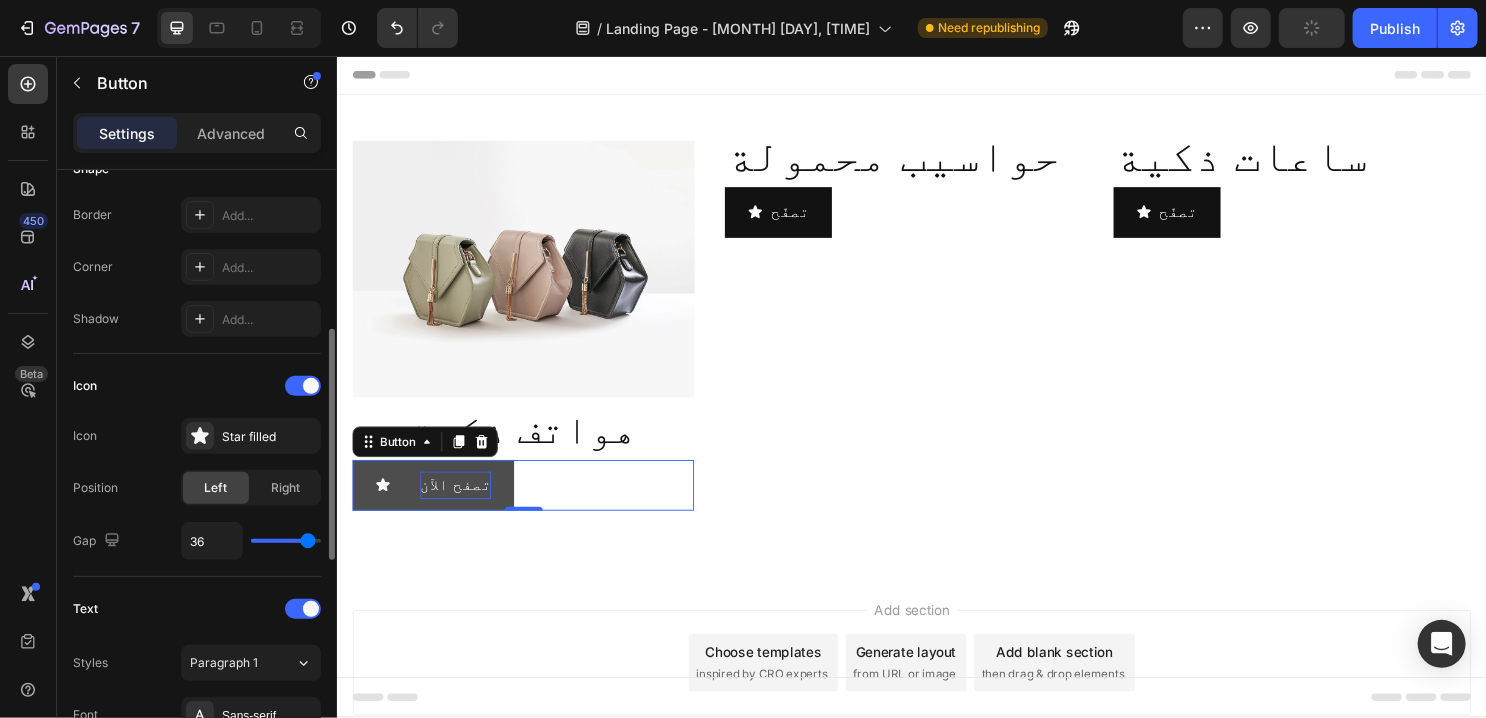 type on "37" 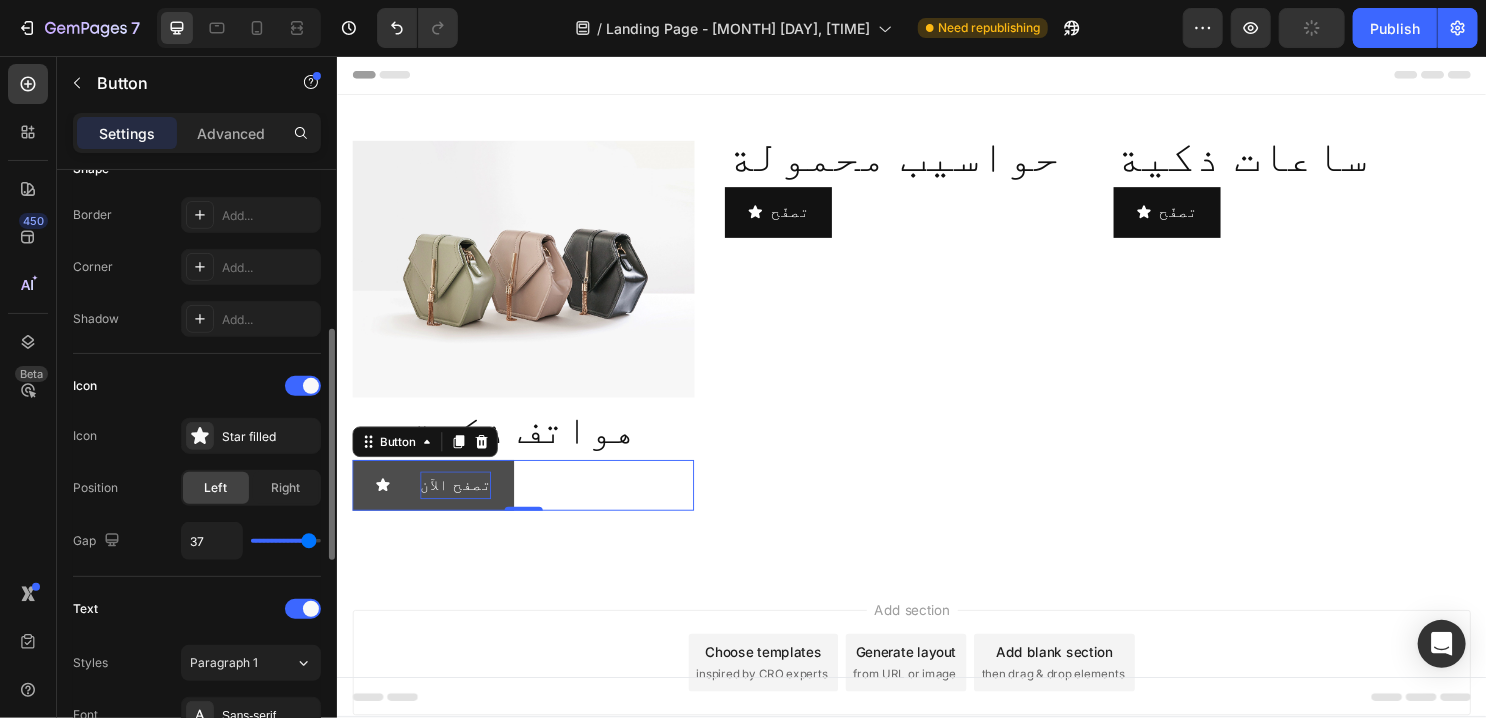type on "38" 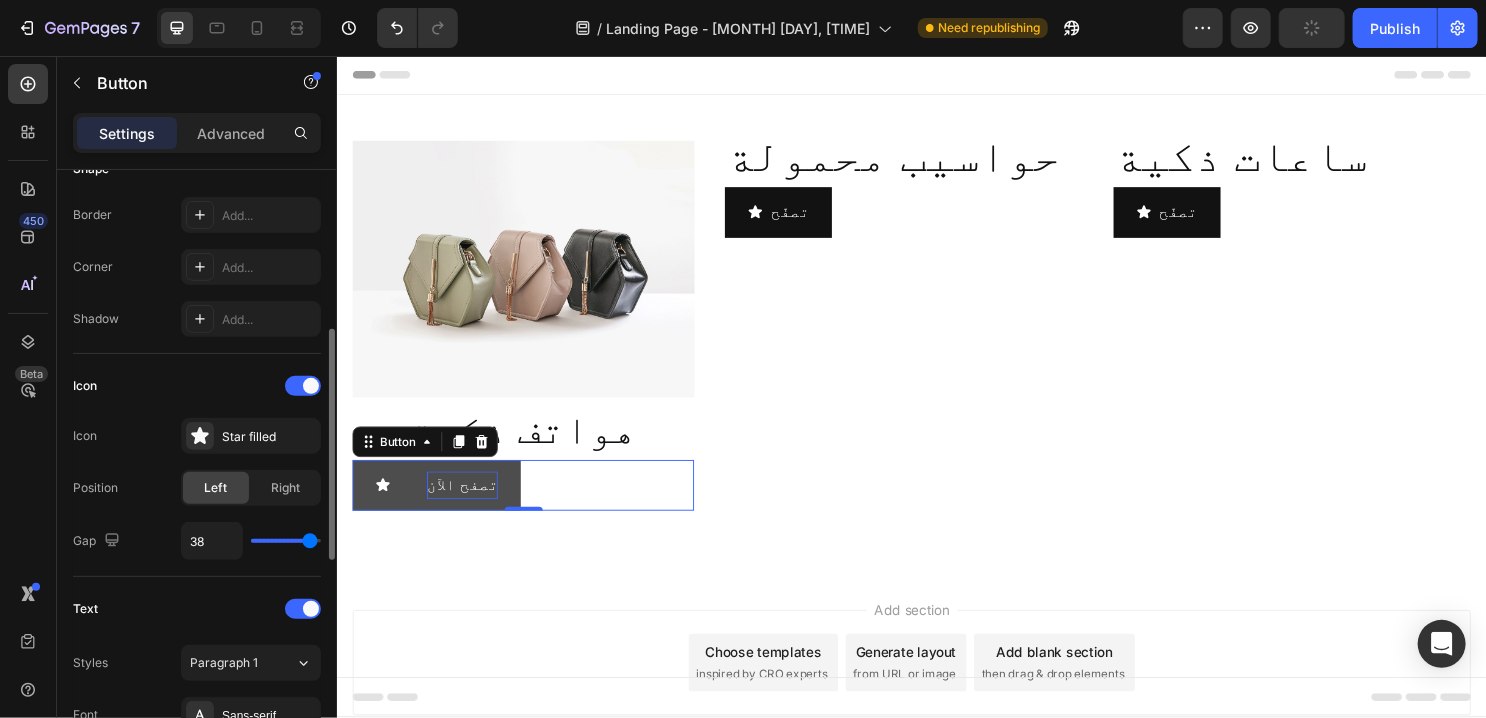type on "39" 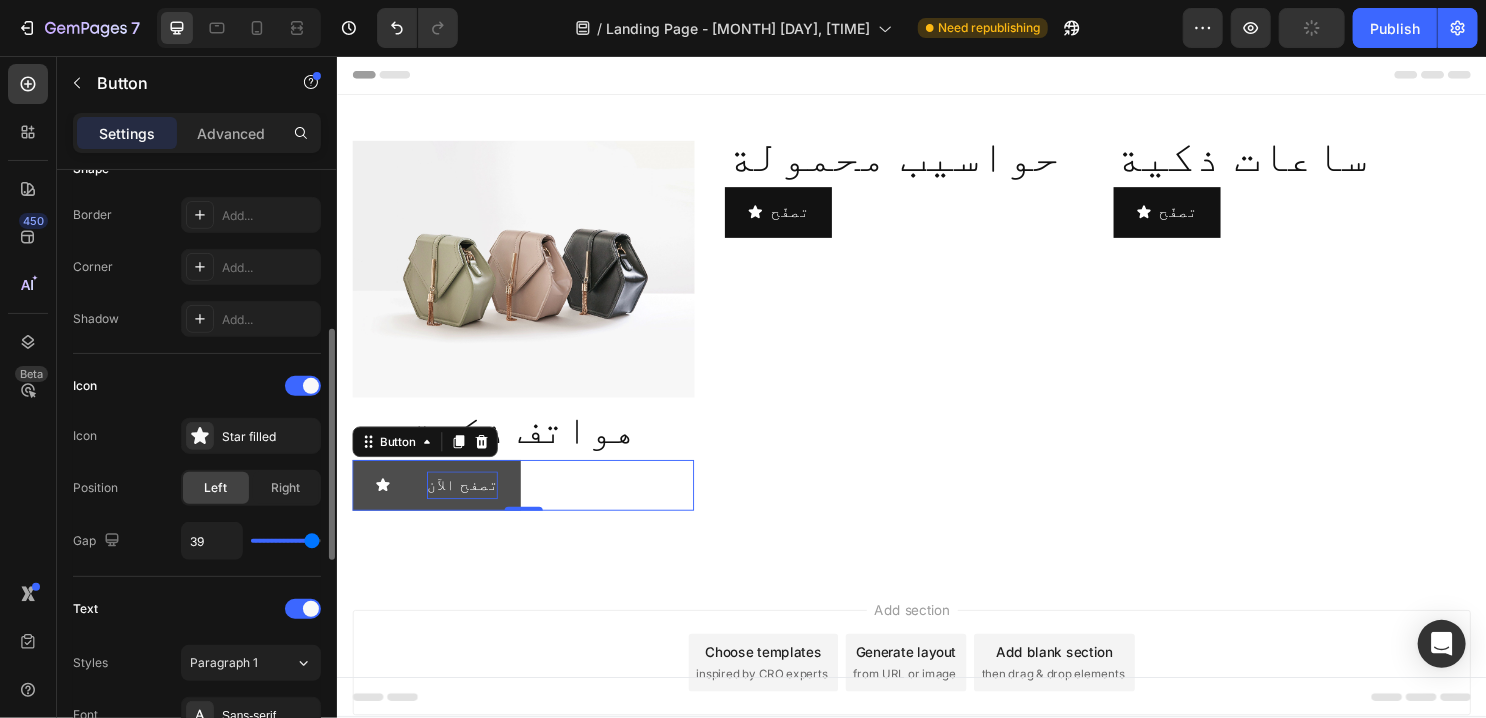 type on "40" 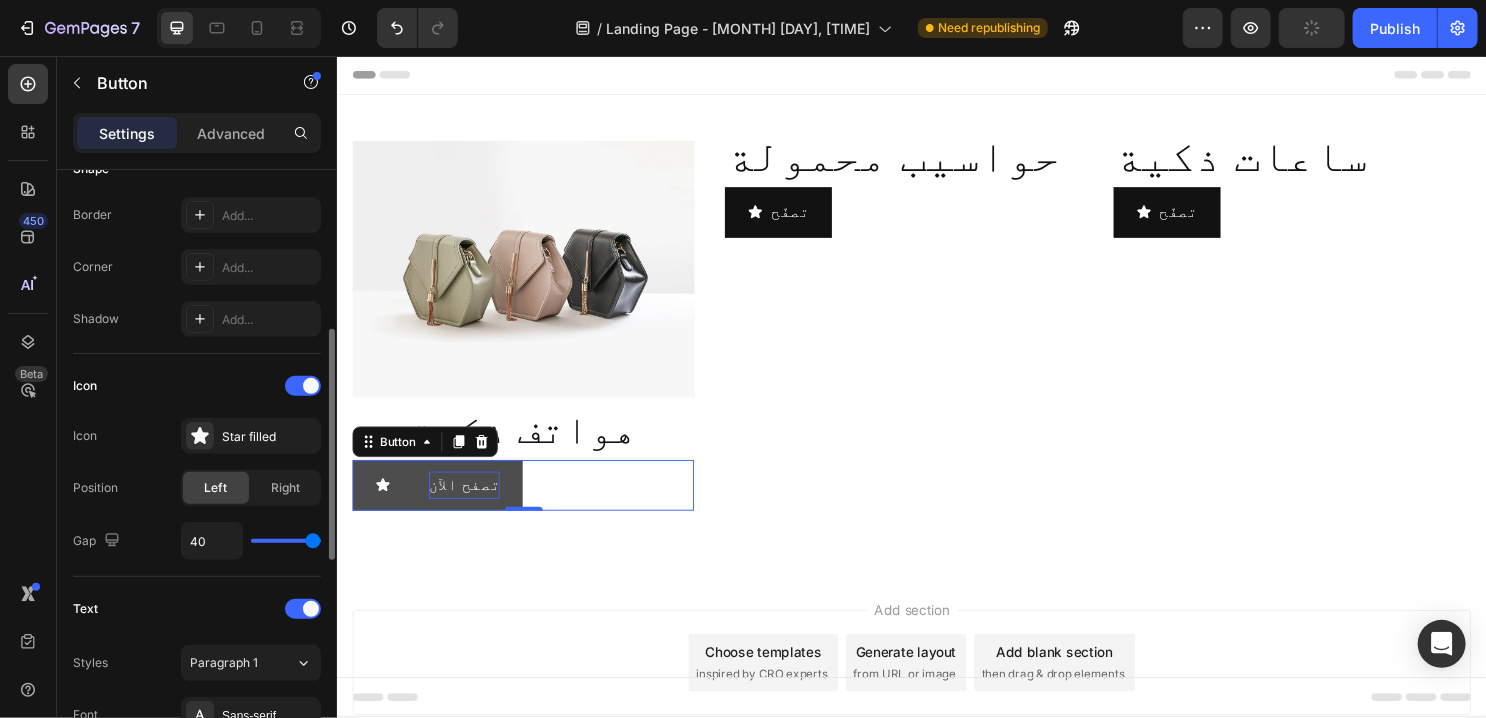 type on "37" 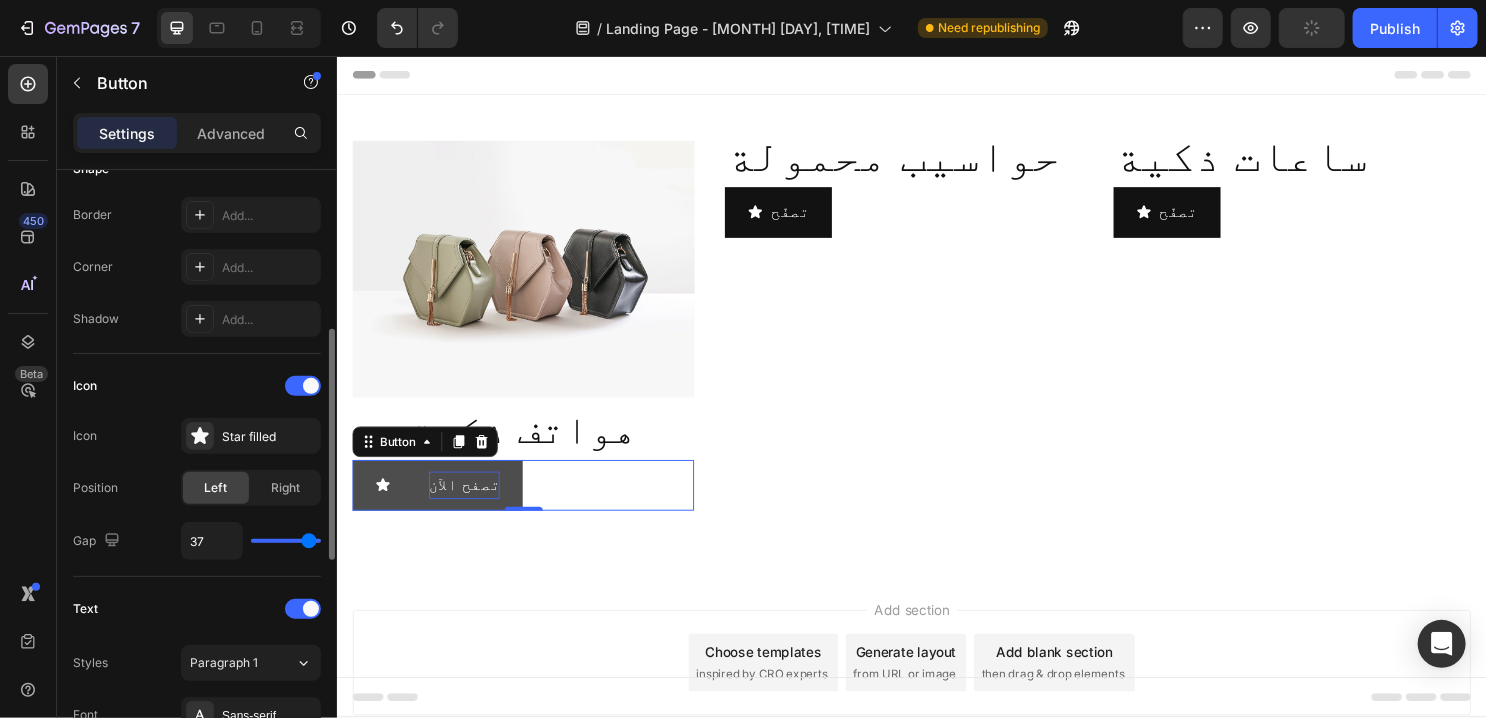 type on "36" 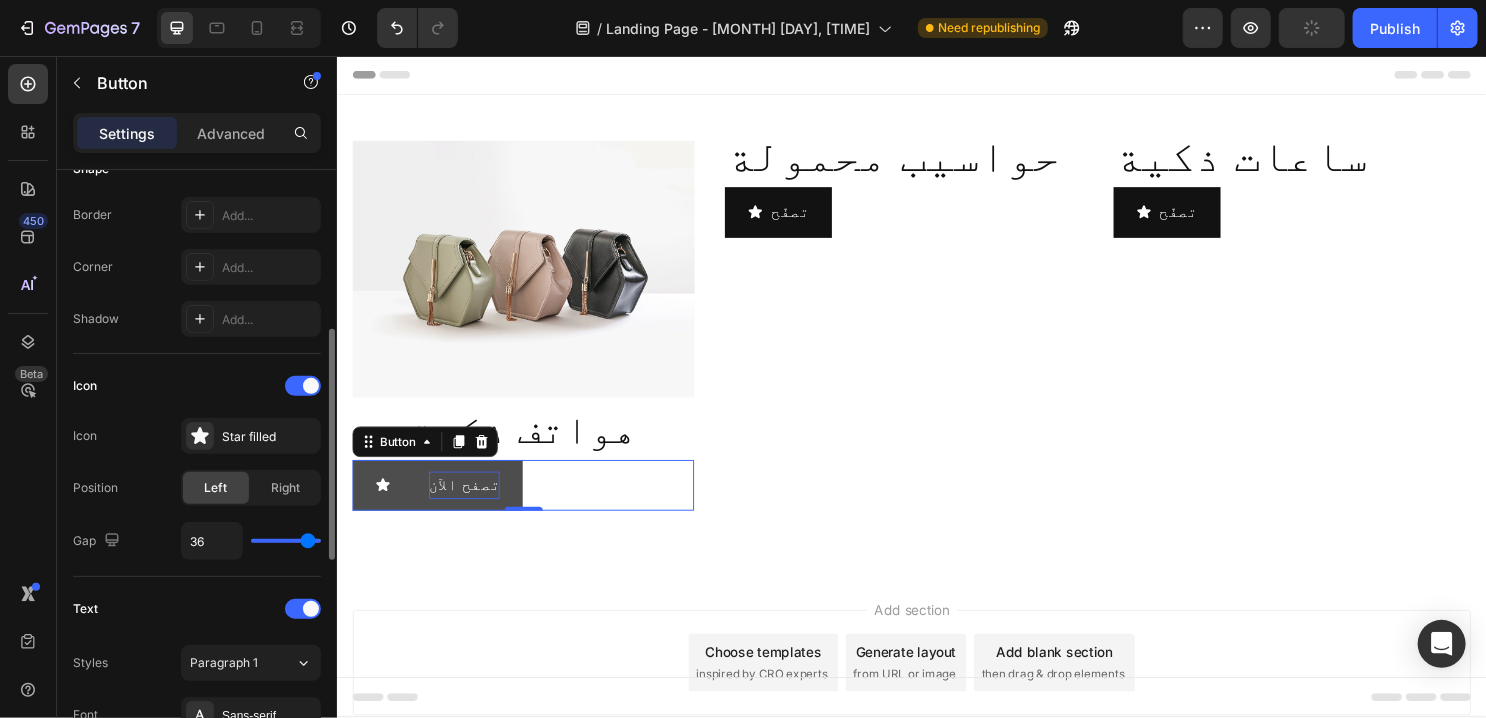 type on "34" 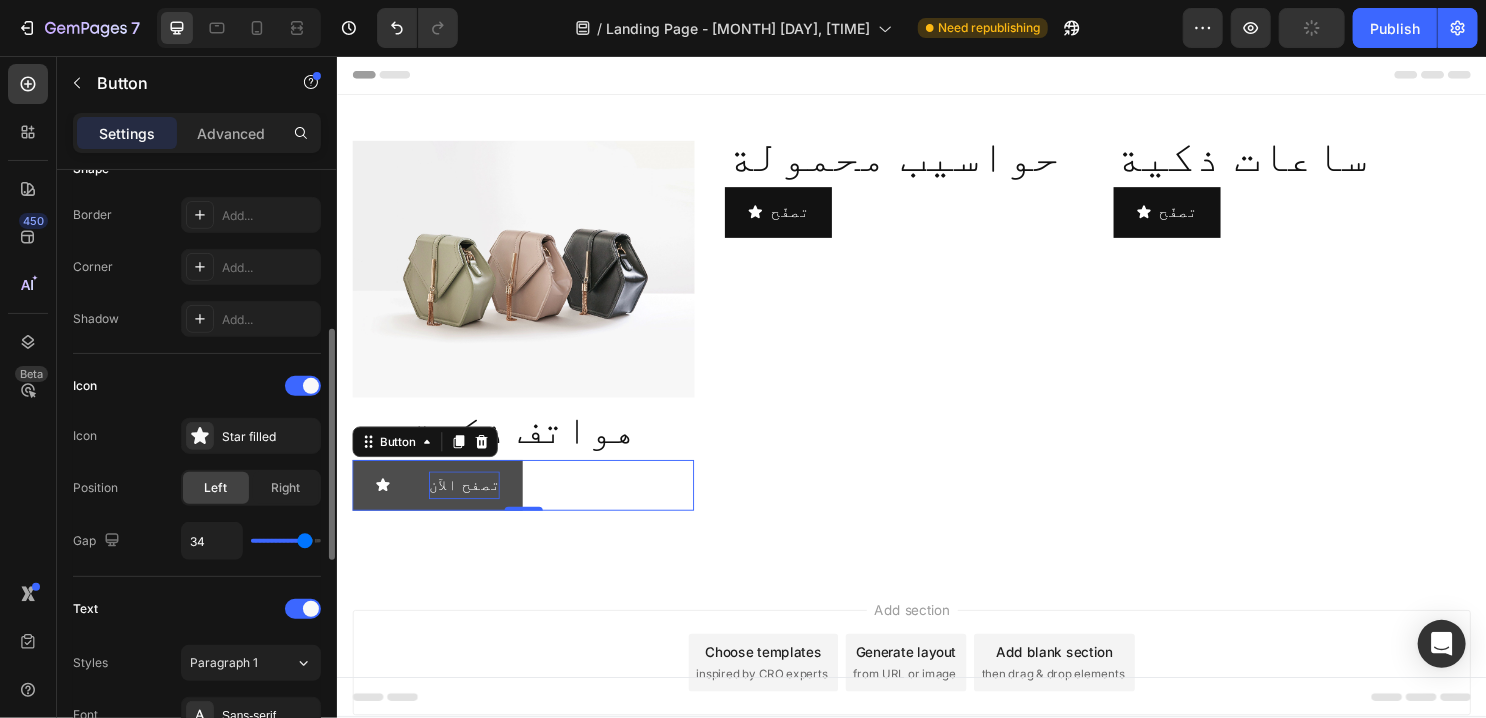 type on "33" 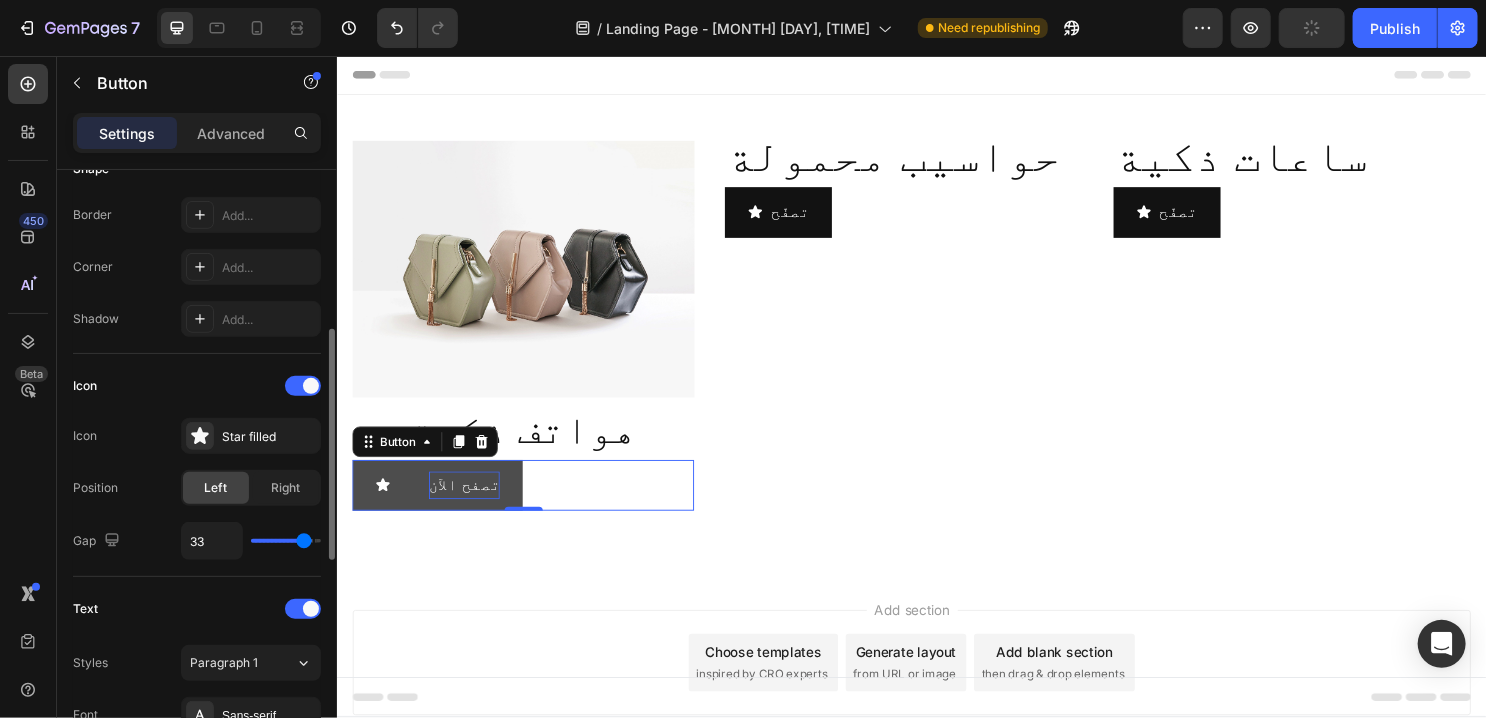 type on "32" 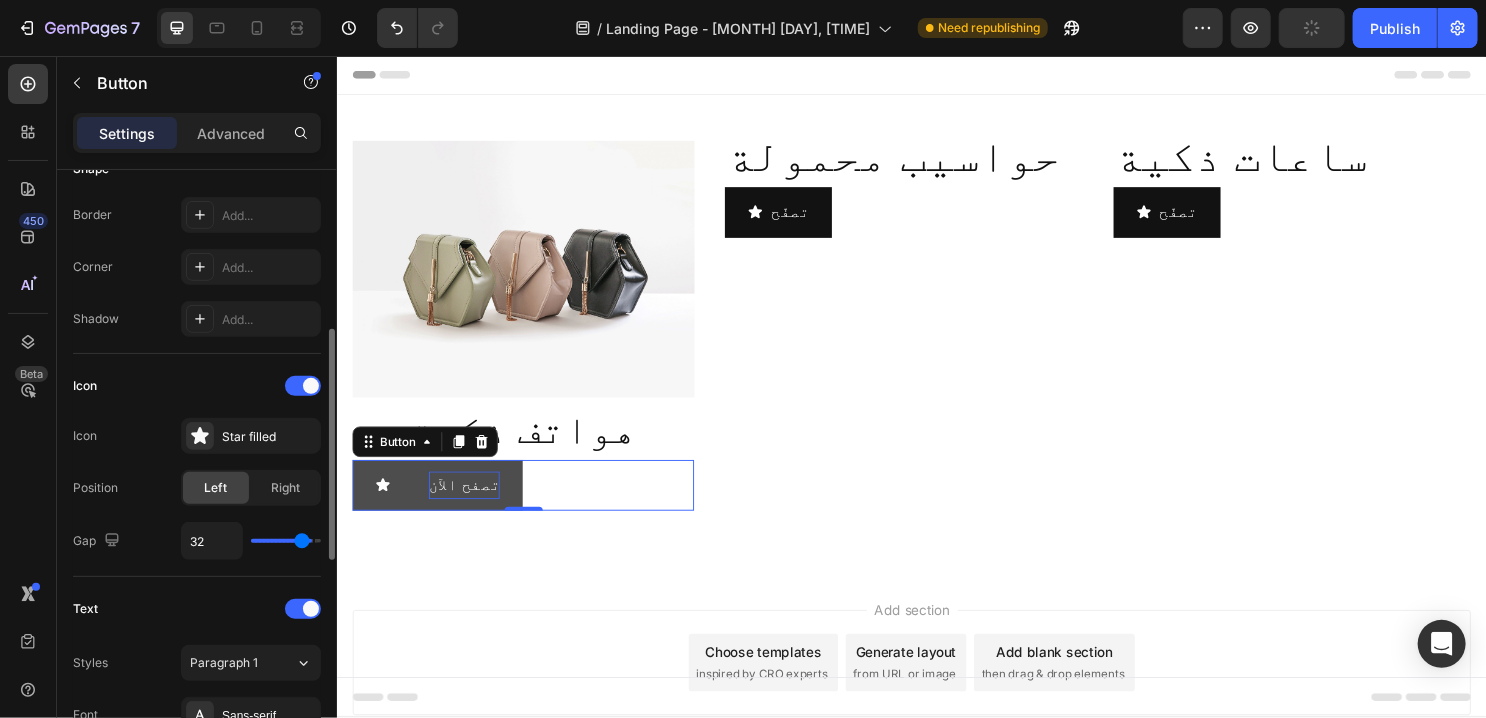 type on "31" 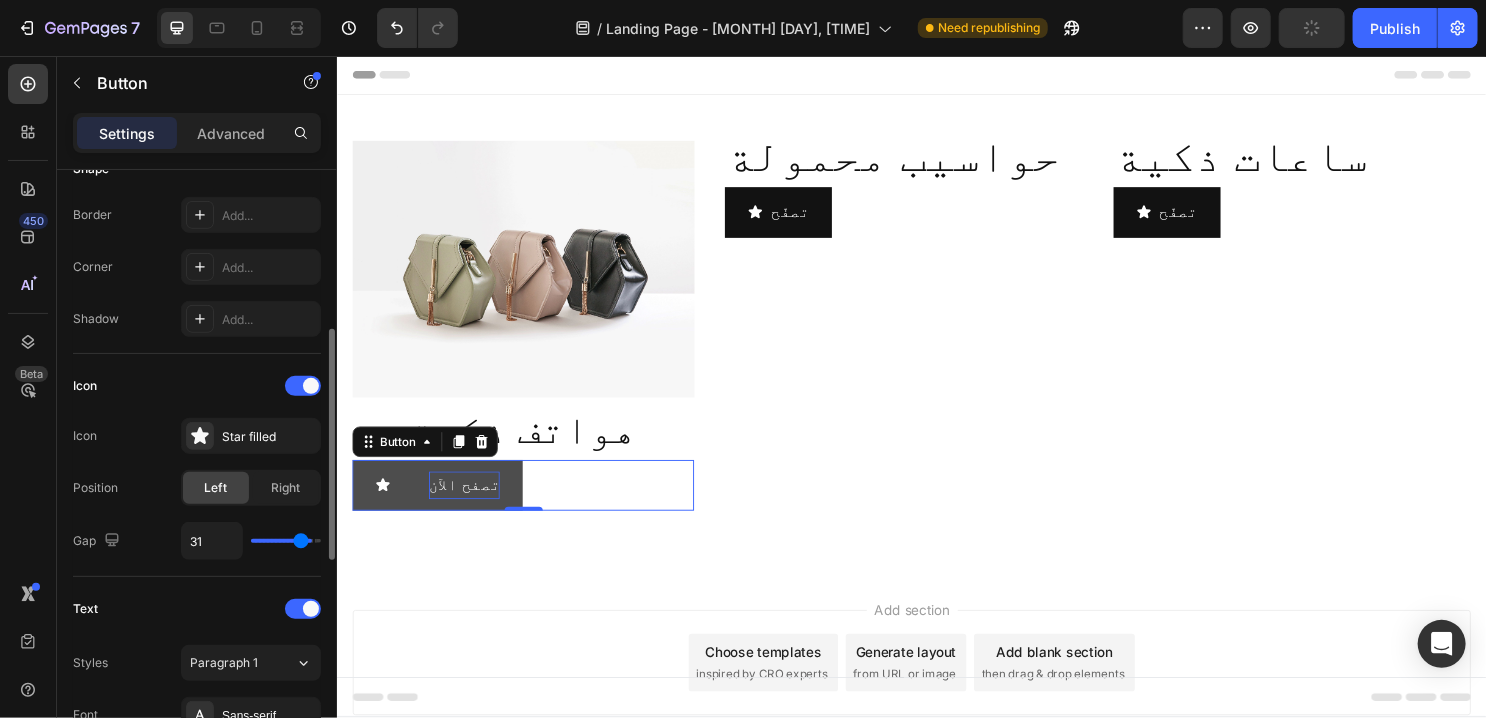 type on "30" 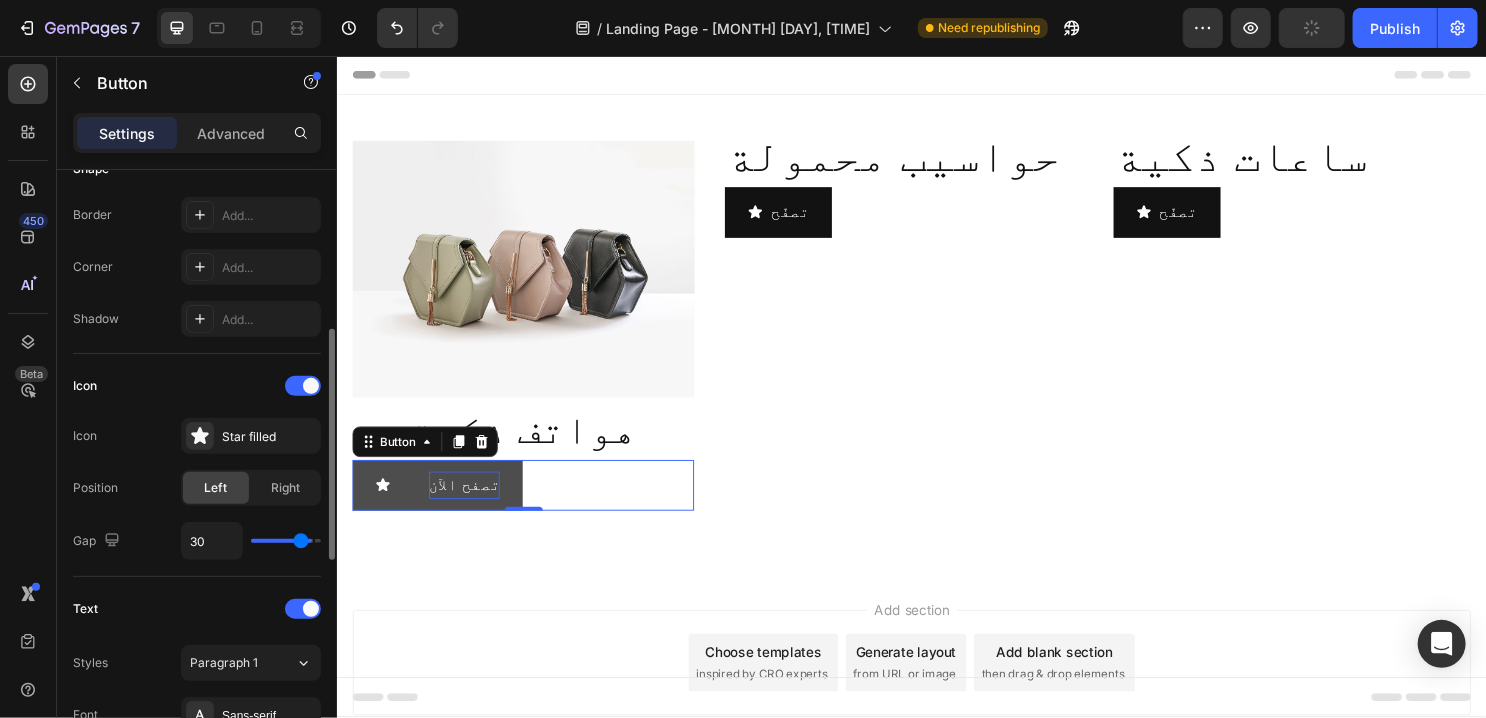 type on "30" 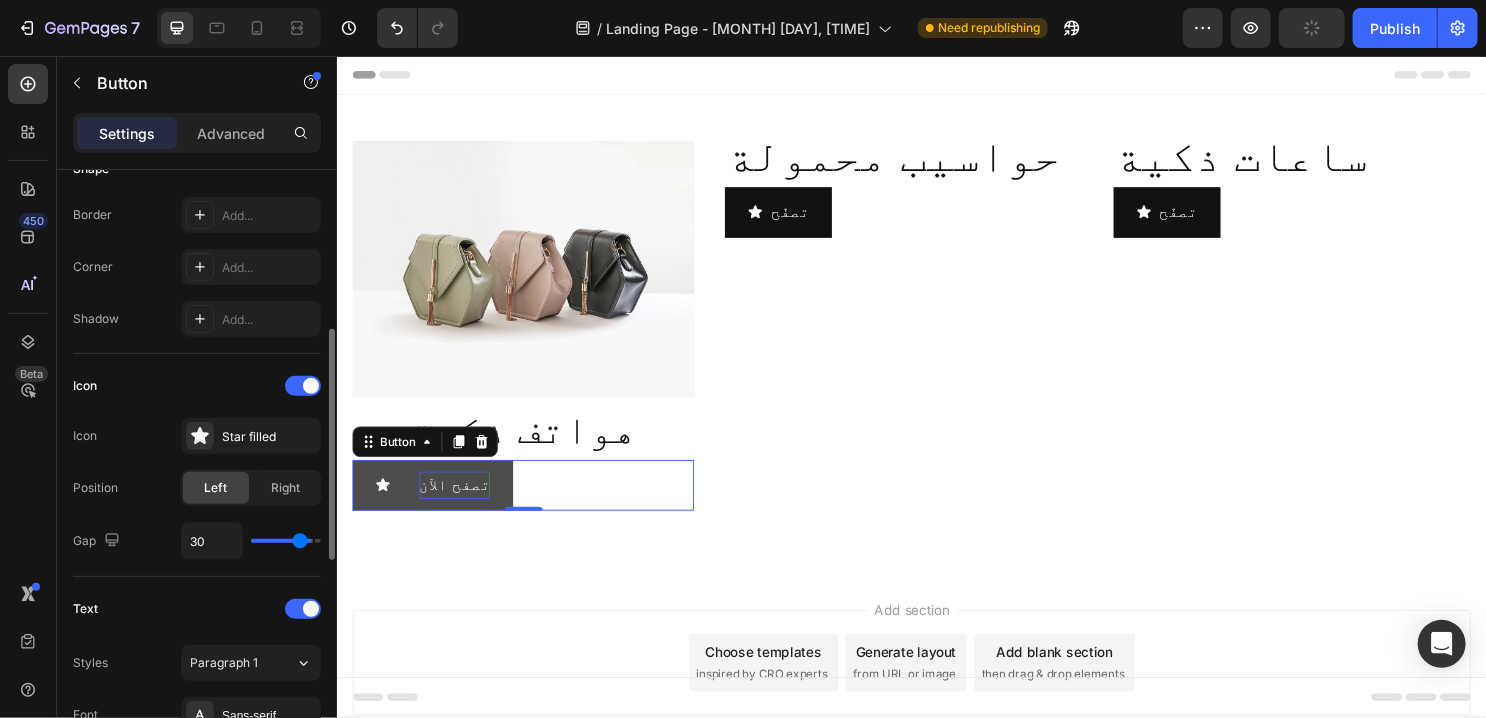 type on "29" 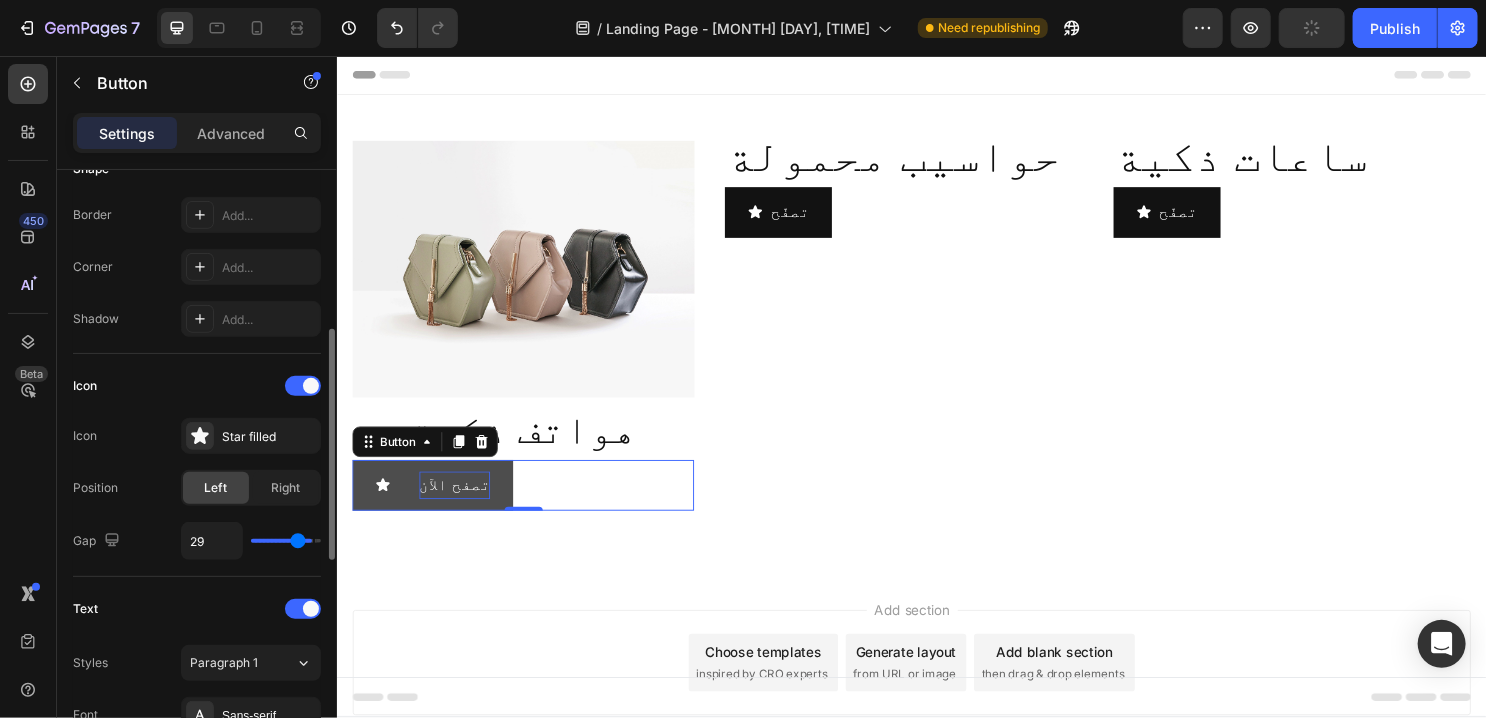 type on "28" 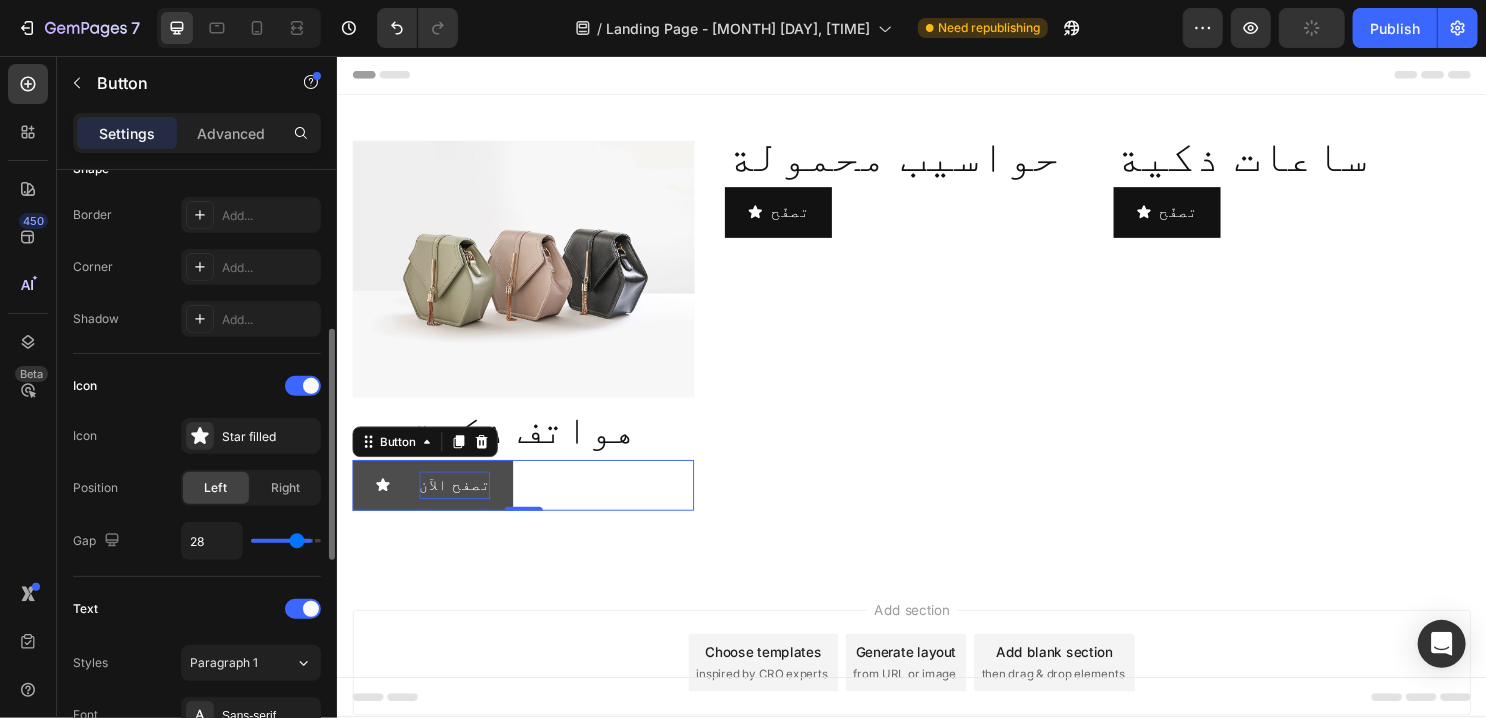 type on "26" 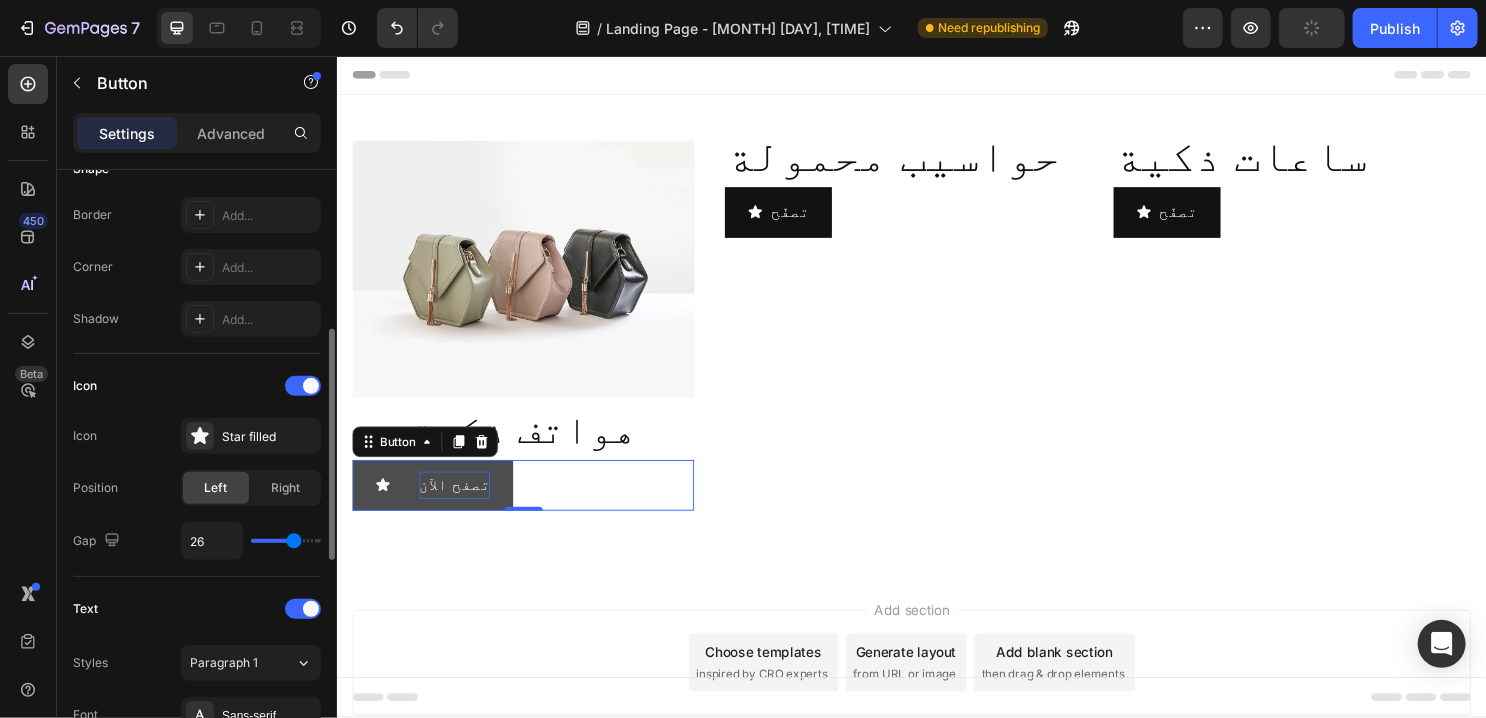 type on "25" 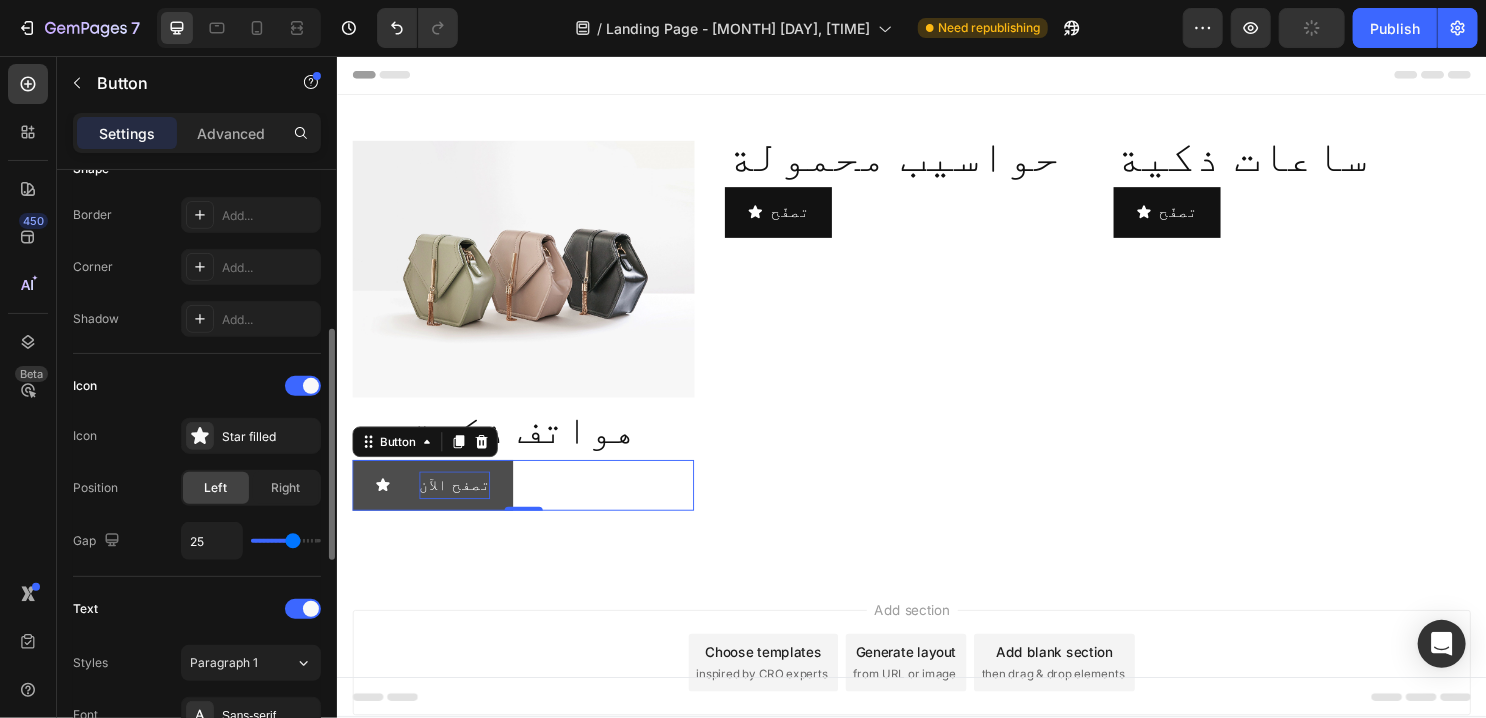 type on "24" 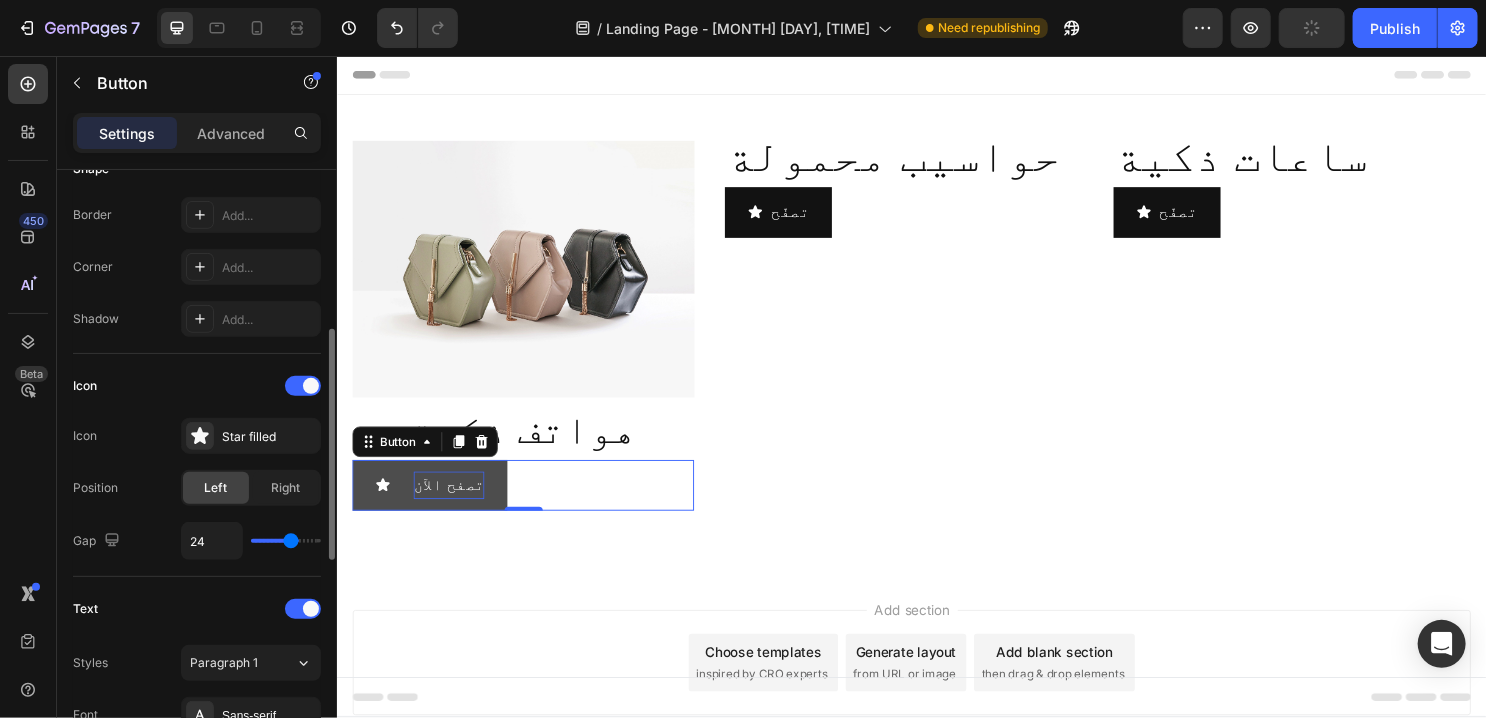 type on "23" 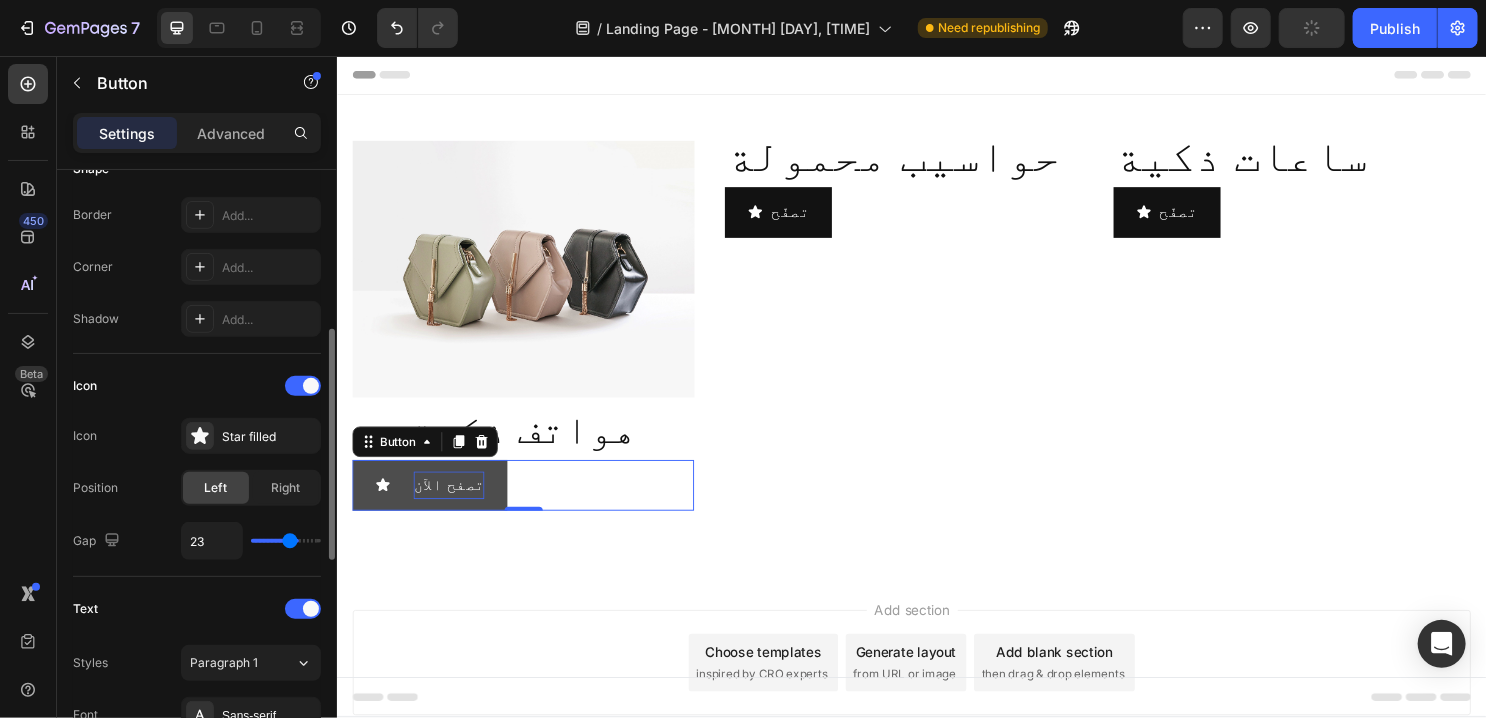 type on "22" 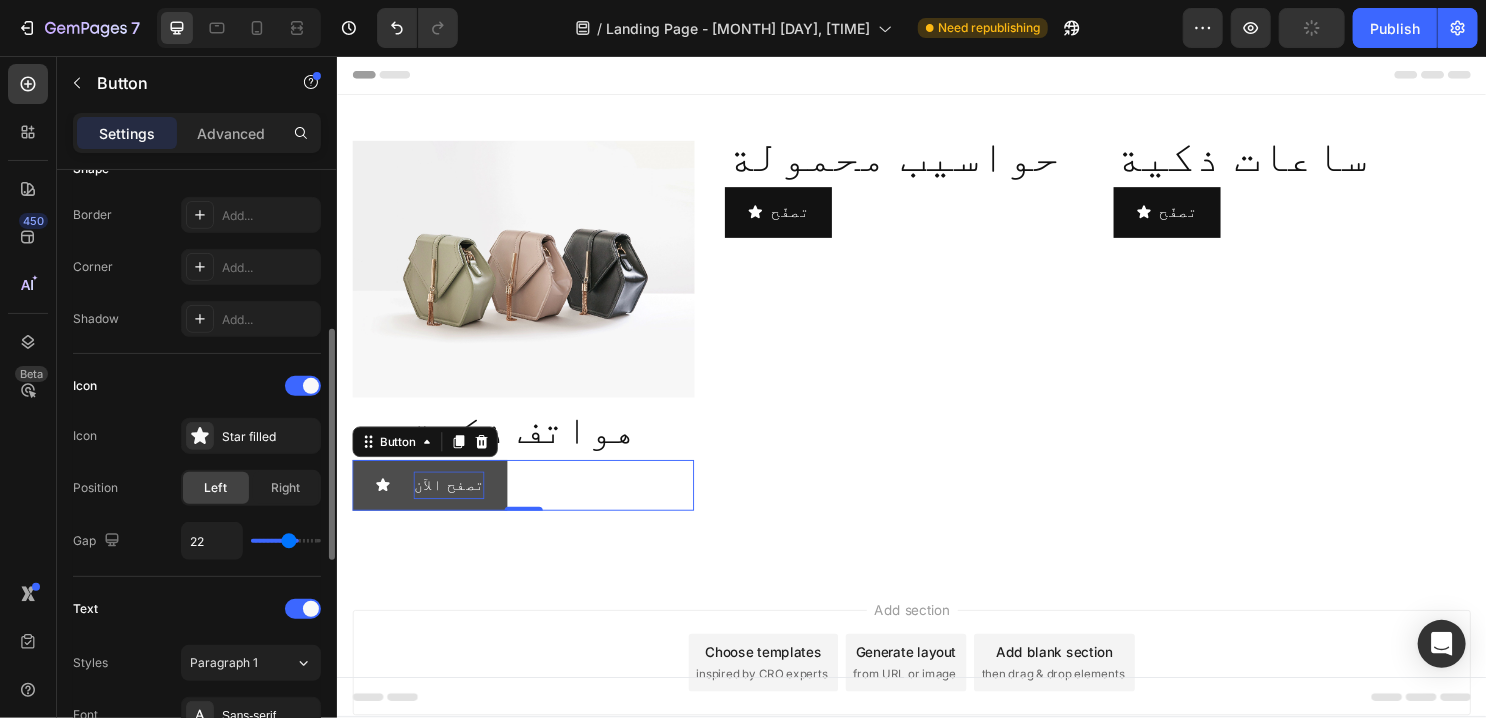 type on "21" 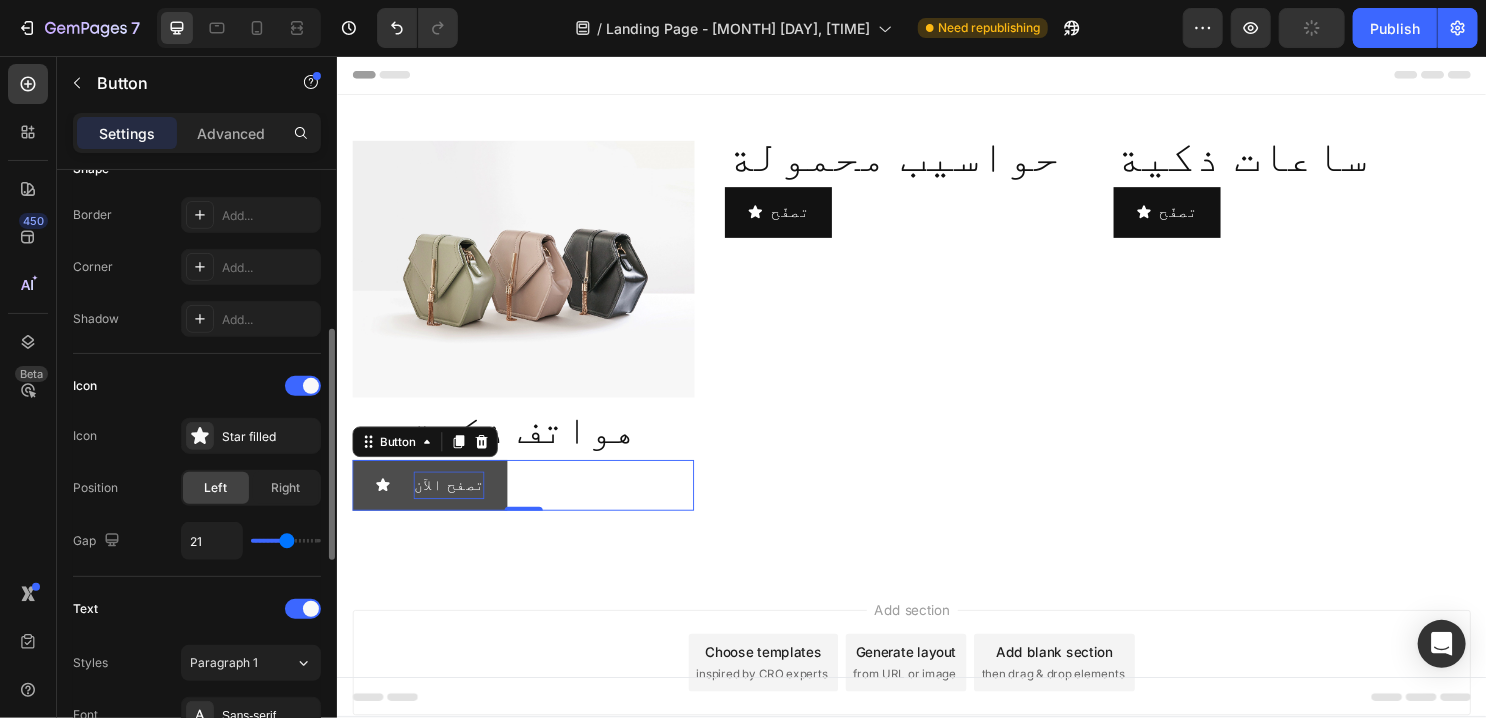 type on "20" 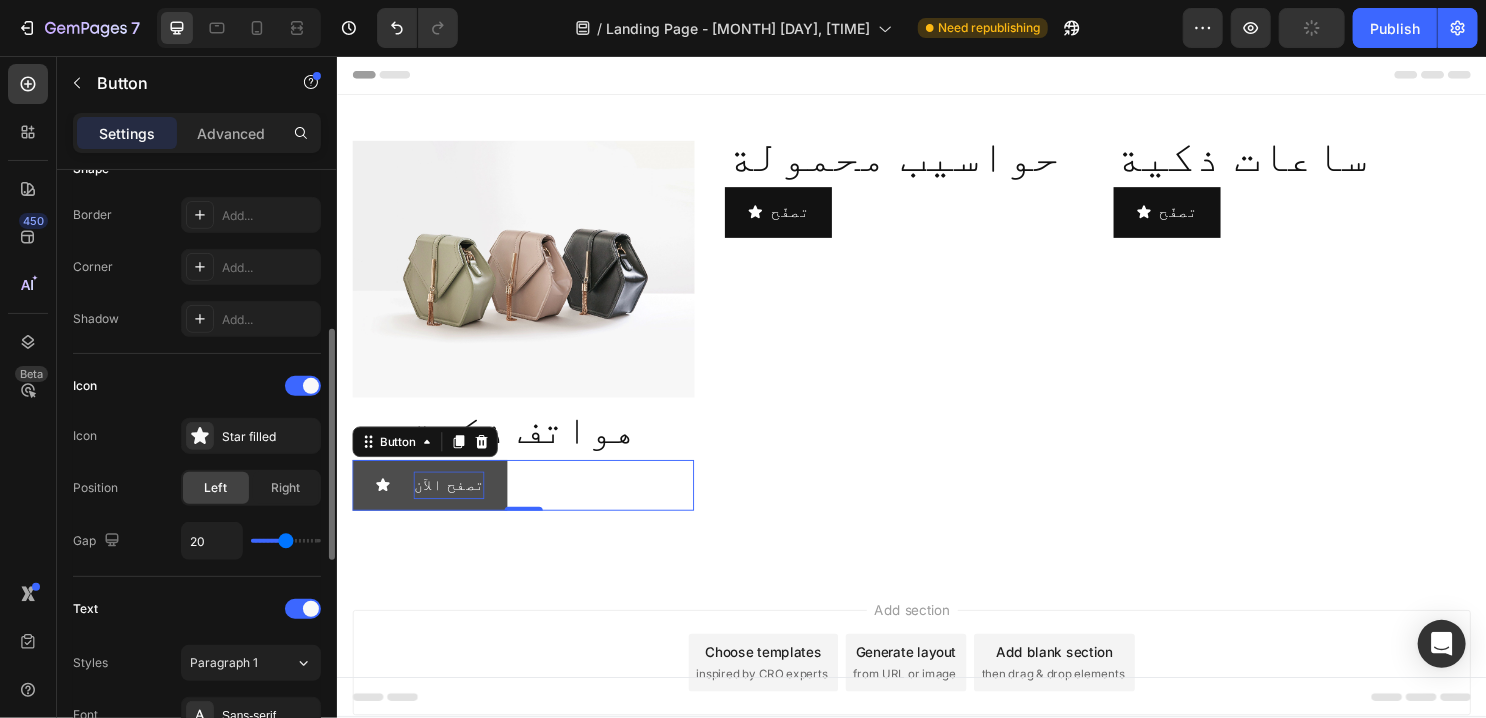 type on "19" 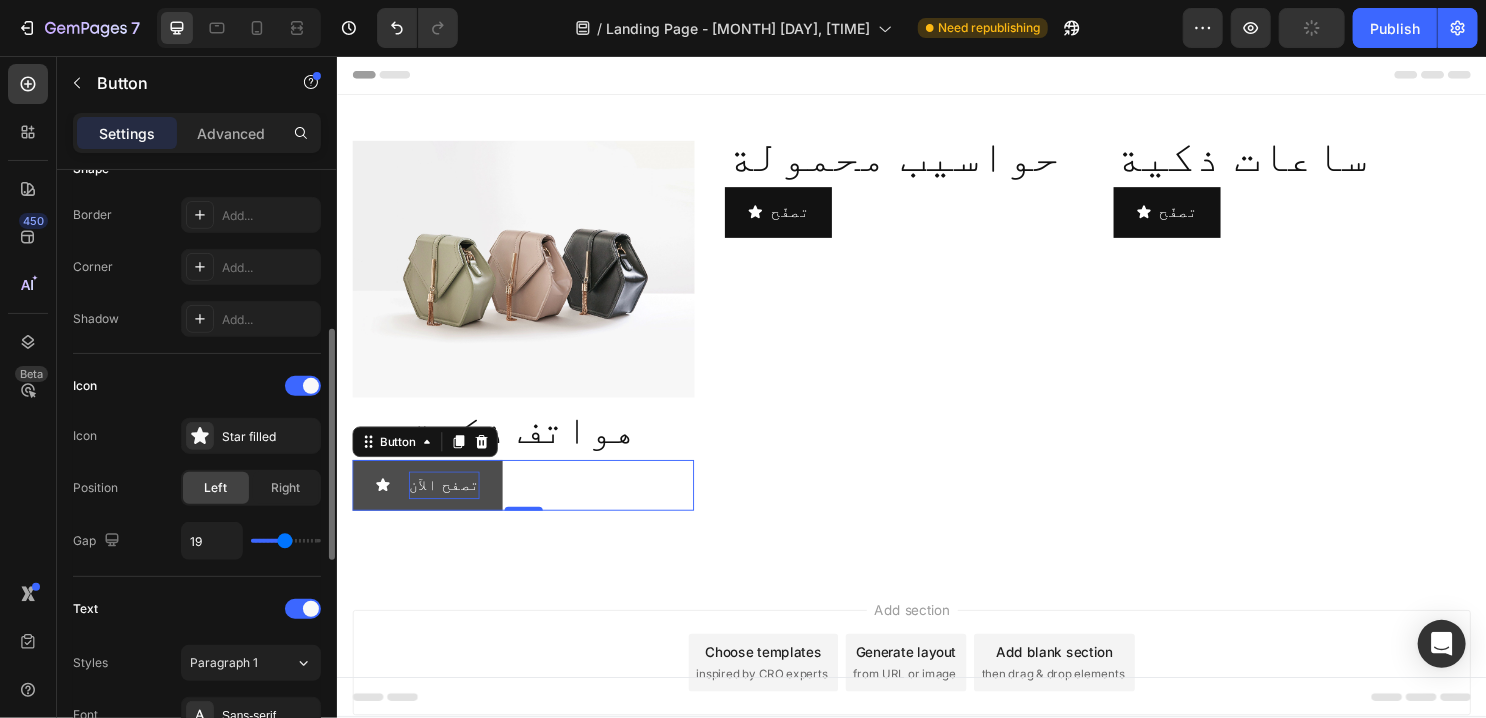 drag, startPoint x: 270, startPoint y: 539, endPoint x: 284, endPoint y: 553, distance: 19.79899 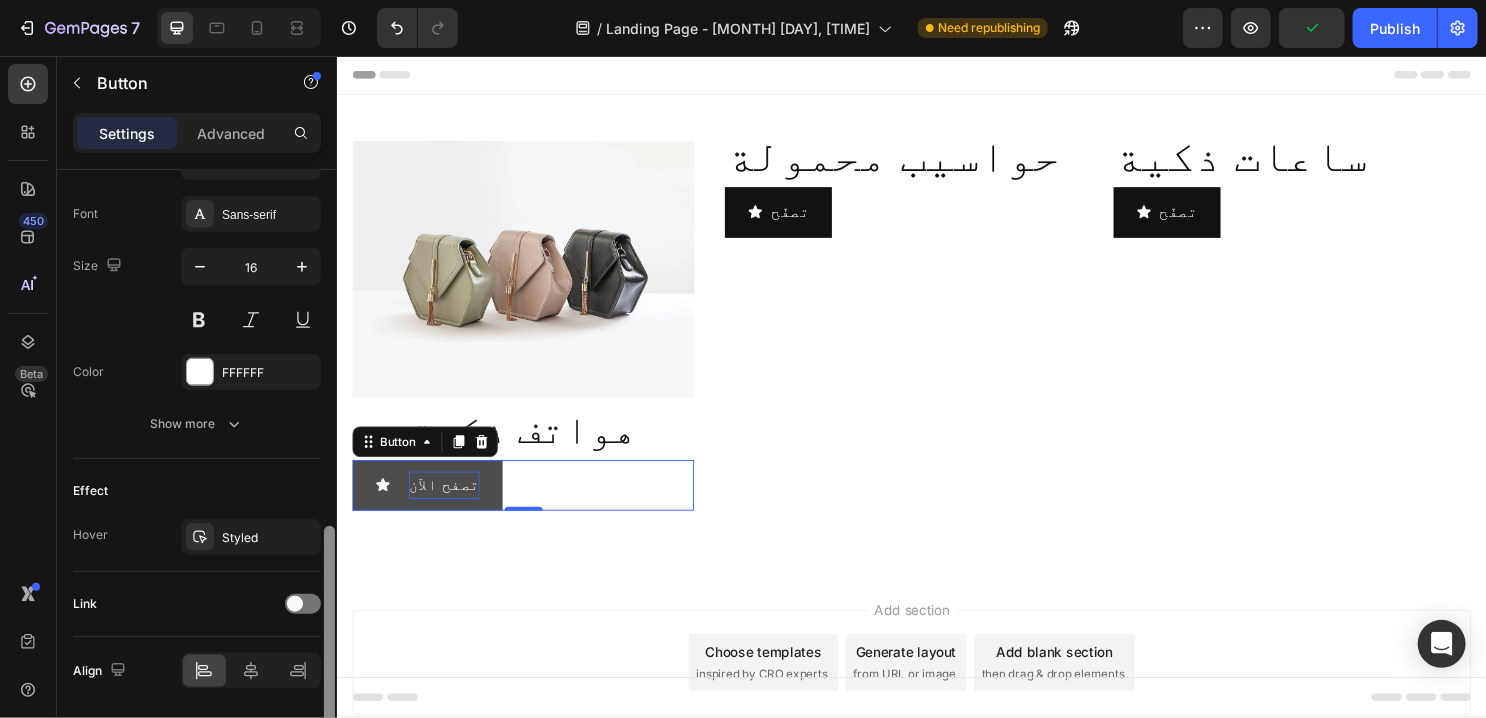 scroll, scrollTop: 924, scrollLeft: 0, axis: vertical 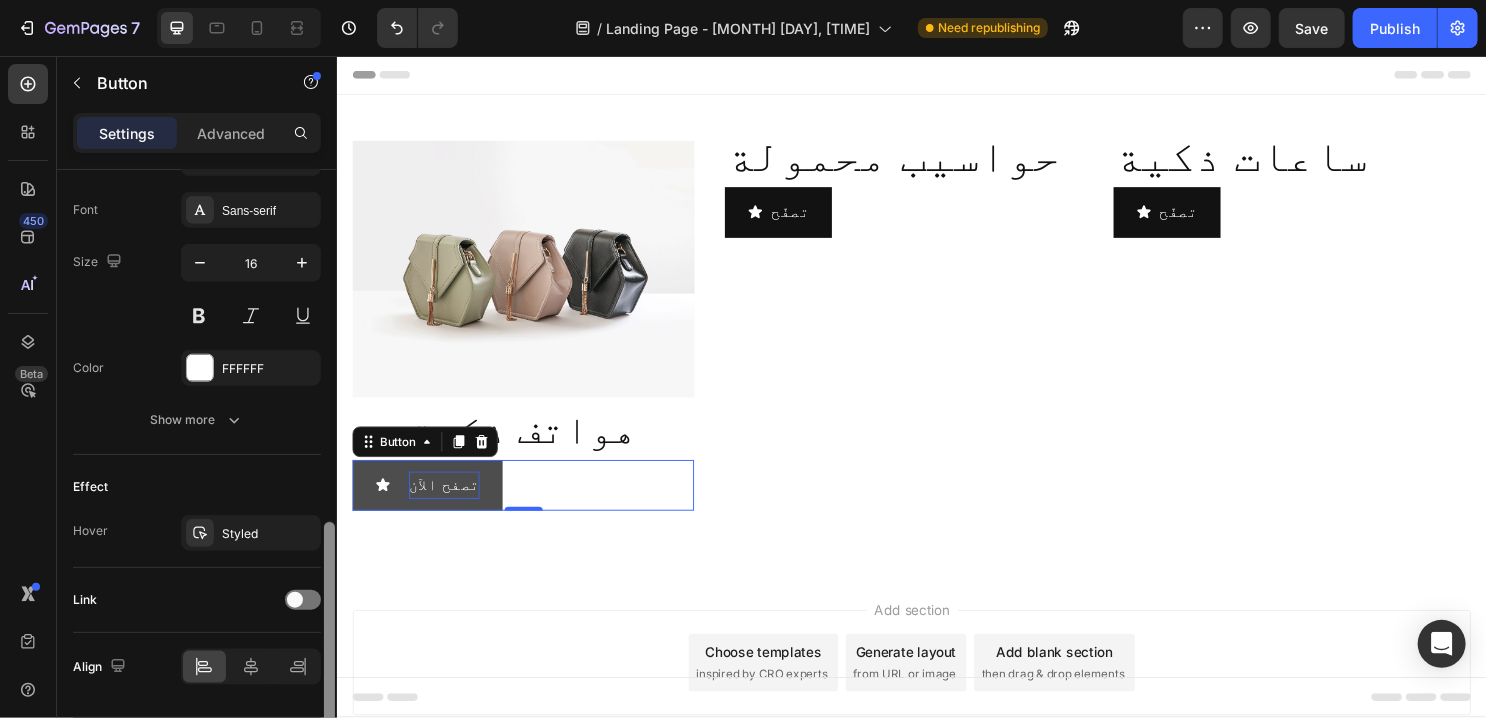 drag, startPoint x: 328, startPoint y: 513, endPoint x: 320, endPoint y: 706, distance: 193.16573 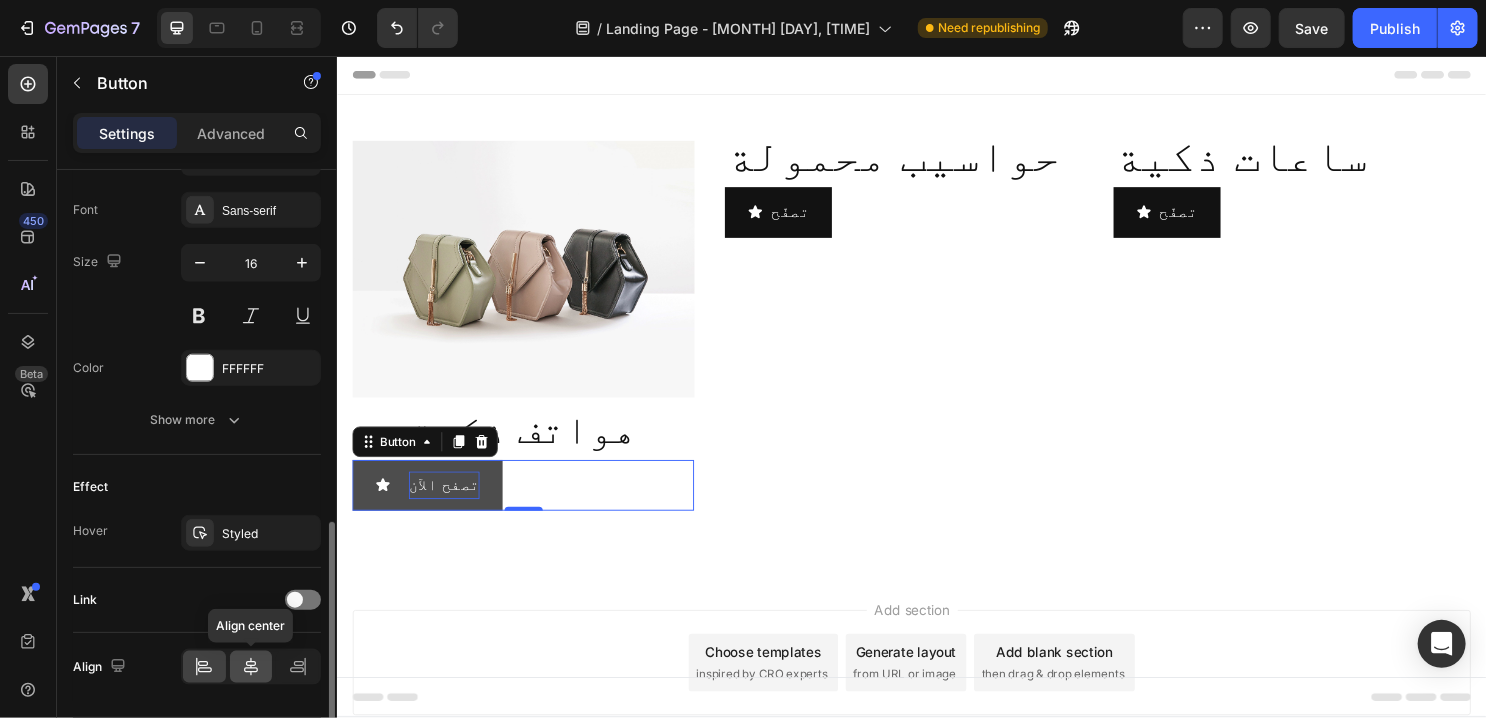 click 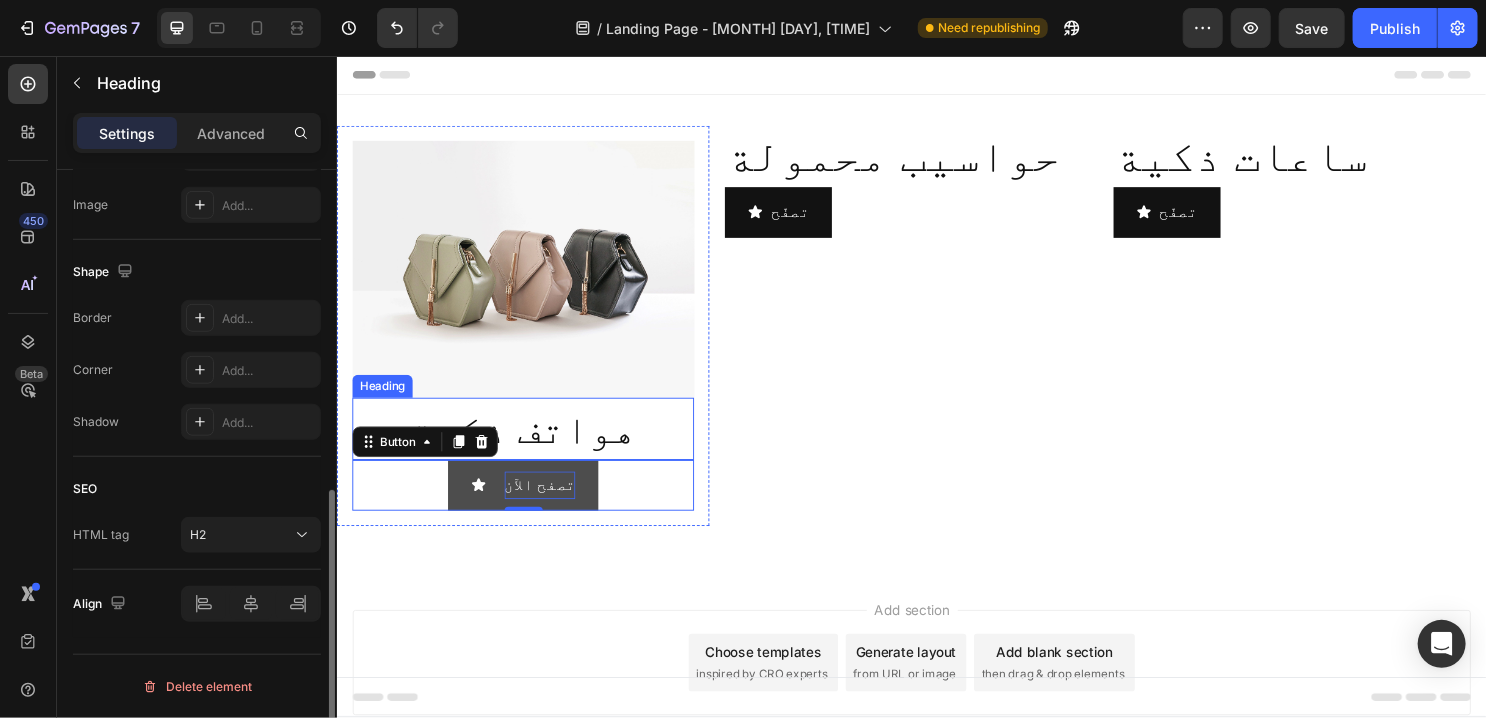 click on "هواتف ذكية" at bounding box center [530, 444] 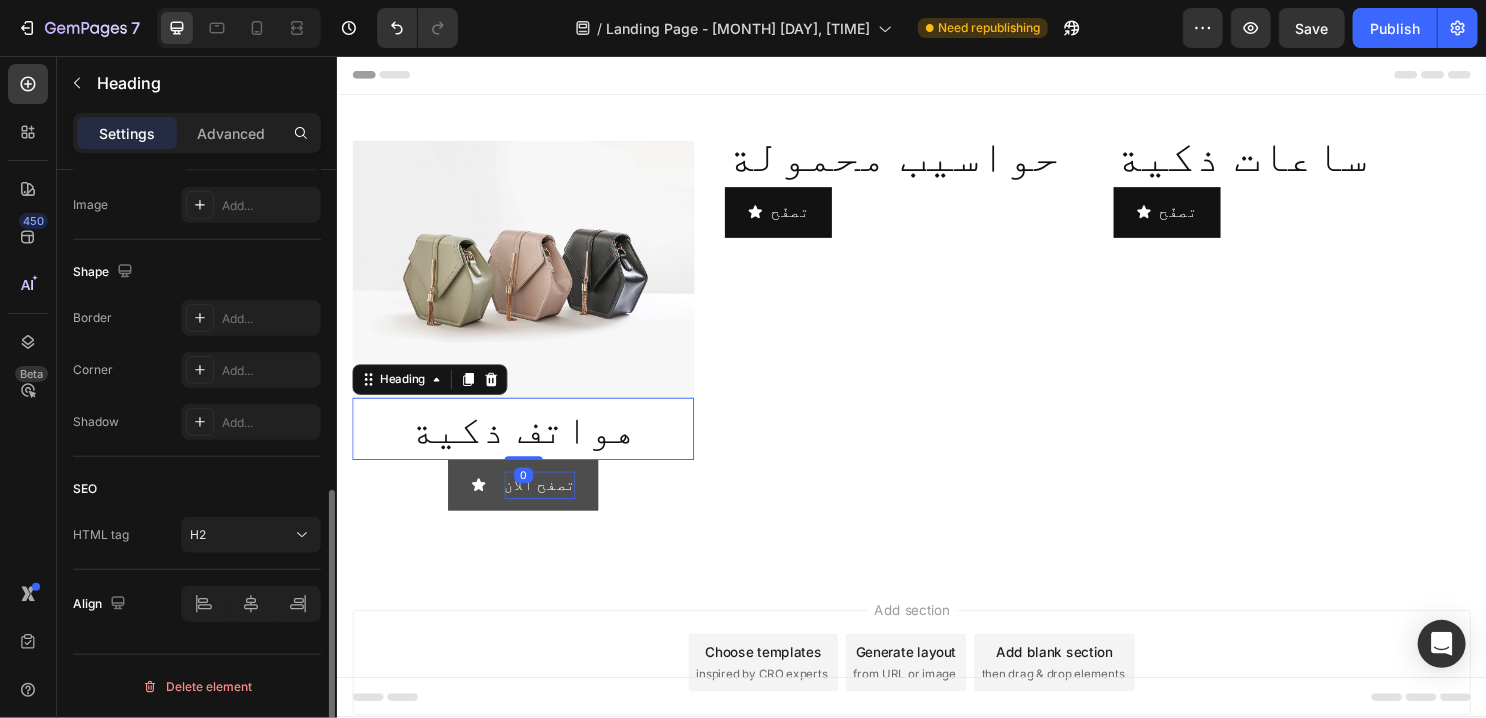 scroll, scrollTop: 0, scrollLeft: 0, axis: both 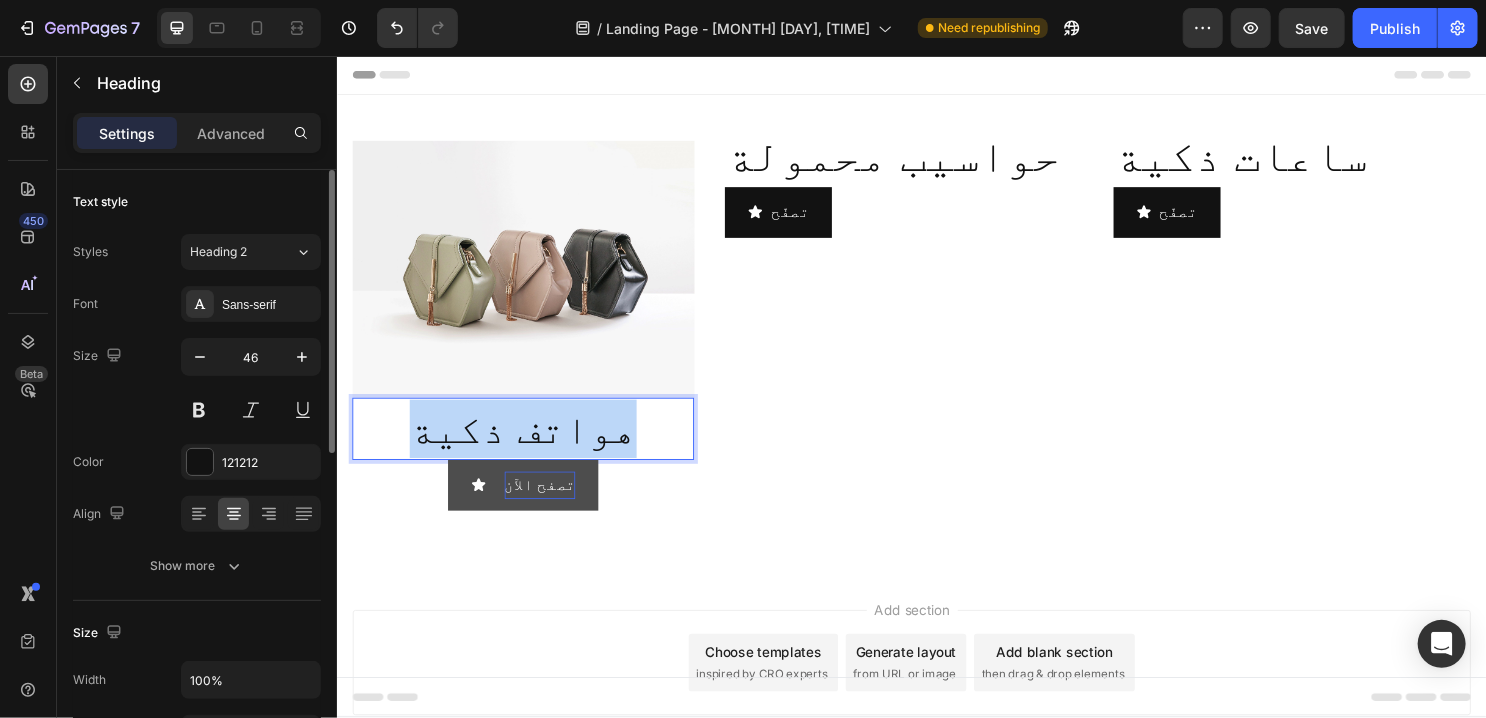 click on "هواتف ذكية" at bounding box center [530, 444] 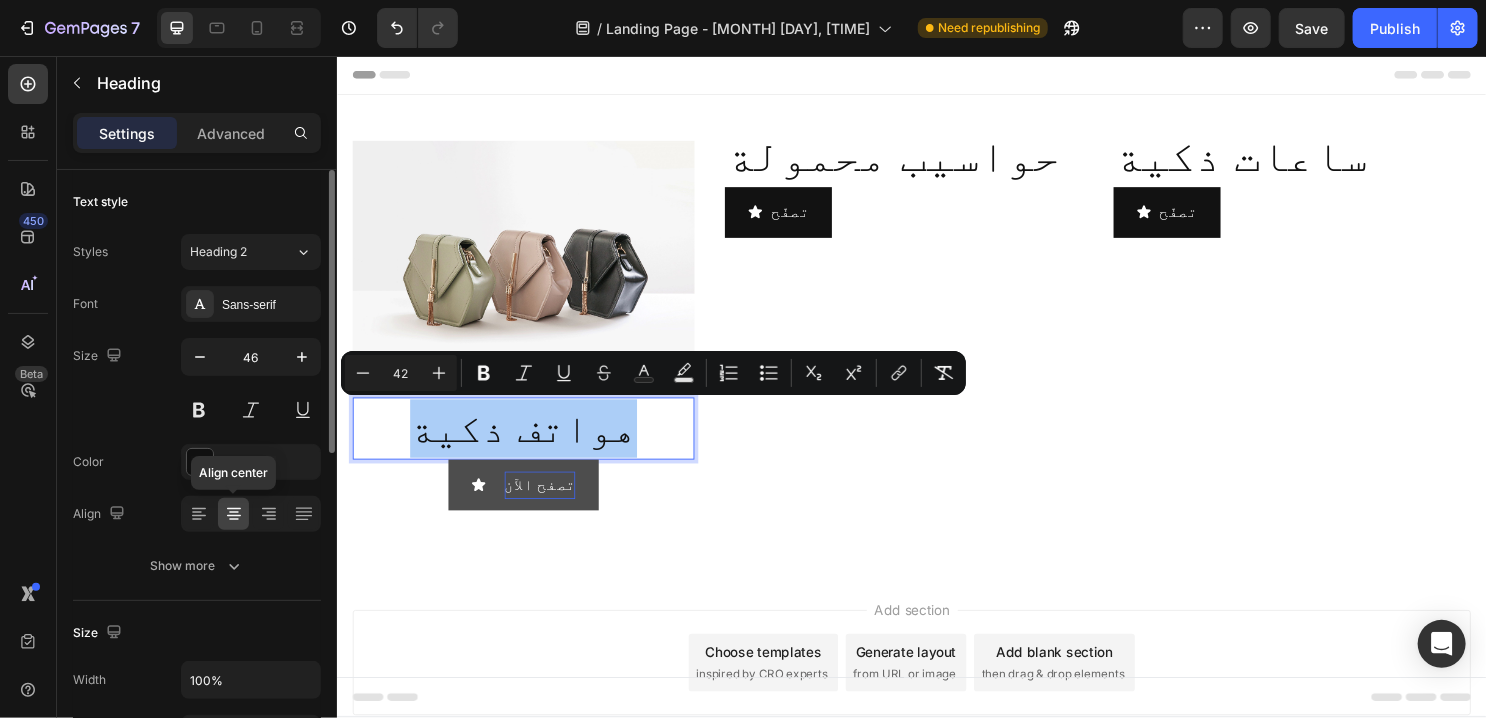 click 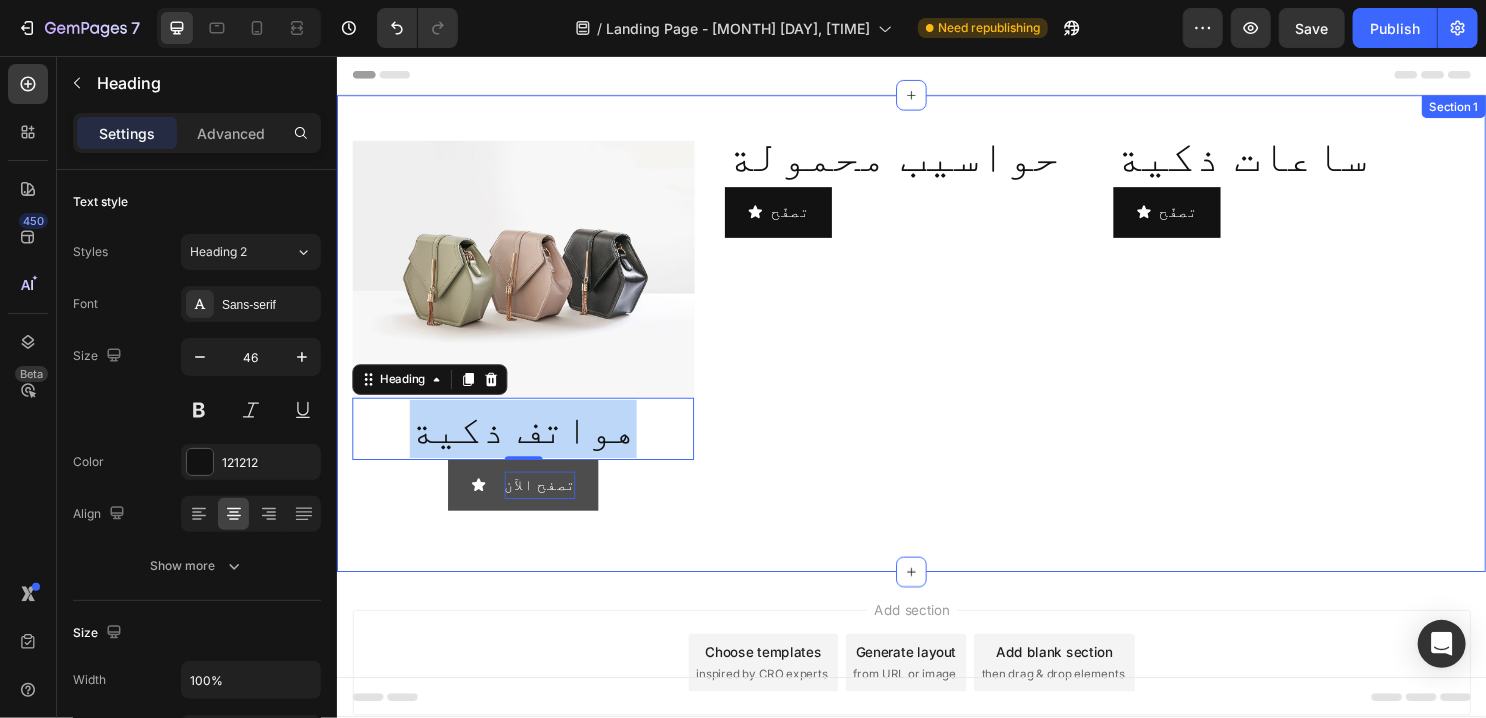 click on "Image هواتف ذكية Heading   0 Row حواسيب محمولة Heading تصفّح Button ساعات ذكية Heading تصفّح Button Row Section 1" at bounding box center (936, 345) 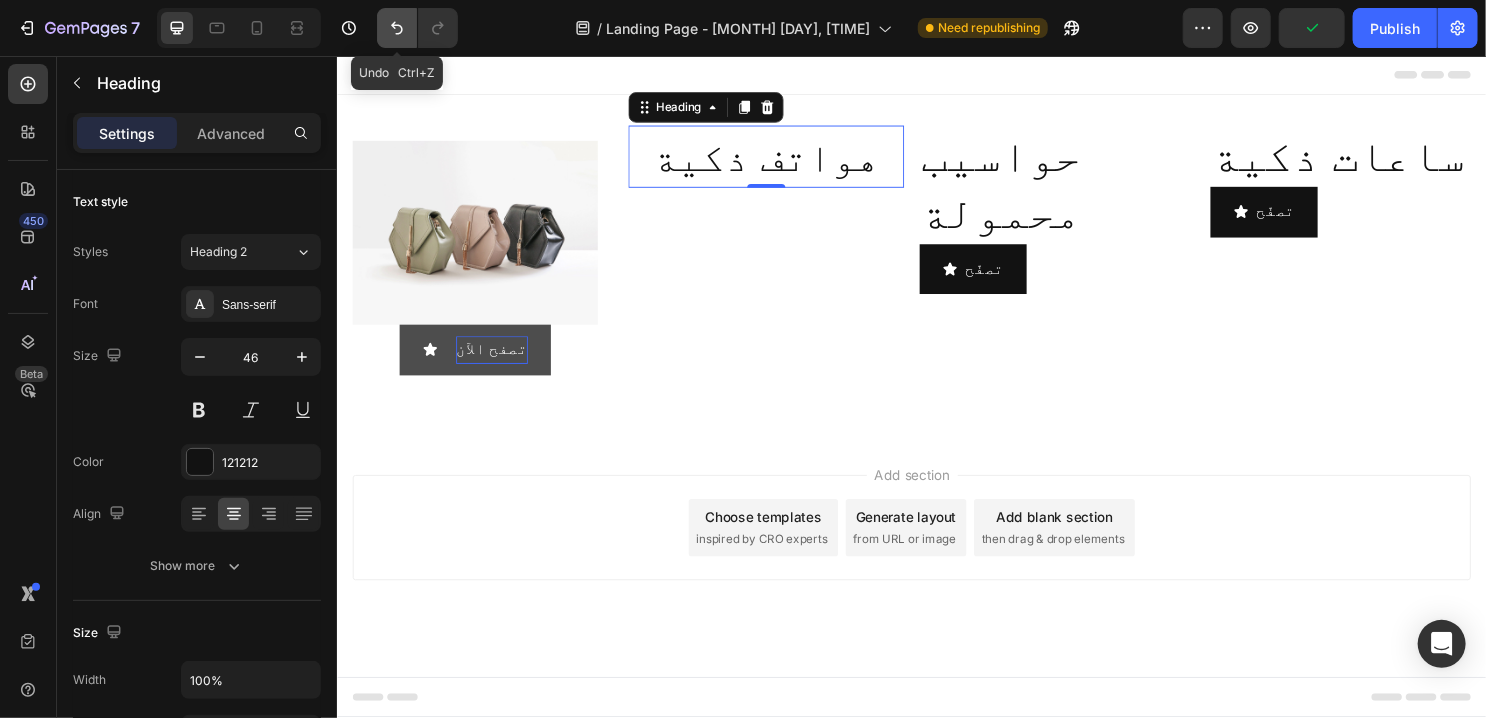 click 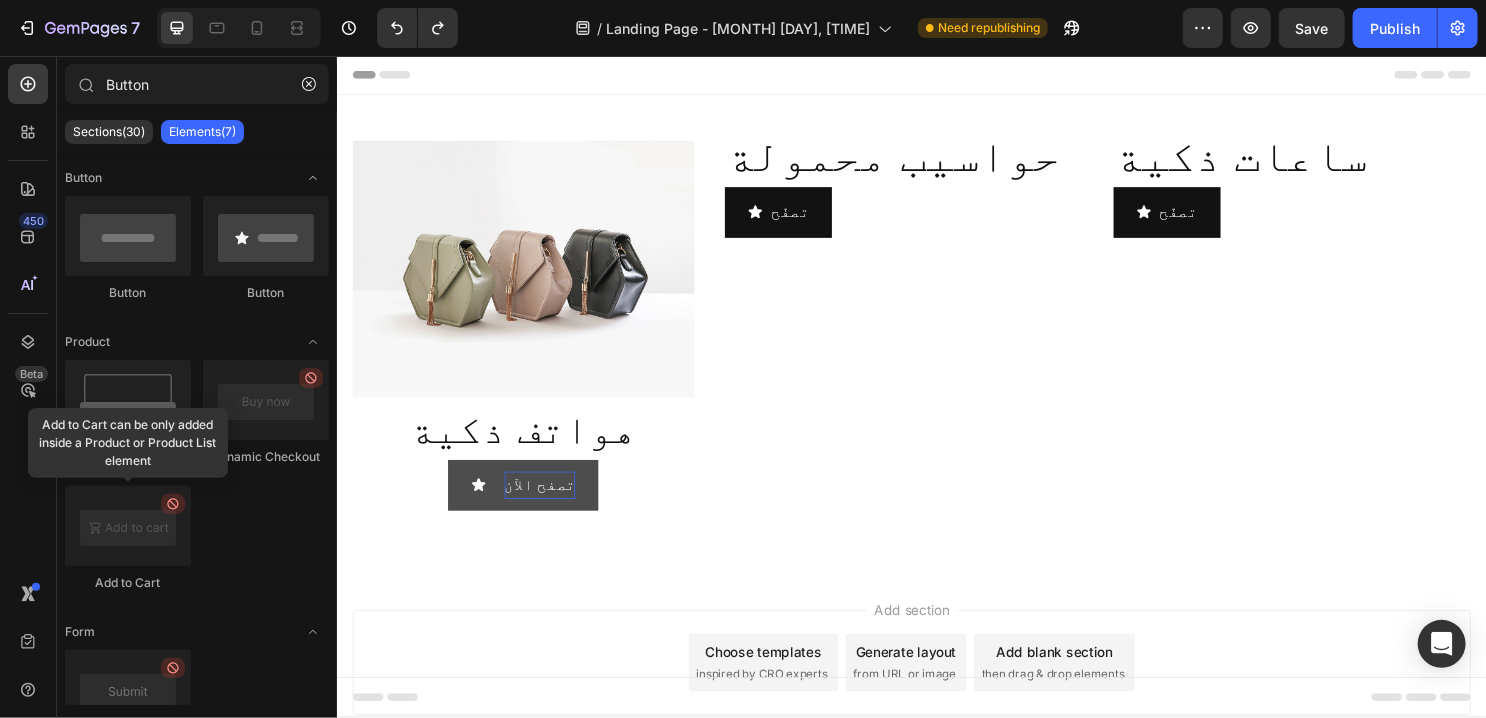 click on "Add section Choose templates inspired by CRO experts Generate layout from URL or image Add blank section then drag & drop elements" at bounding box center [936, 689] 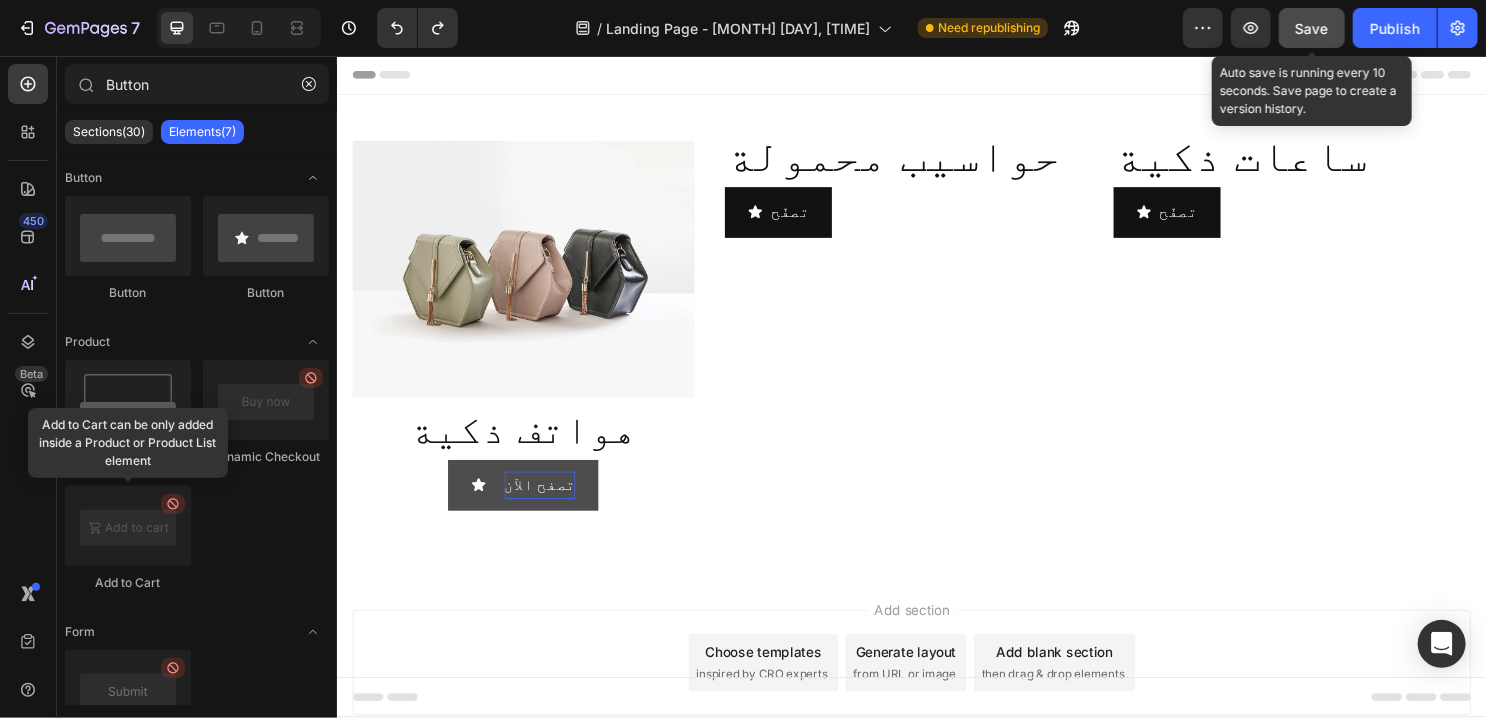 click on "Save" at bounding box center [1312, 28] 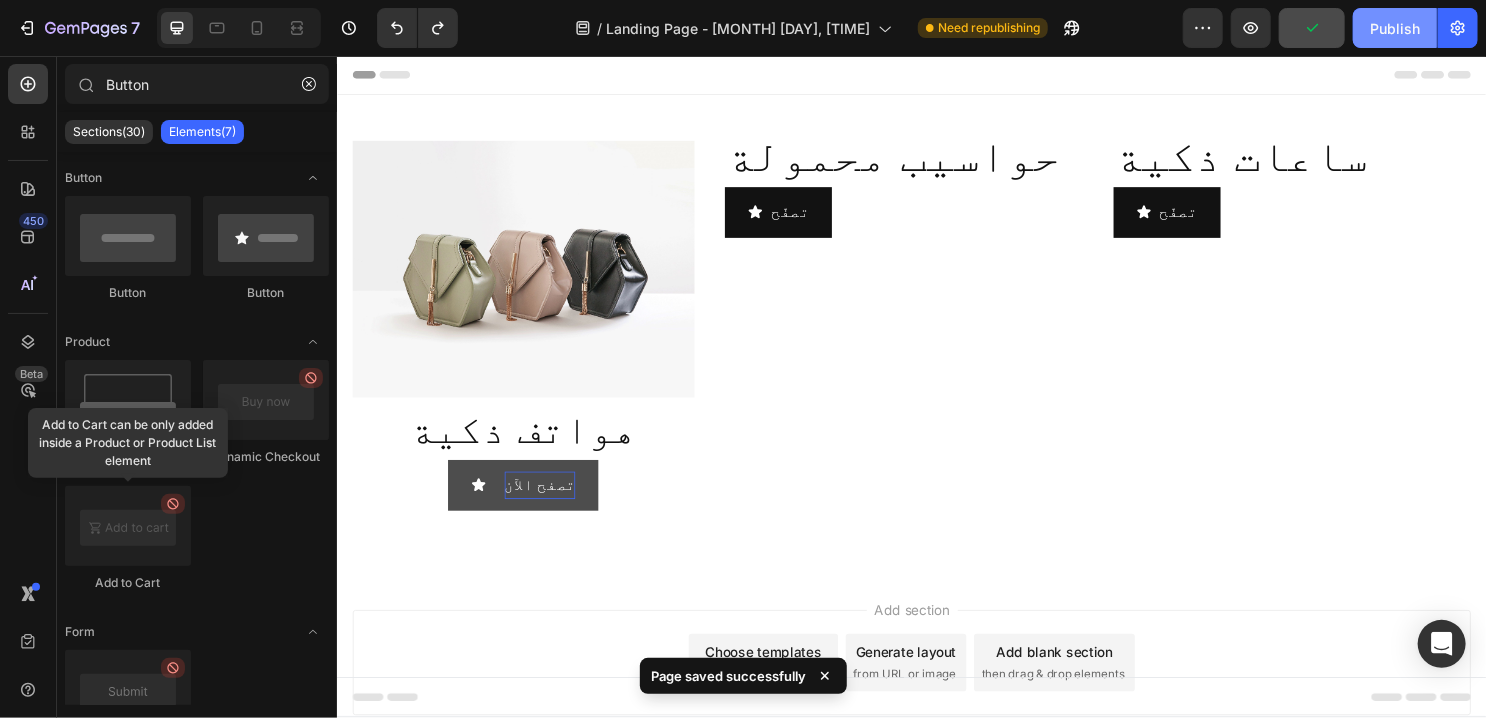 click on "Publish" at bounding box center [1395, 28] 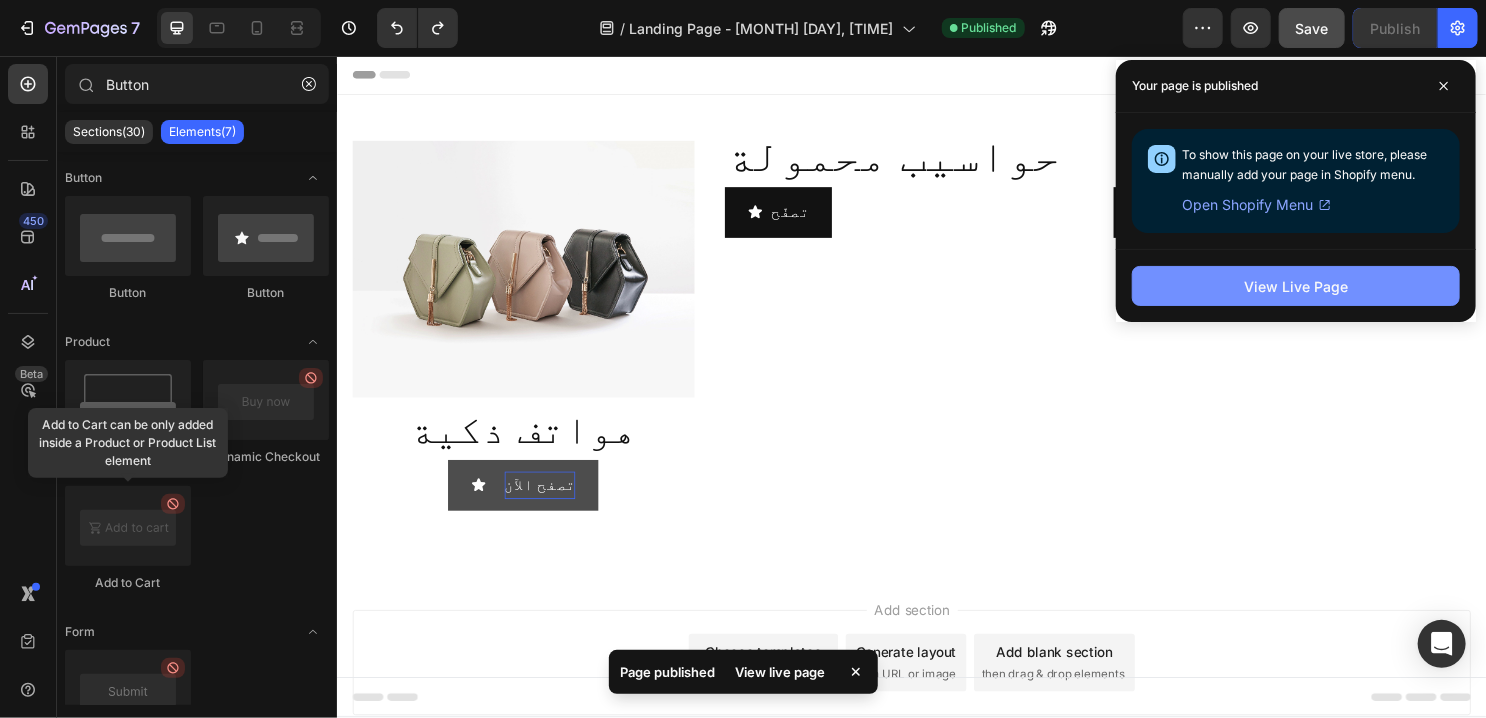 click on "View Live Page" at bounding box center (1296, 286) 